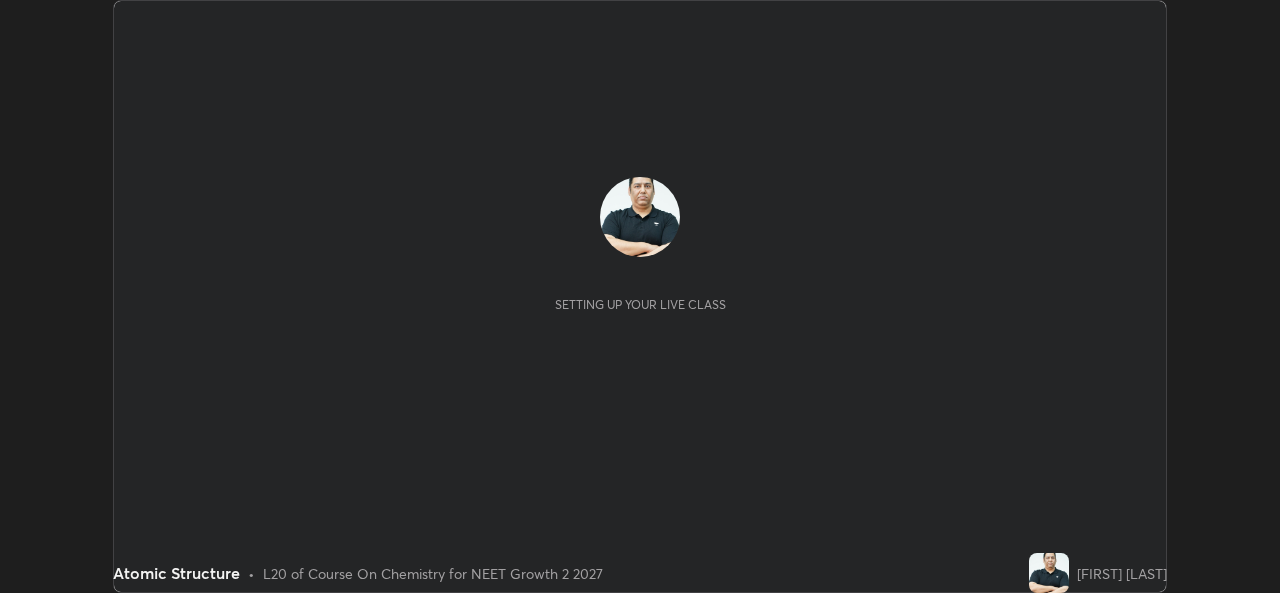 scroll, scrollTop: 0, scrollLeft: 0, axis: both 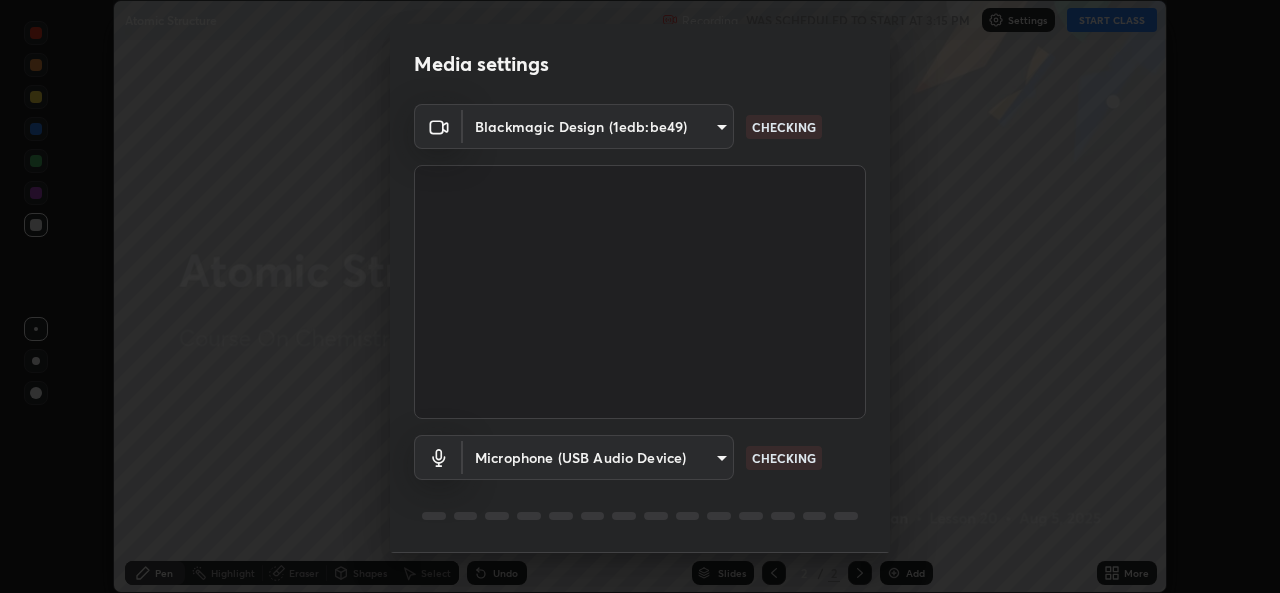 type on "d9eabbb9e311c19d0284951f952de08a34a72adfc2f94cd2cdb53a3f531a5aff" 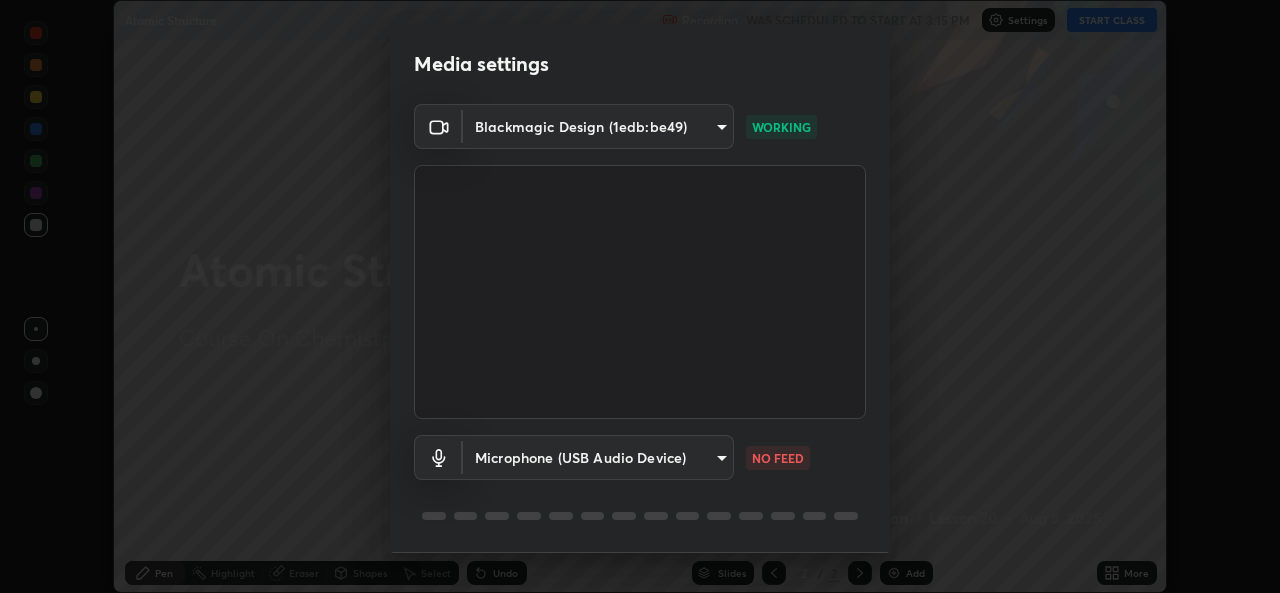 click on "Erase all Atomic Structure Recording WAS SCHEDULED TO START AT  3:15 PM Settings START CLASS Setting up your live class Atomic Structure • L20 of Course On Chemistry for NEET Growth 2 2027 [FIRST] [LAST] Pen Highlight Eraser Shapes Select Undo Slides 2 / 2 Add More No doubts shared Encourage your learners to ask a doubt for better clarity Report an issue Reason for reporting Buffering Chat not working Audio - Video sync issue Educator video quality low ​ Attach an image Report Media settings Blackmagic Design ([HASH]) [HASH] WORKING Microphone (USB Audio Device) [HASH] NO FEED 1 / 5 Next" at bounding box center (640, 296) 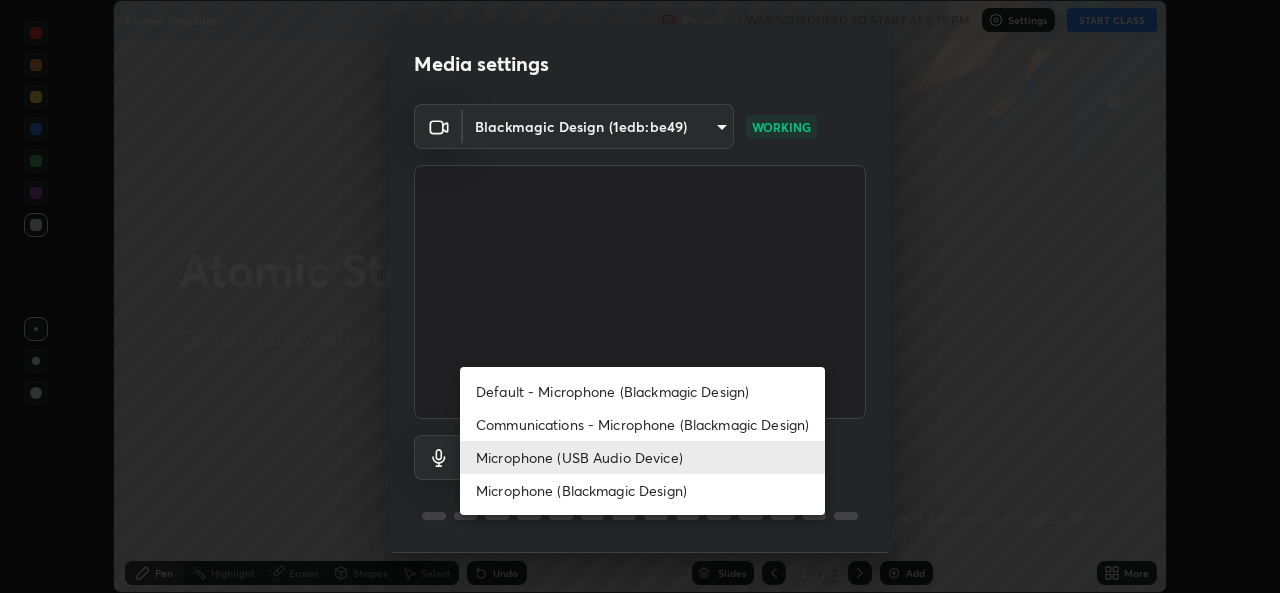 click on "Microphone (Blackmagic Design)" at bounding box center [642, 490] 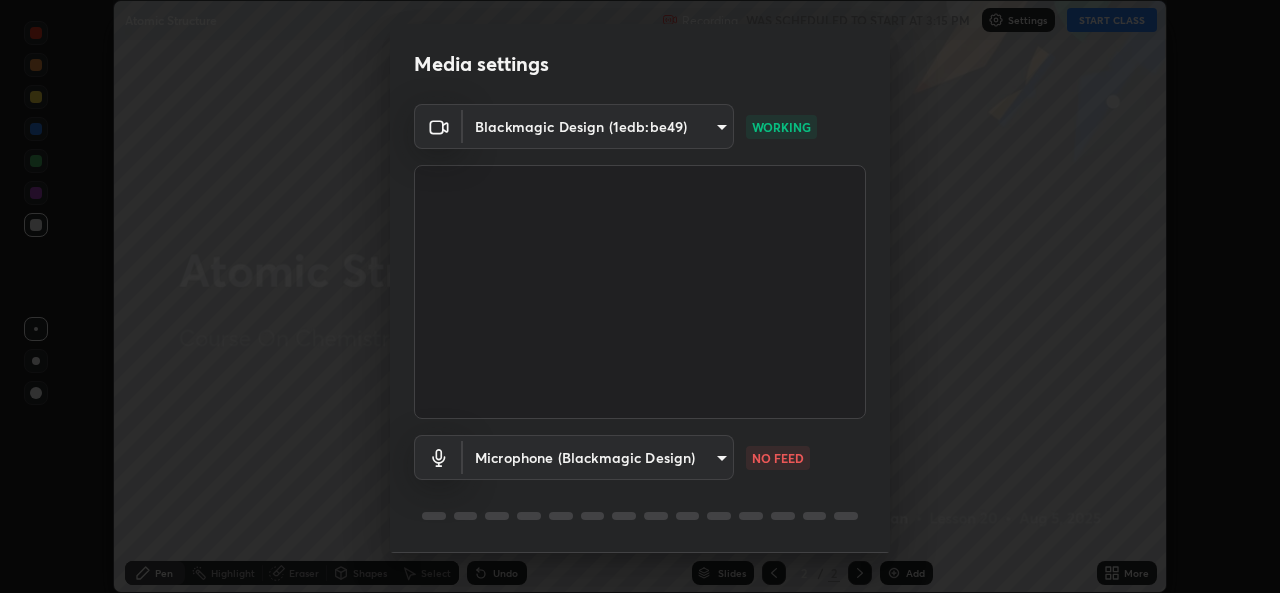 click on "Erase all Atomic Structure Recording WAS SCHEDULED TO START AT  3:15 PM Settings START CLASS Setting up your live class Atomic Structure • L20 of Course On Chemistry for NEET Growth 2 2027 [FIRST] [LAST] Pen Highlight Eraser Shapes Select Undo Slides 2 / 2 Add More No doubts shared Encourage your learners to ask a doubt for better clarity Report an issue Reason for reporting Buffering Chat not working Audio - Video sync issue Educator video quality low ​ Attach an image Report Media settings Blackmagic Design ([HASH]) [HASH] WORKING Microphone (Blackmagic Design) [HASH] NO FEED 1 / 5 Next Default - Microphone (Blackmagic Design) Communications - Microphone (Blackmagic Design) Microphone (USB Audio Device) Microphone (Blackmagic Design)" at bounding box center (640, 296) 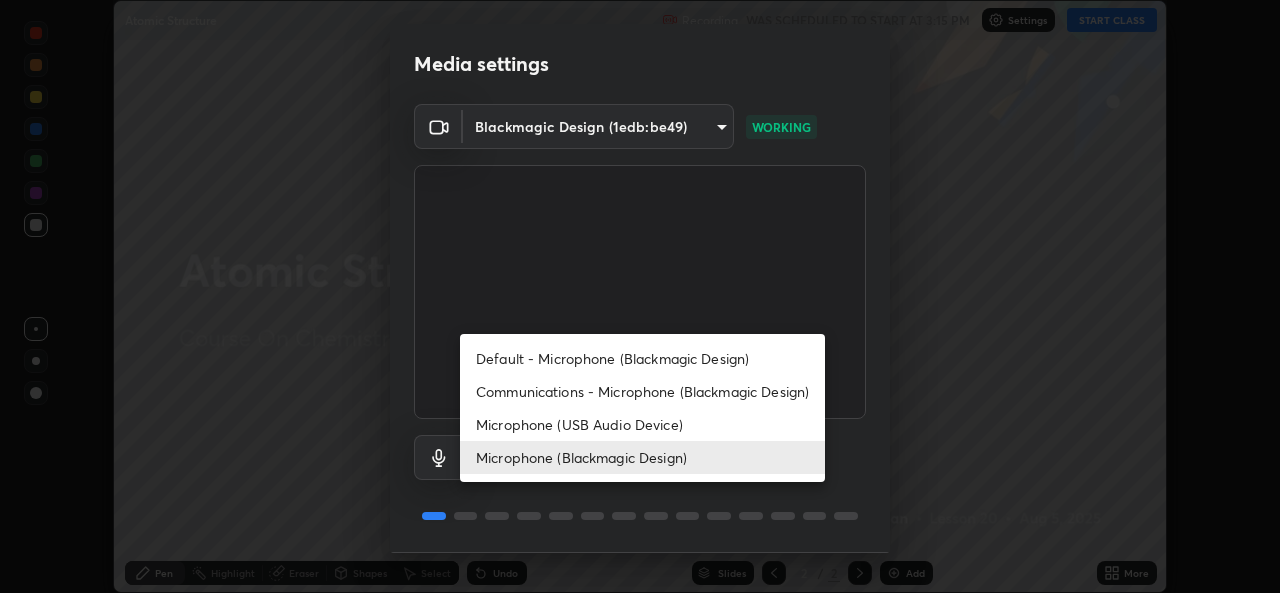 click on "Microphone (USB Audio Device)" at bounding box center (642, 424) 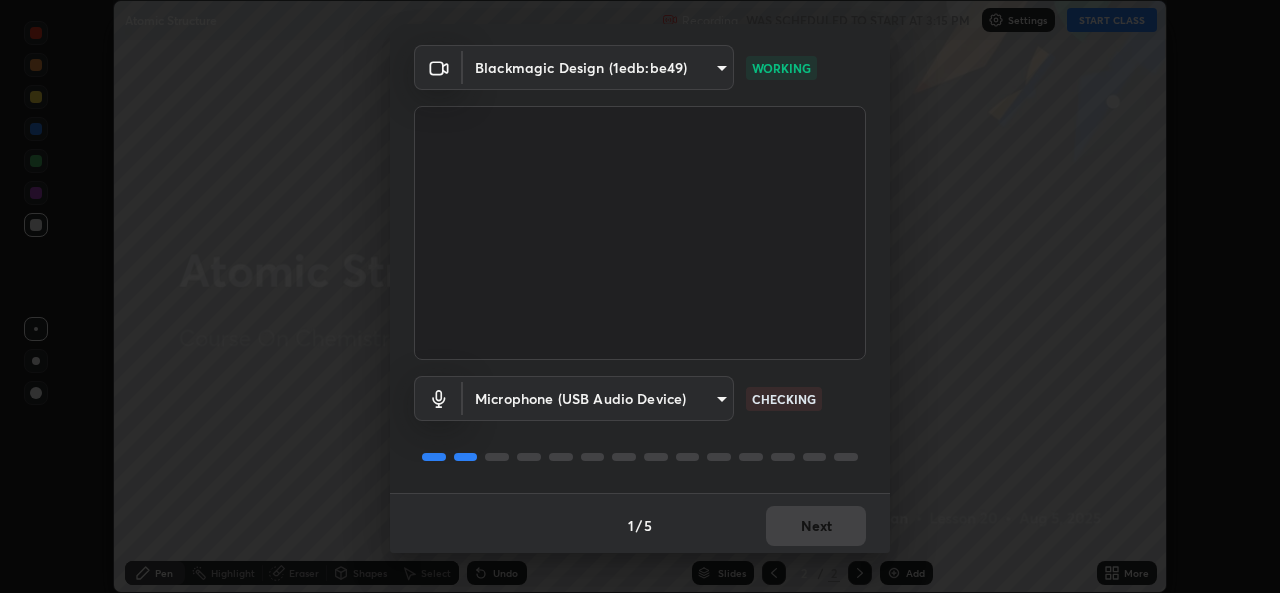 scroll, scrollTop: 57, scrollLeft: 0, axis: vertical 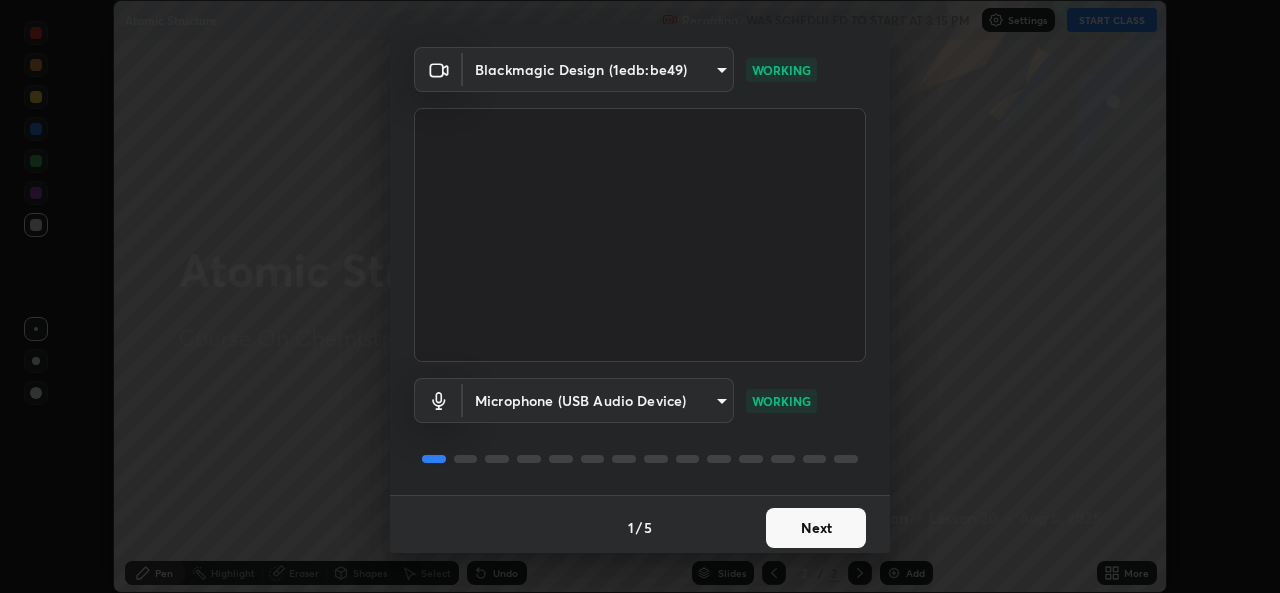 click on "Next" at bounding box center [816, 528] 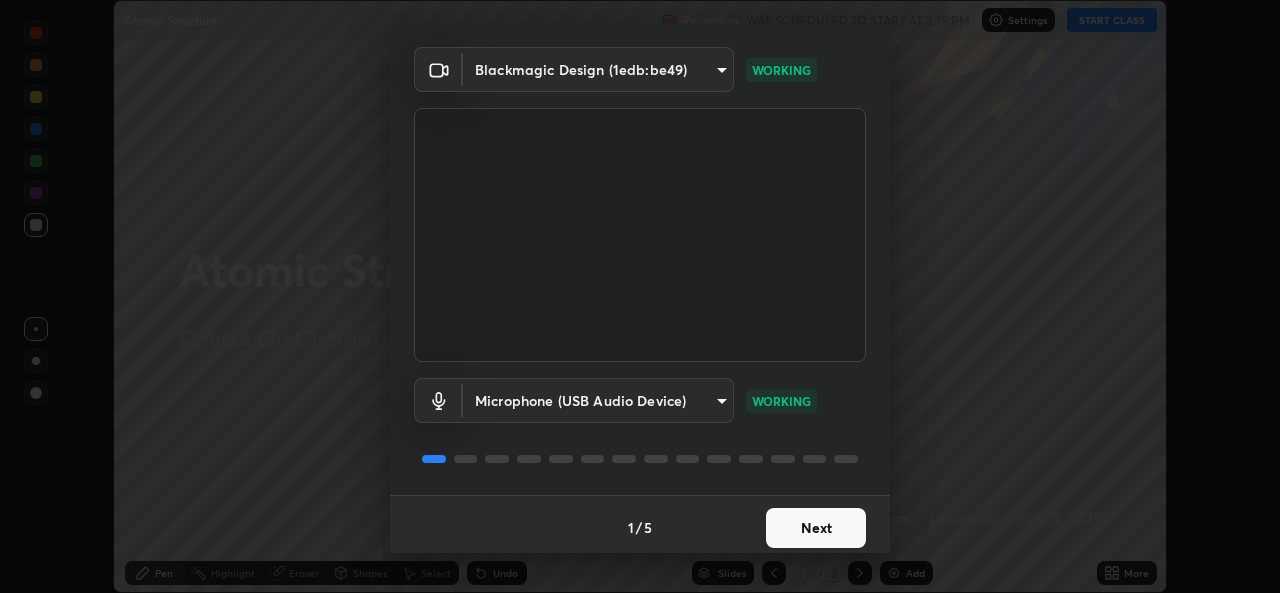 scroll, scrollTop: 0, scrollLeft: 0, axis: both 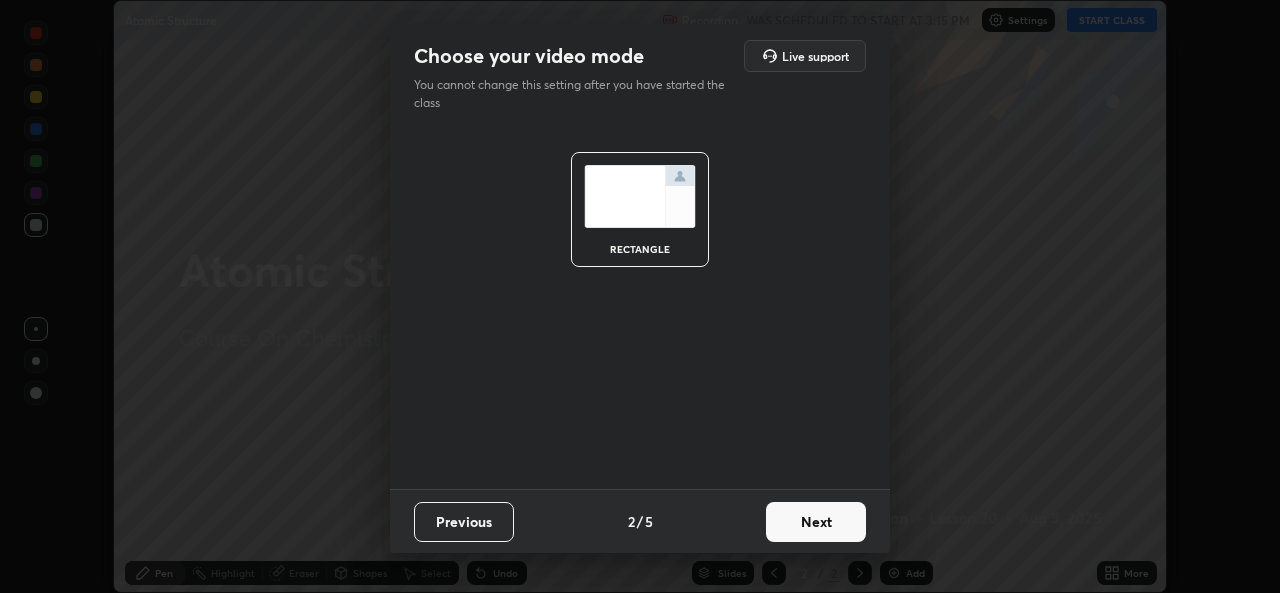 click on "Next" at bounding box center [816, 522] 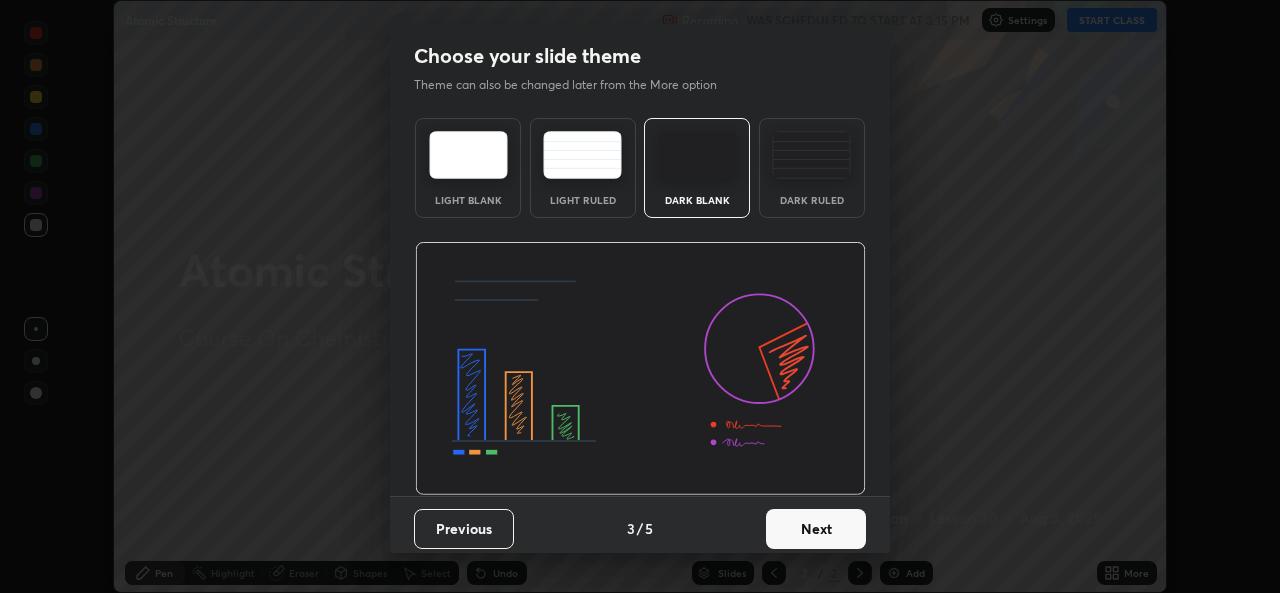 click on "Dark Ruled" at bounding box center (812, 168) 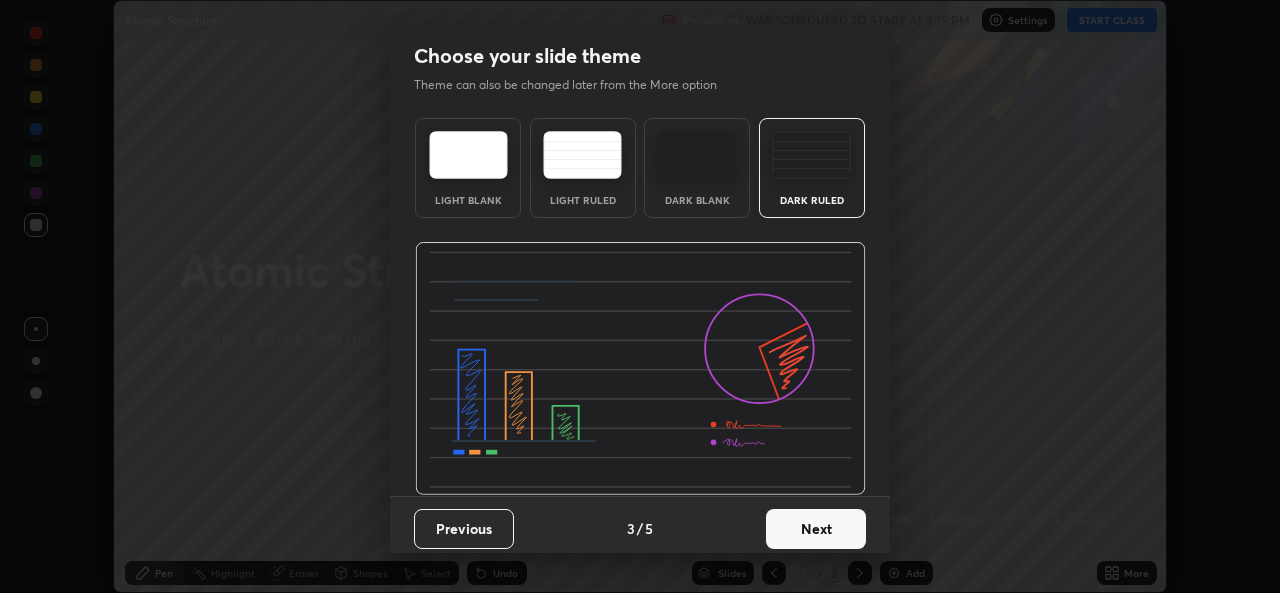 click on "Next" at bounding box center (816, 529) 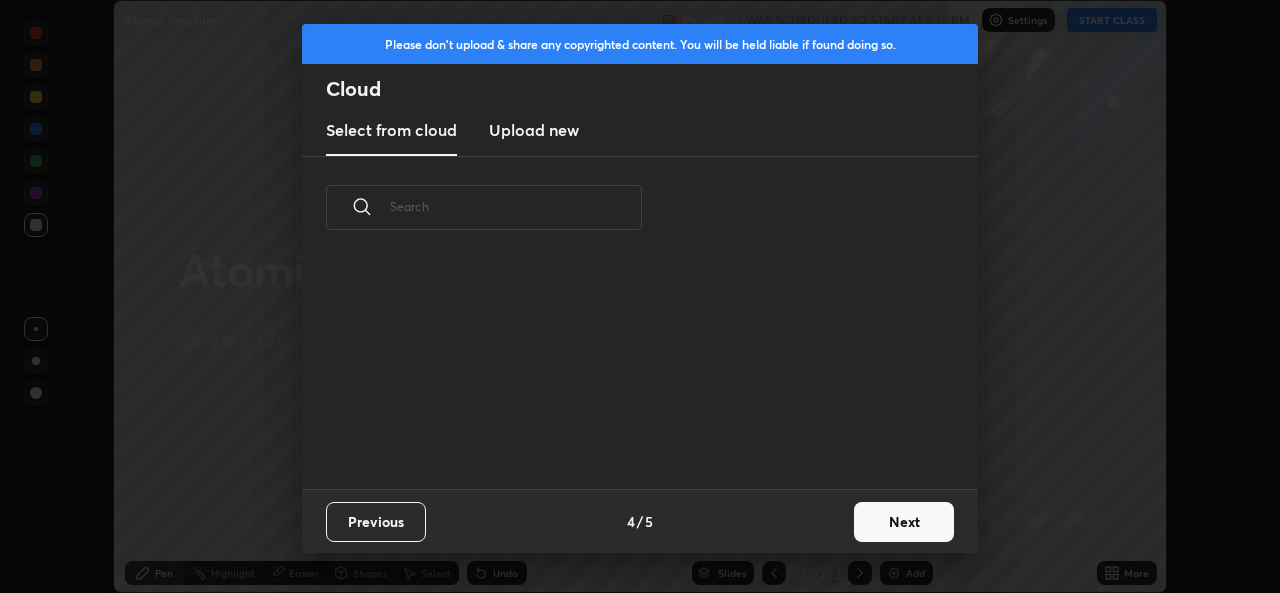 click on "Next" at bounding box center [904, 522] 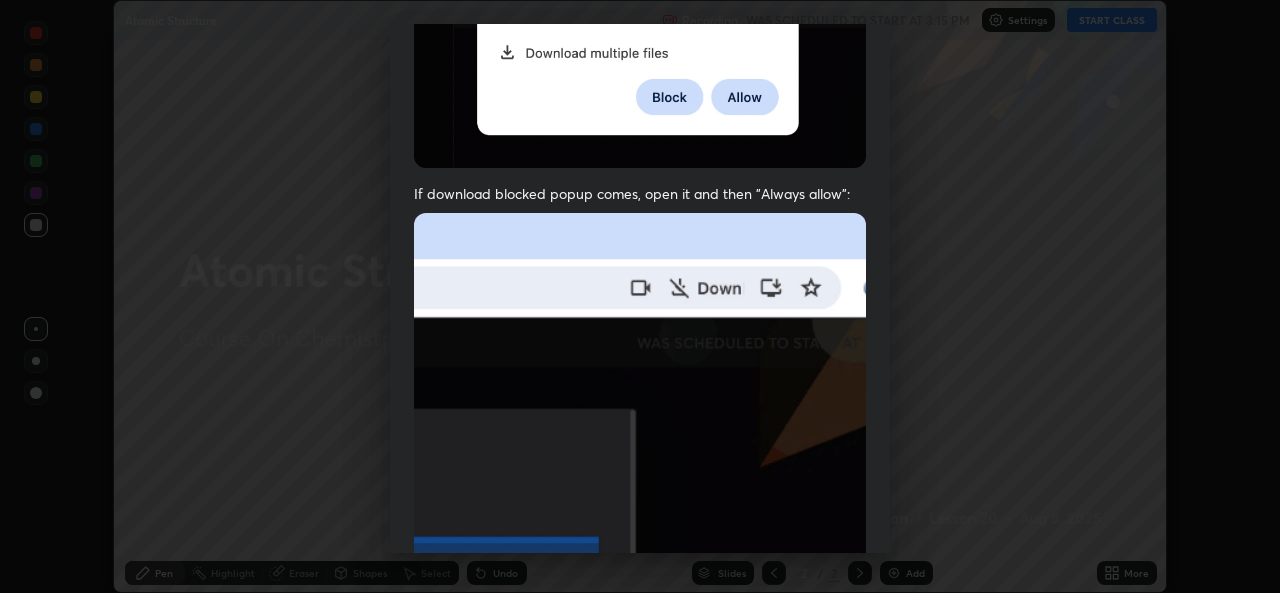 scroll, scrollTop: 436, scrollLeft: 0, axis: vertical 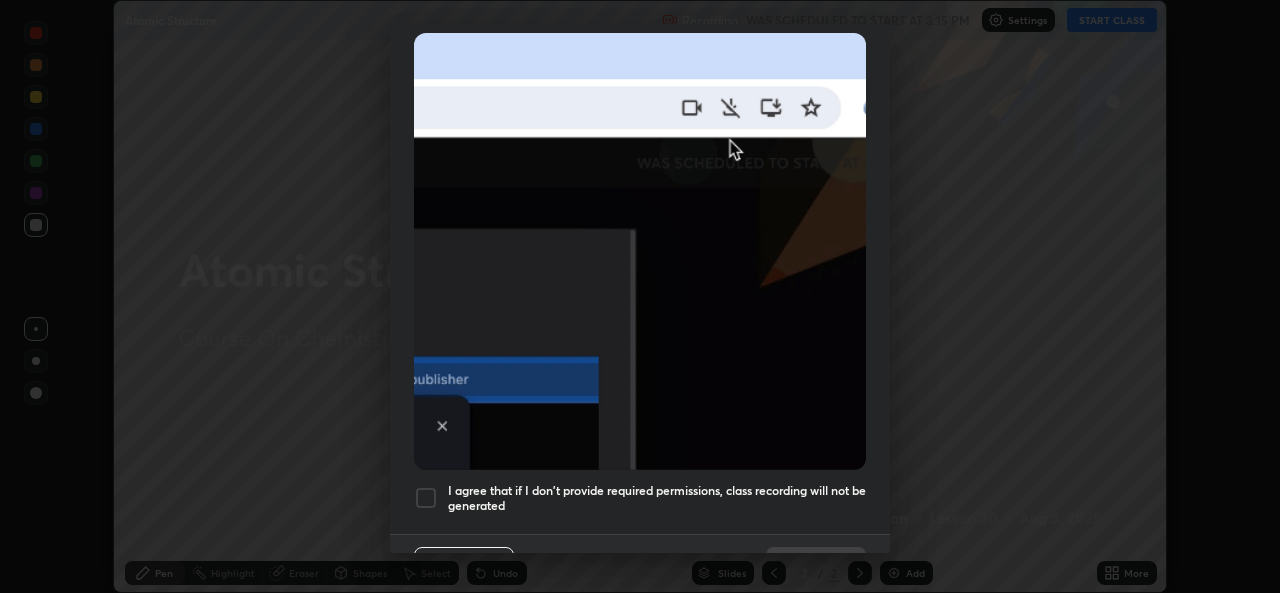 click on "I agree that if I don't provide required permissions, class recording will not be generated" at bounding box center (657, 498) 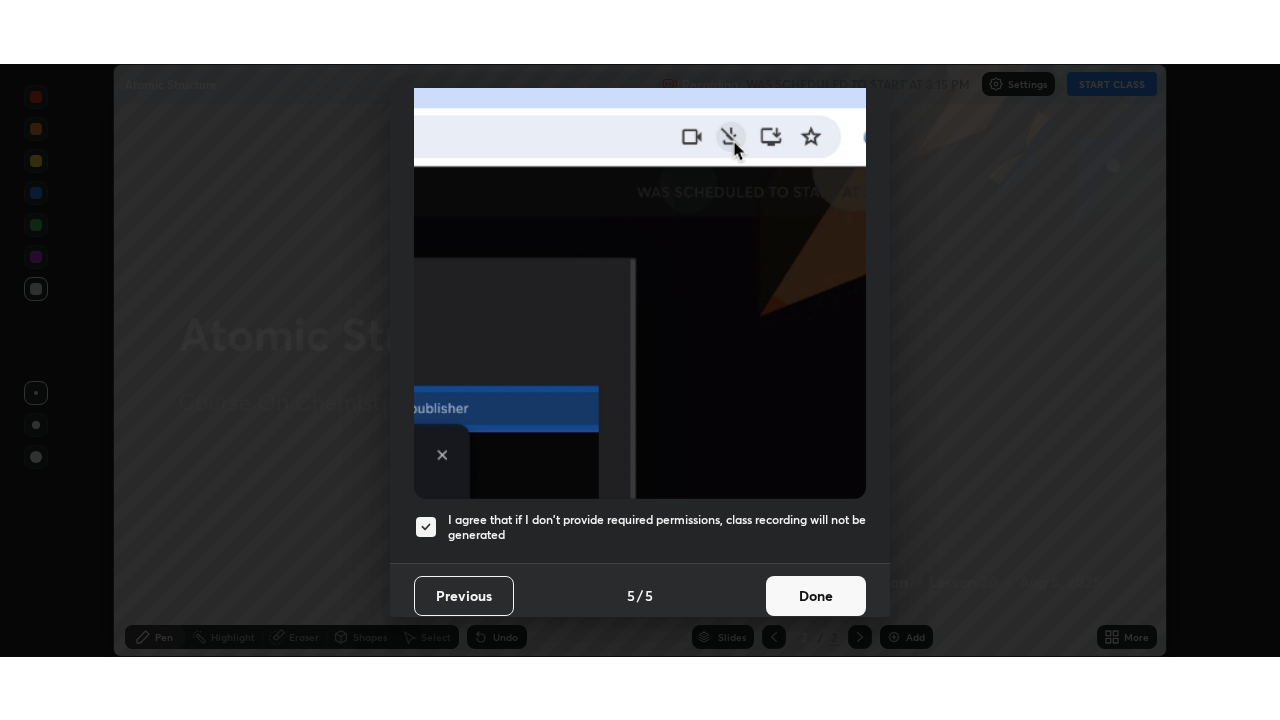 scroll, scrollTop: 469, scrollLeft: 0, axis: vertical 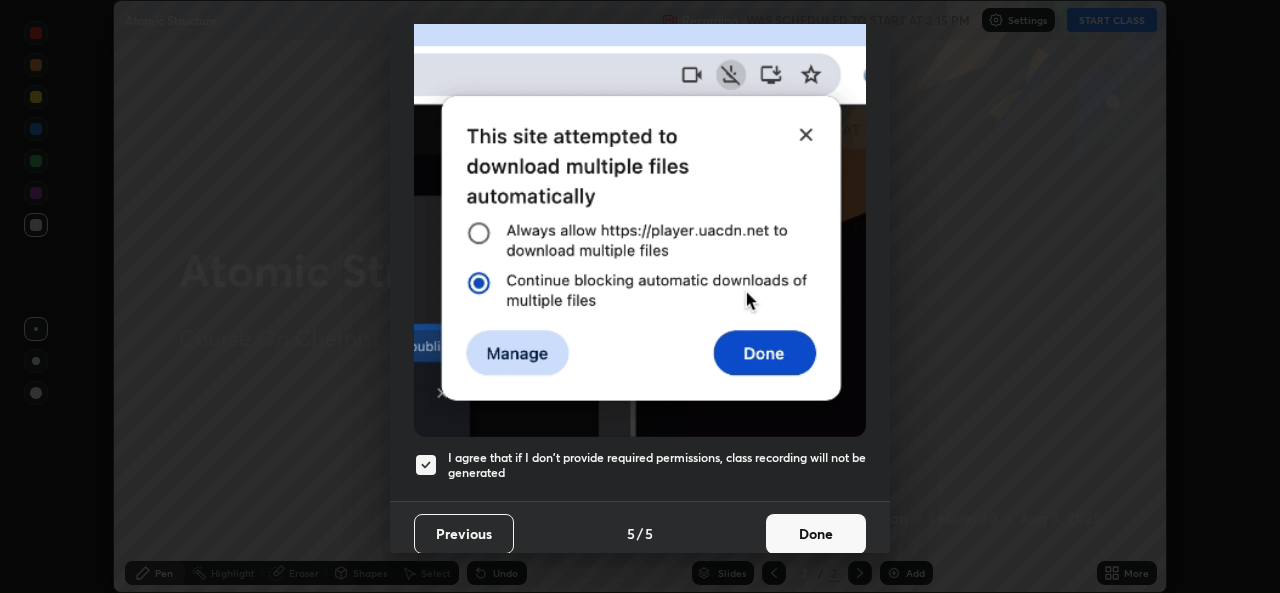 click on "Done" at bounding box center [816, 534] 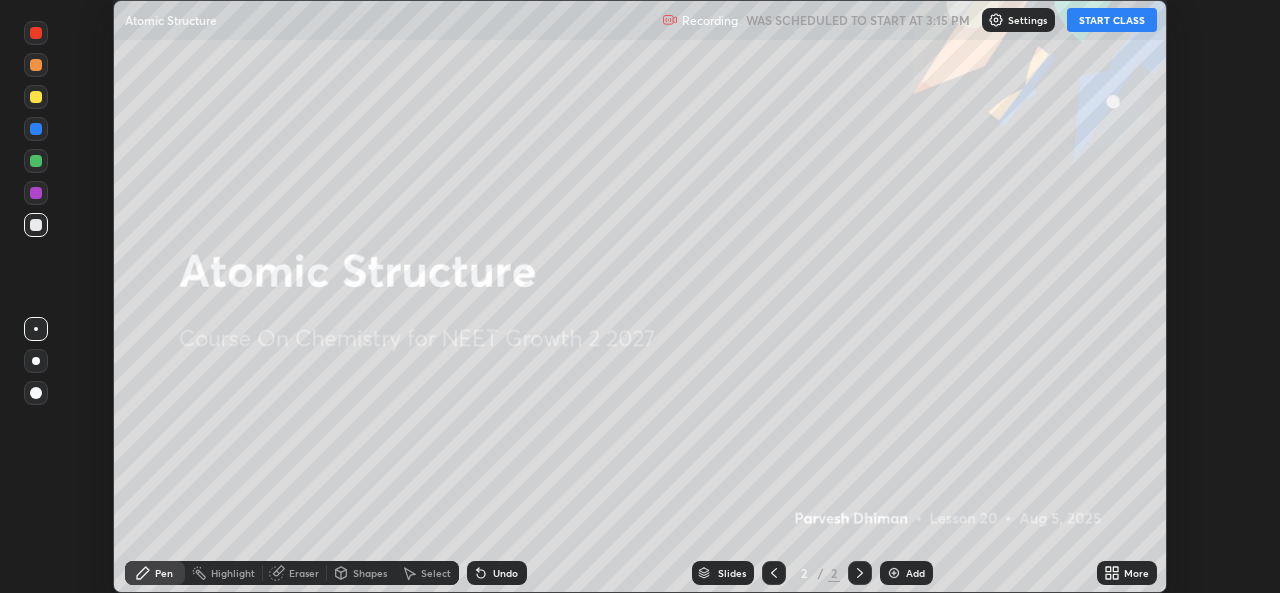 click 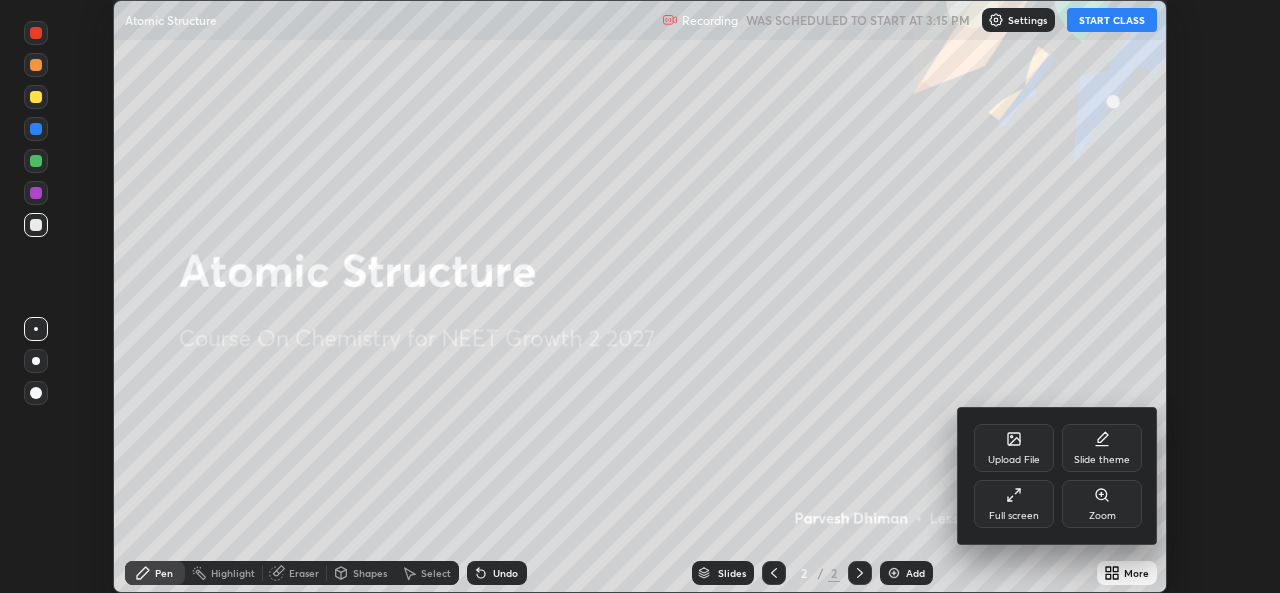 click on "Full screen" at bounding box center (1014, 504) 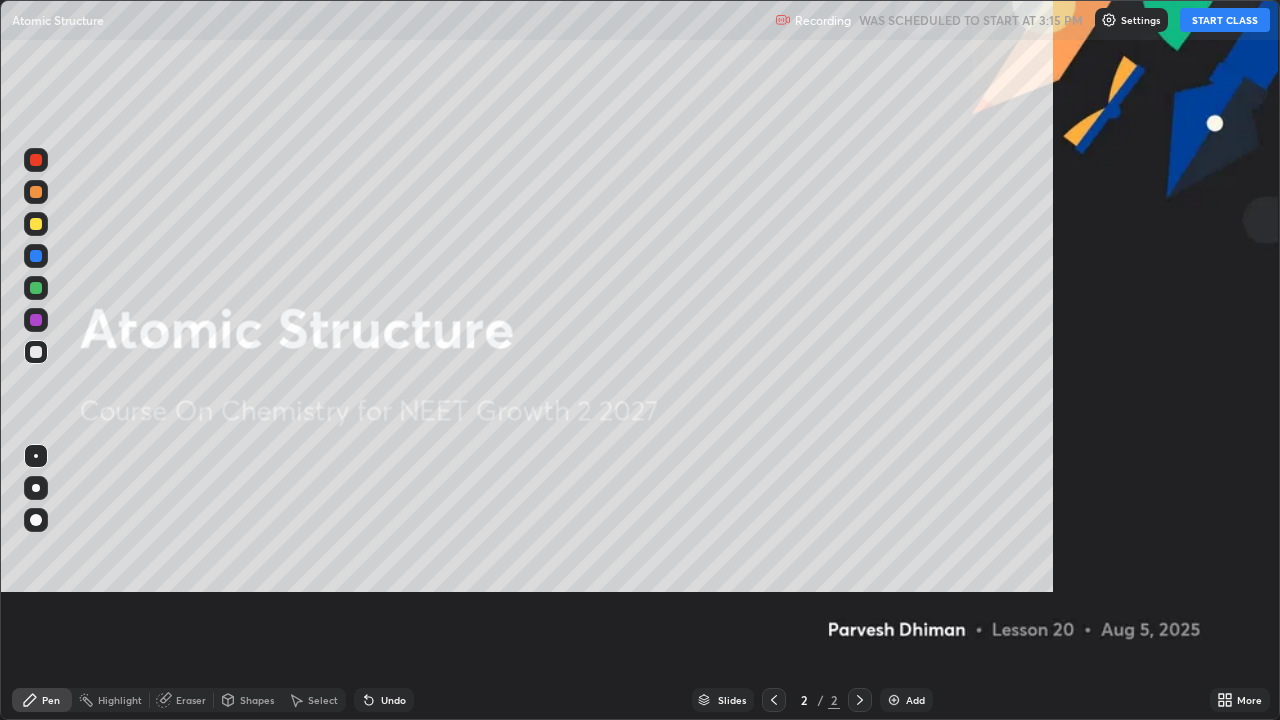 scroll, scrollTop: 99280, scrollLeft: 98720, axis: both 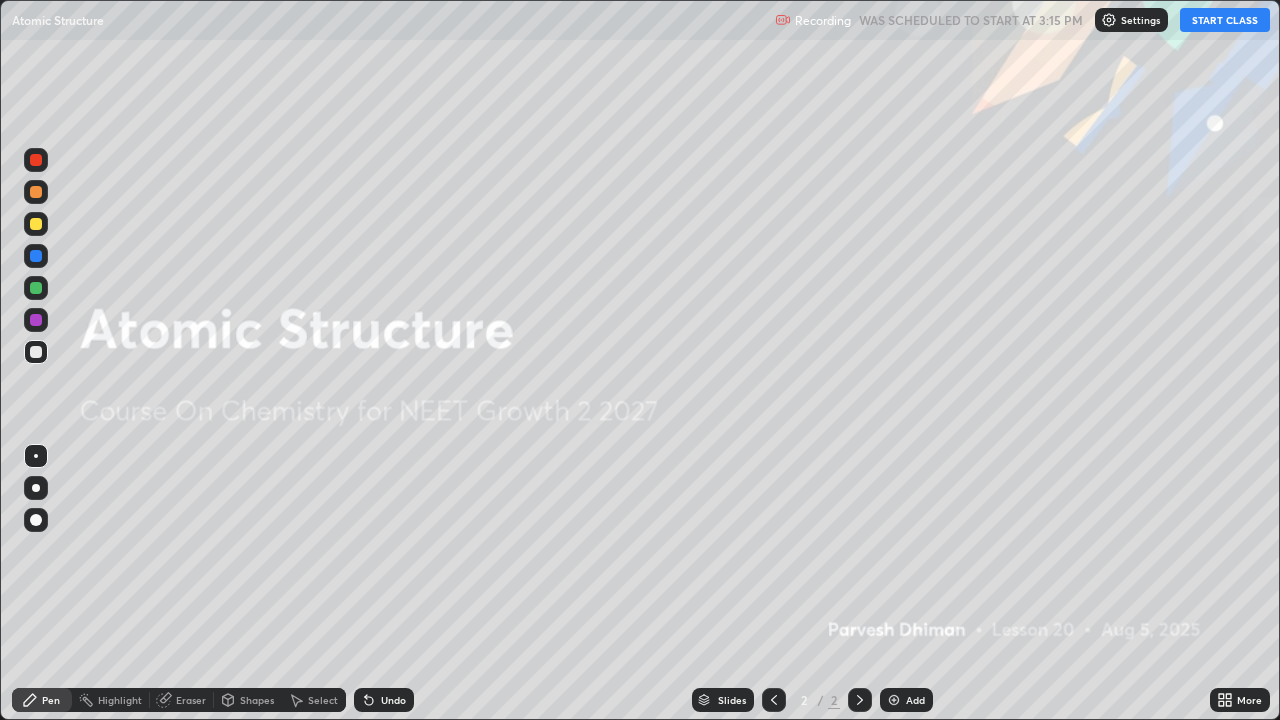 click on "START CLASS" at bounding box center [1225, 20] 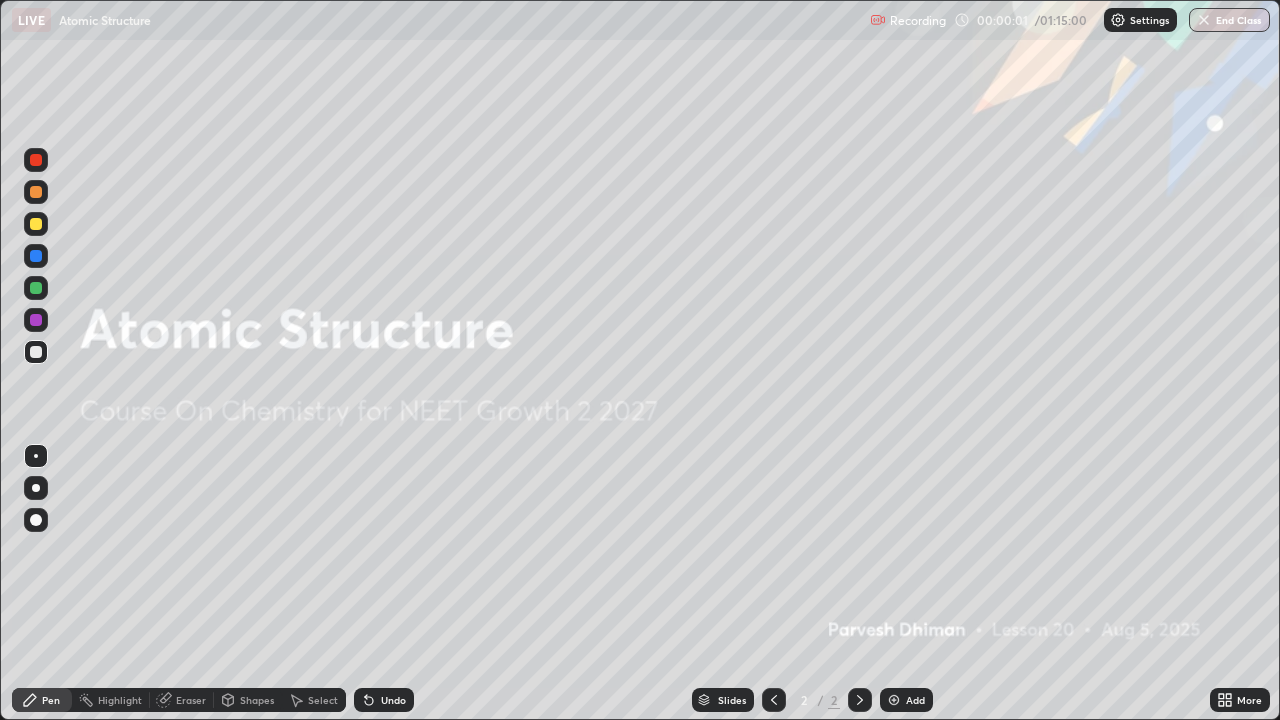 click on "Add" at bounding box center [915, 700] 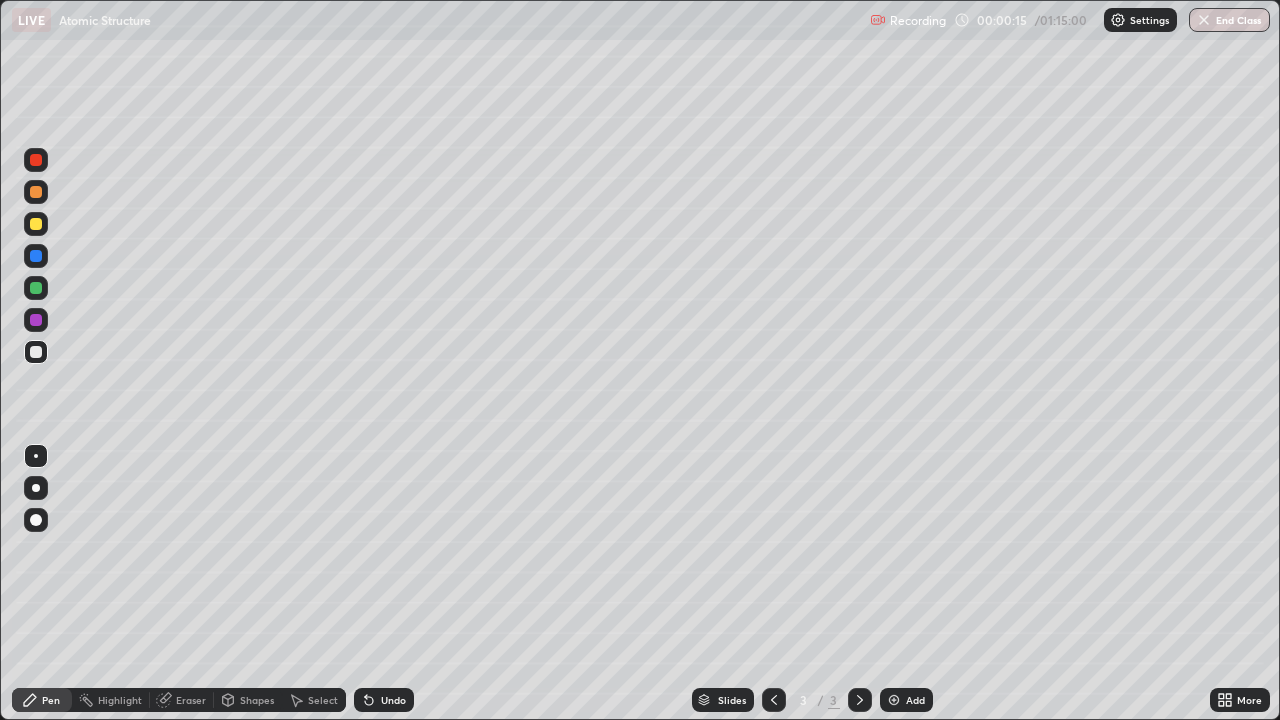 click at bounding box center [36, 520] 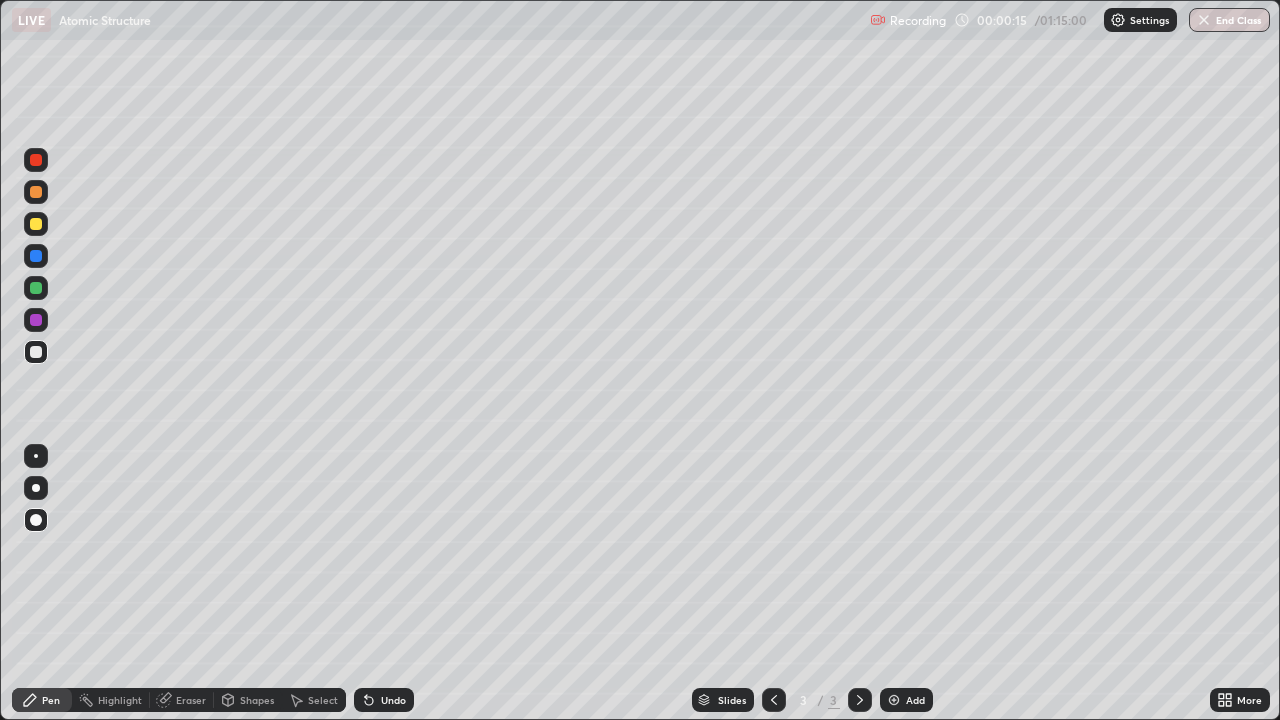 click on "Pen" at bounding box center (42, 700) 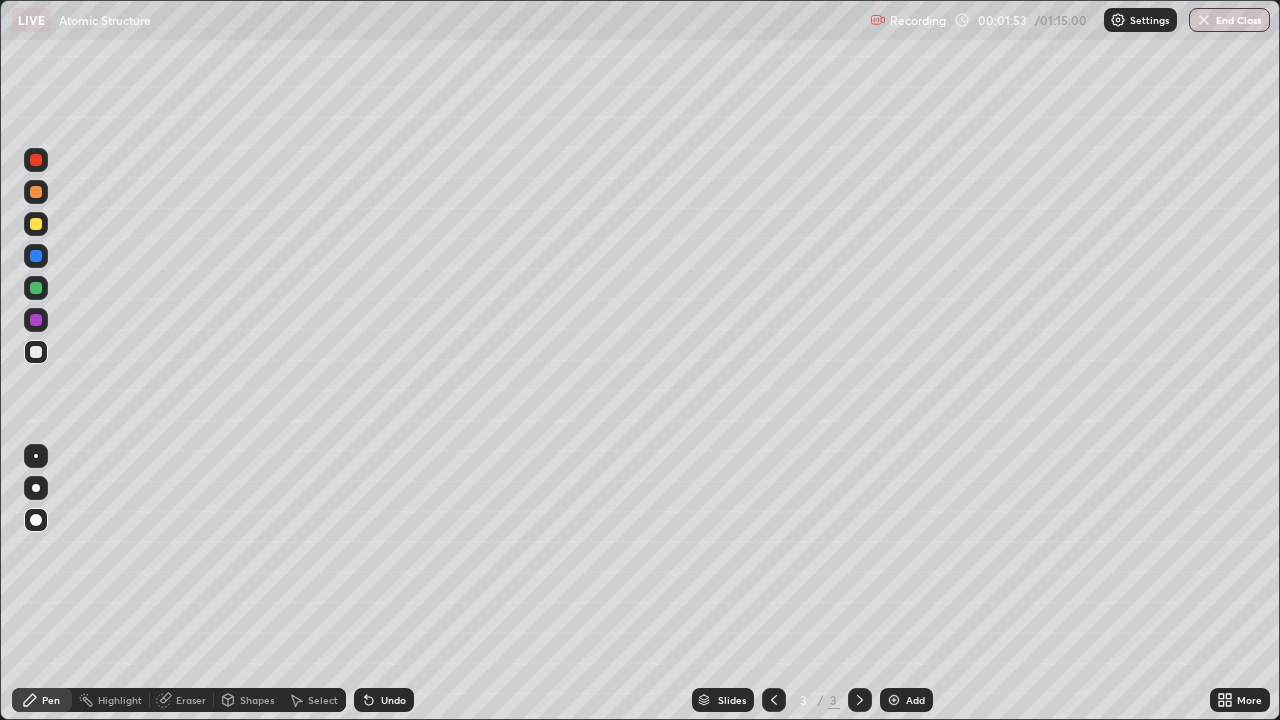 click on "Pen" at bounding box center [51, 700] 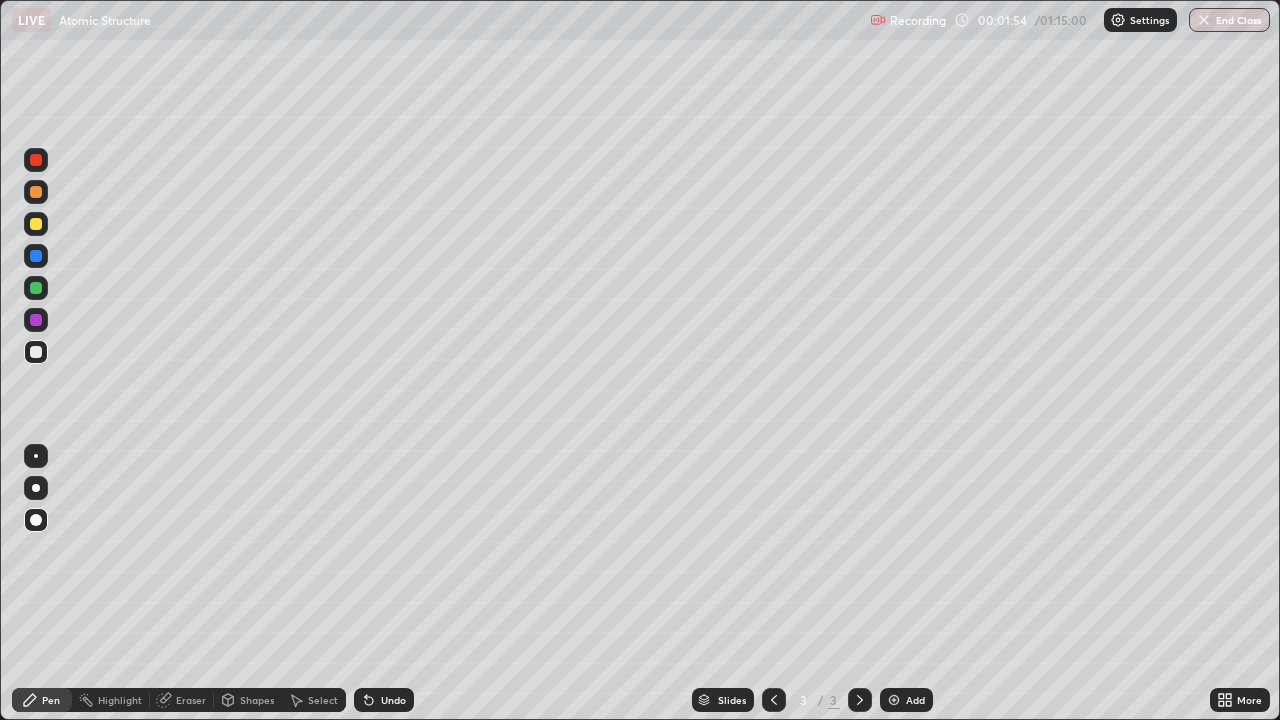 click at bounding box center (36, 352) 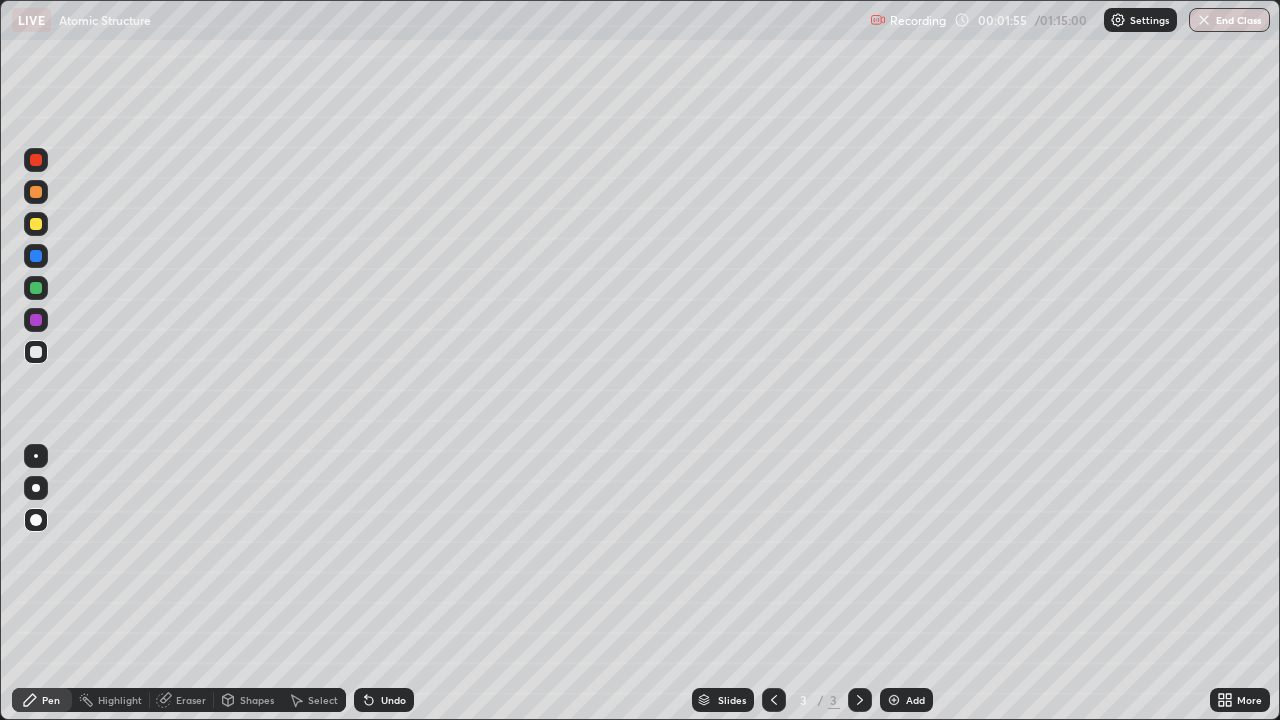 click on "Pen" at bounding box center [51, 700] 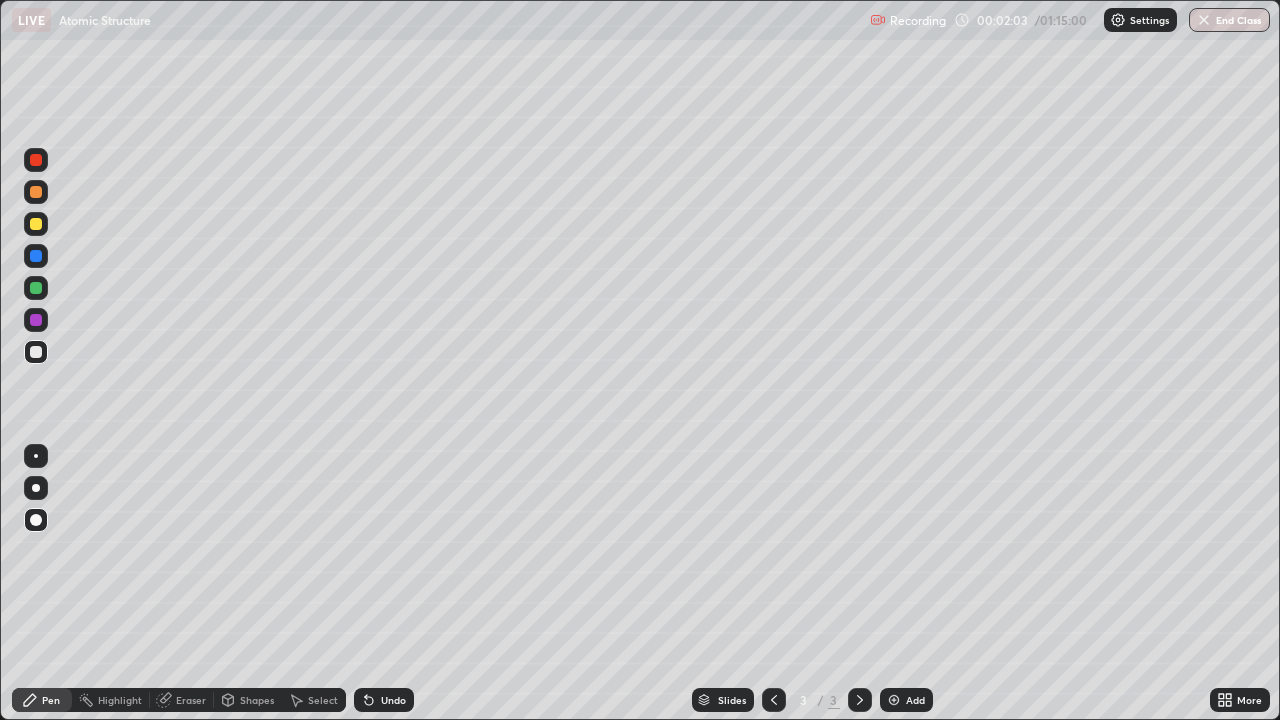 click on "Undo" at bounding box center (393, 700) 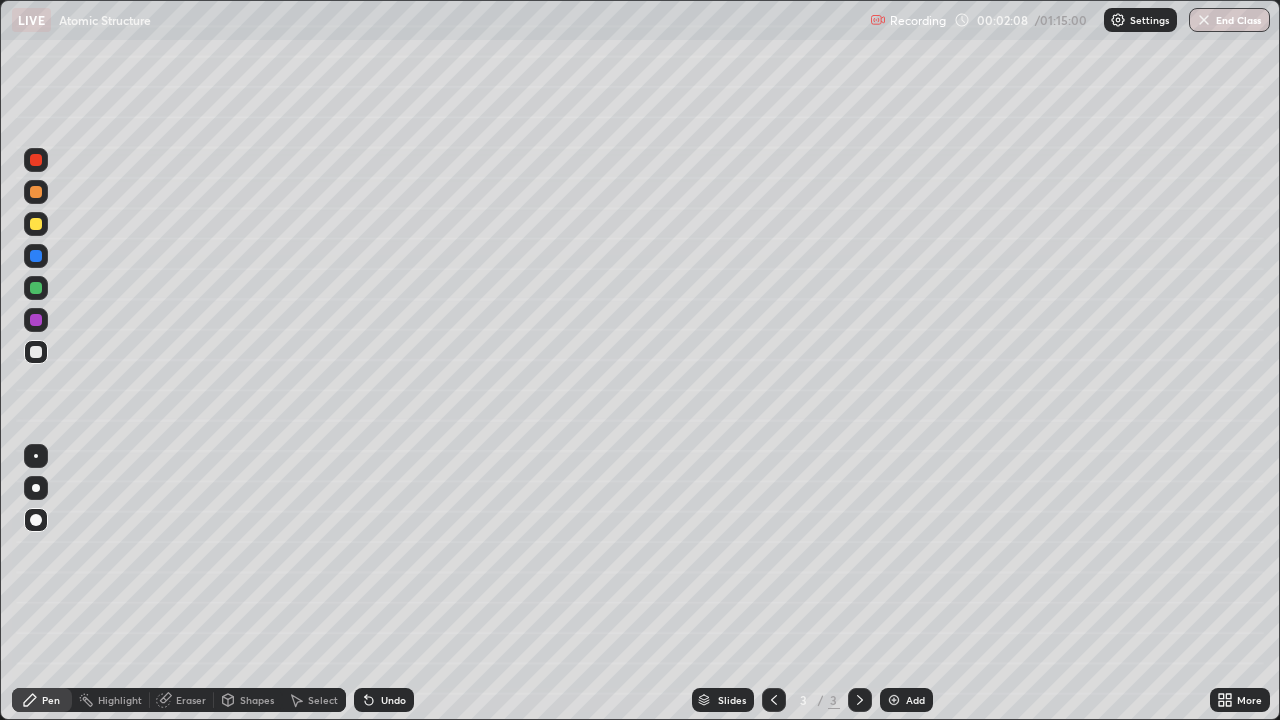 click on "Shapes" at bounding box center [257, 700] 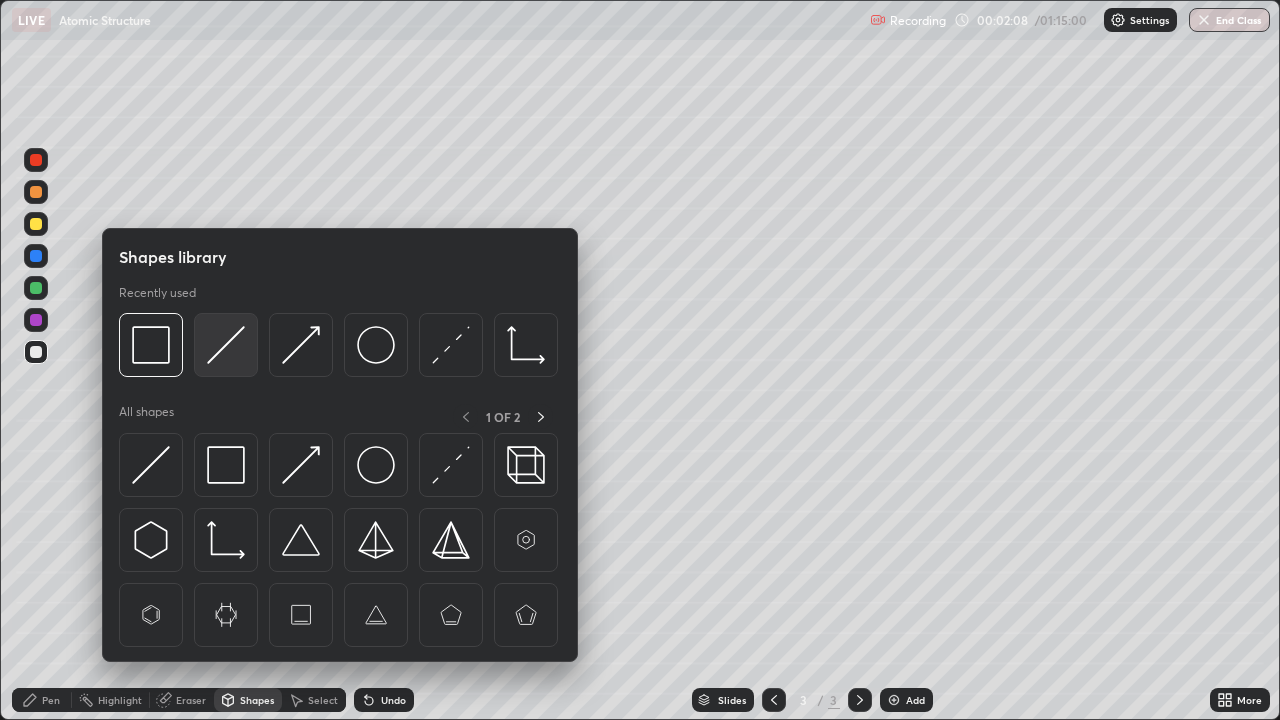 click at bounding box center (226, 345) 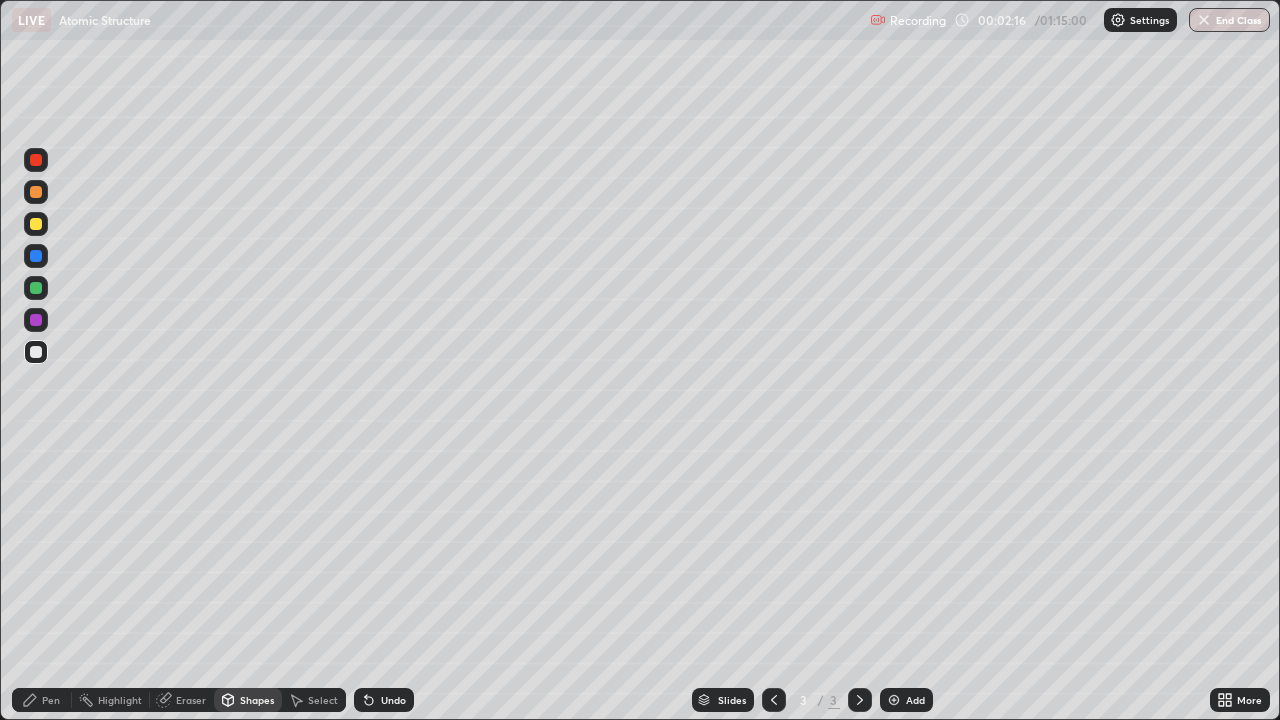 click on "Pen" at bounding box center [51, 700] 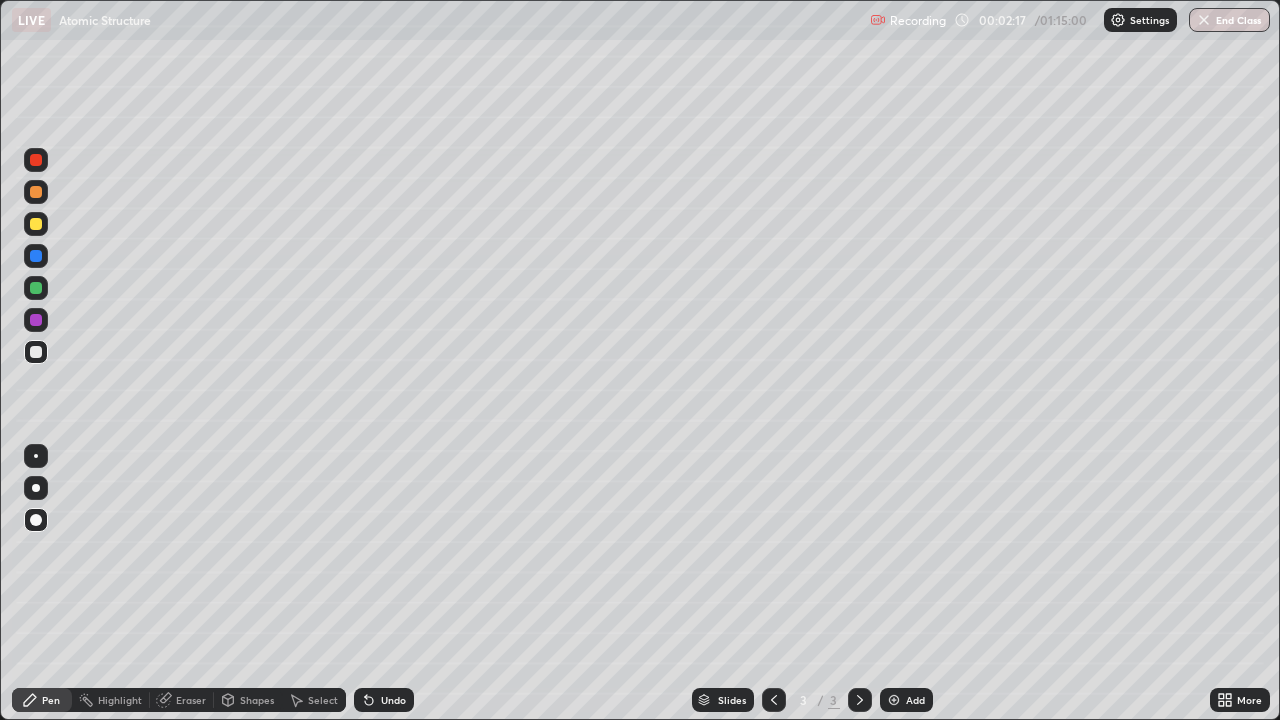 click at bounding box center [36, 224] 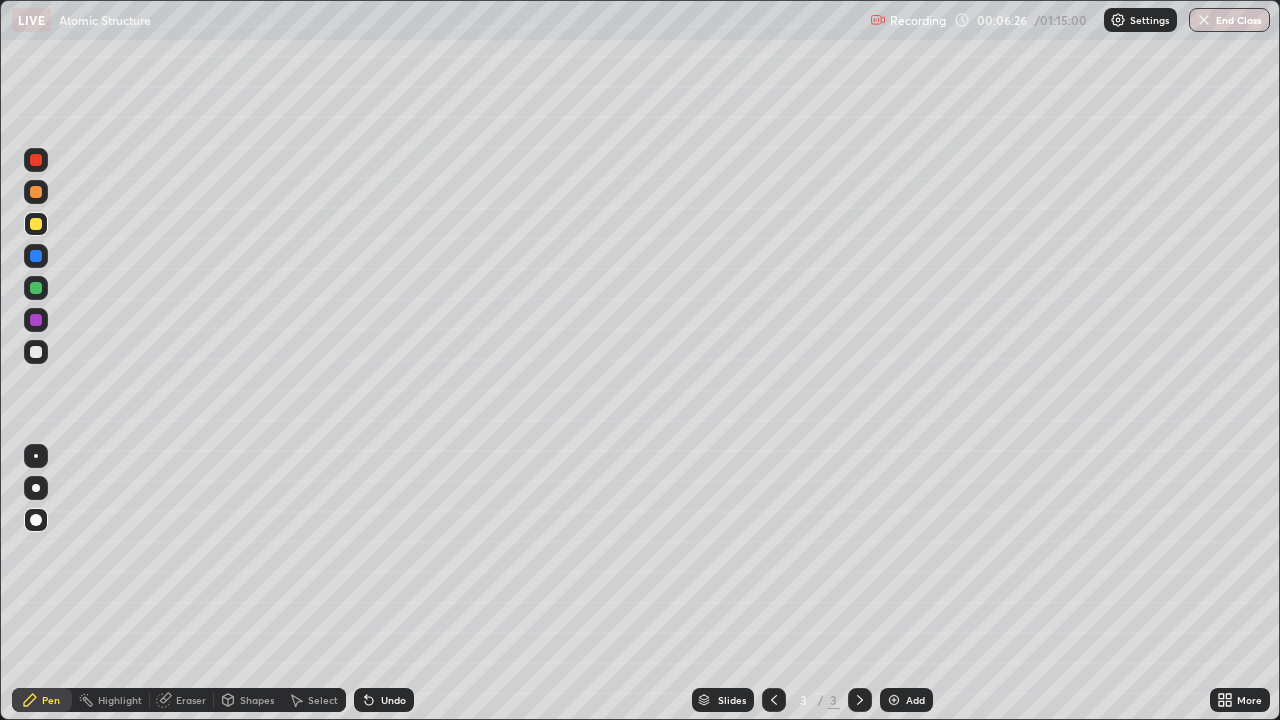 click on "Shapes" at bounding box center (257, 700) 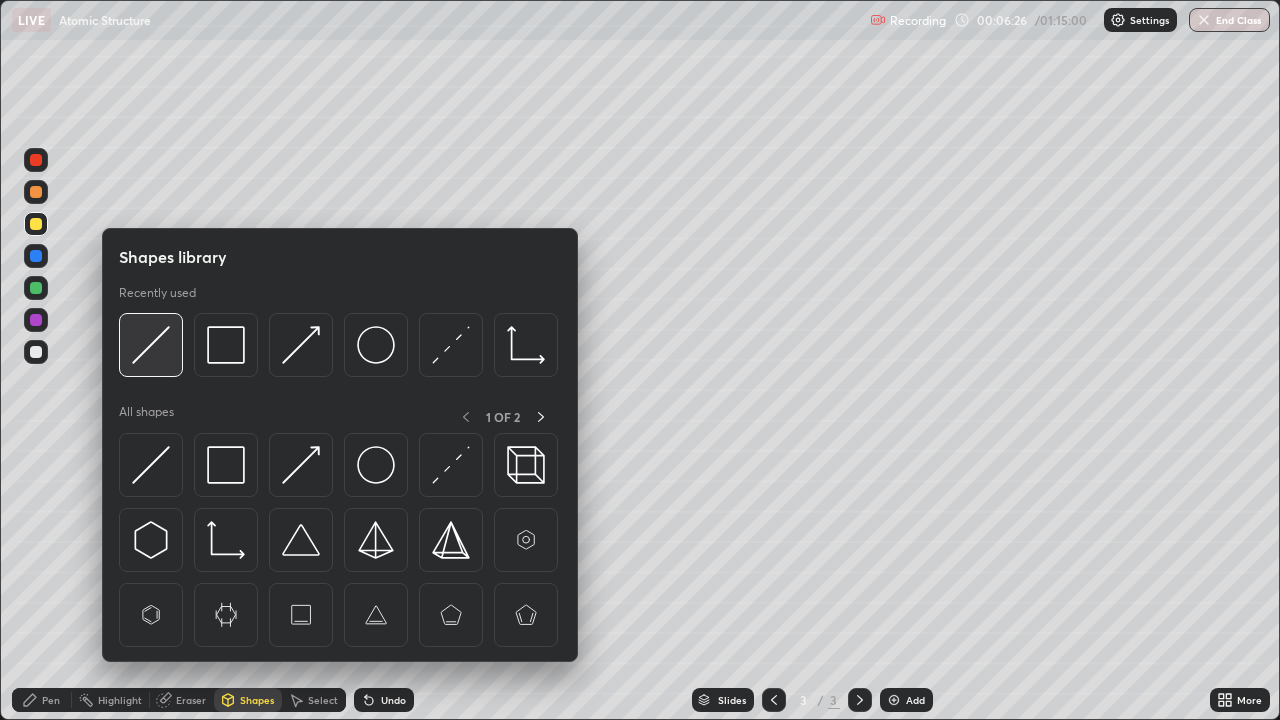 click at bounding box center [151, 345] 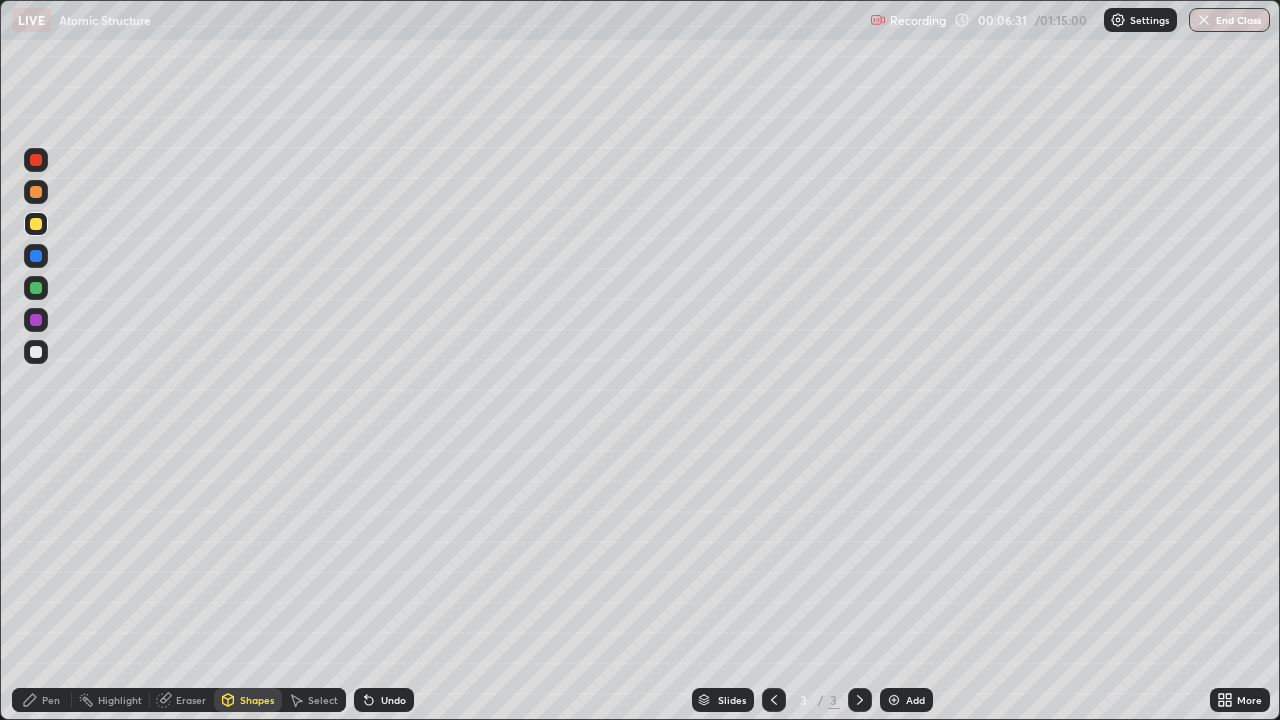 click on "Pen" at bounding box center (42, 700) 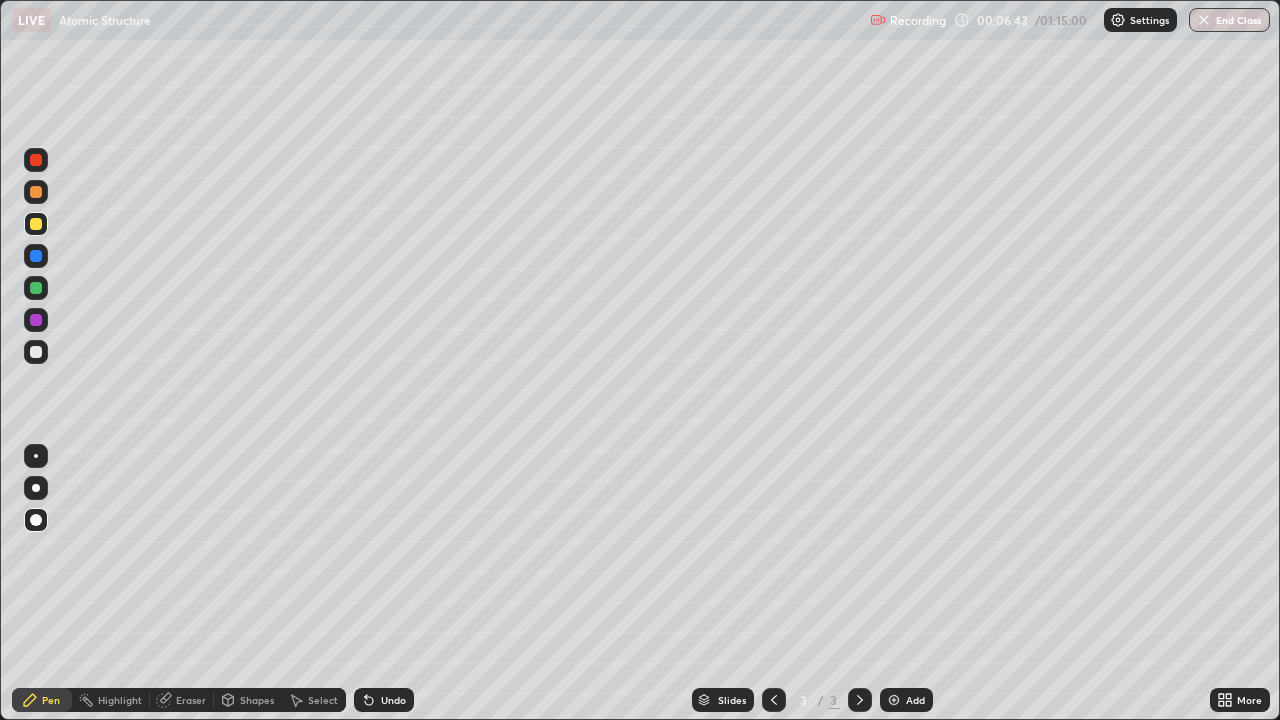 click at bounding box center [36, 352] 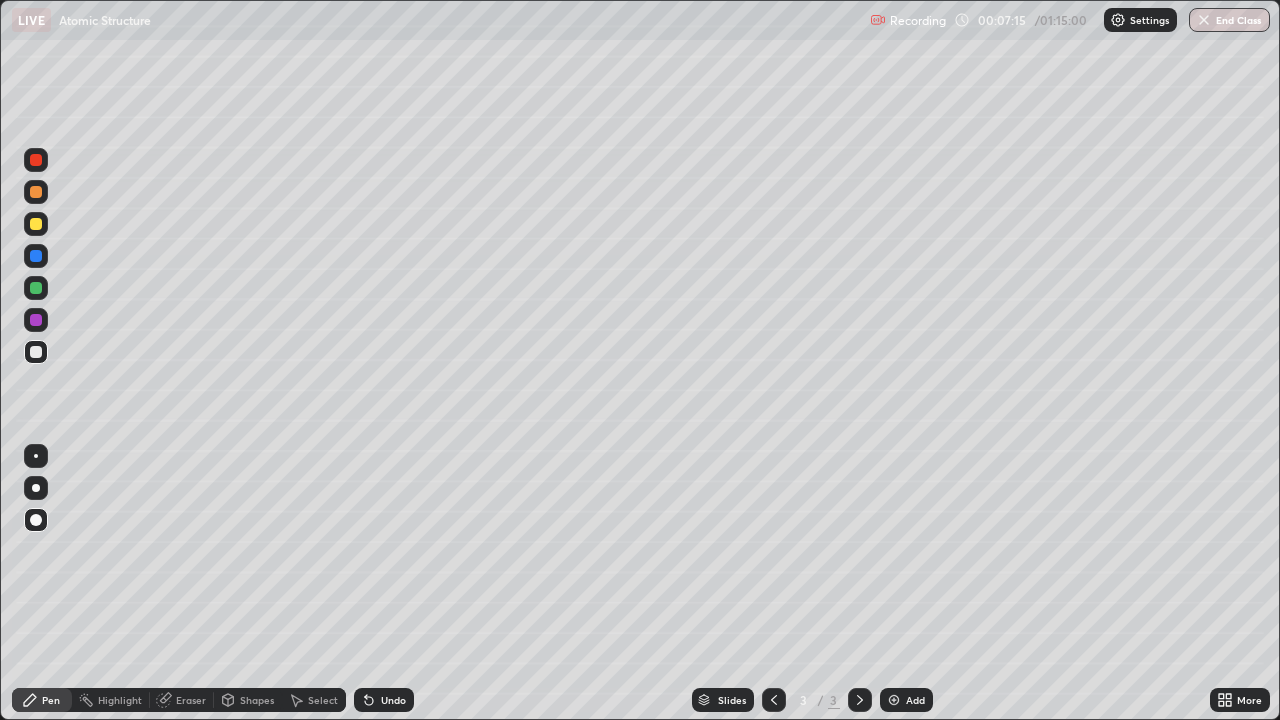 click on "Undo" at bounding box center [393, 700] 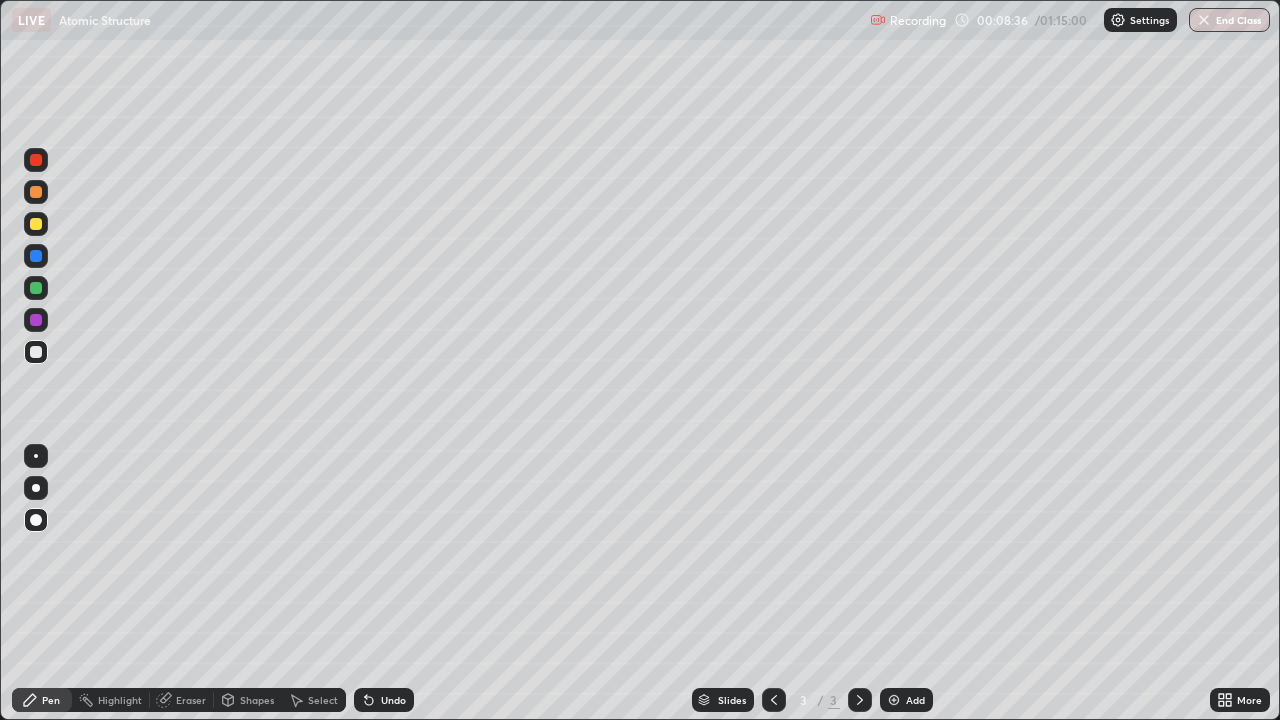 click on "Shapes" at bounding box center (257, 700) 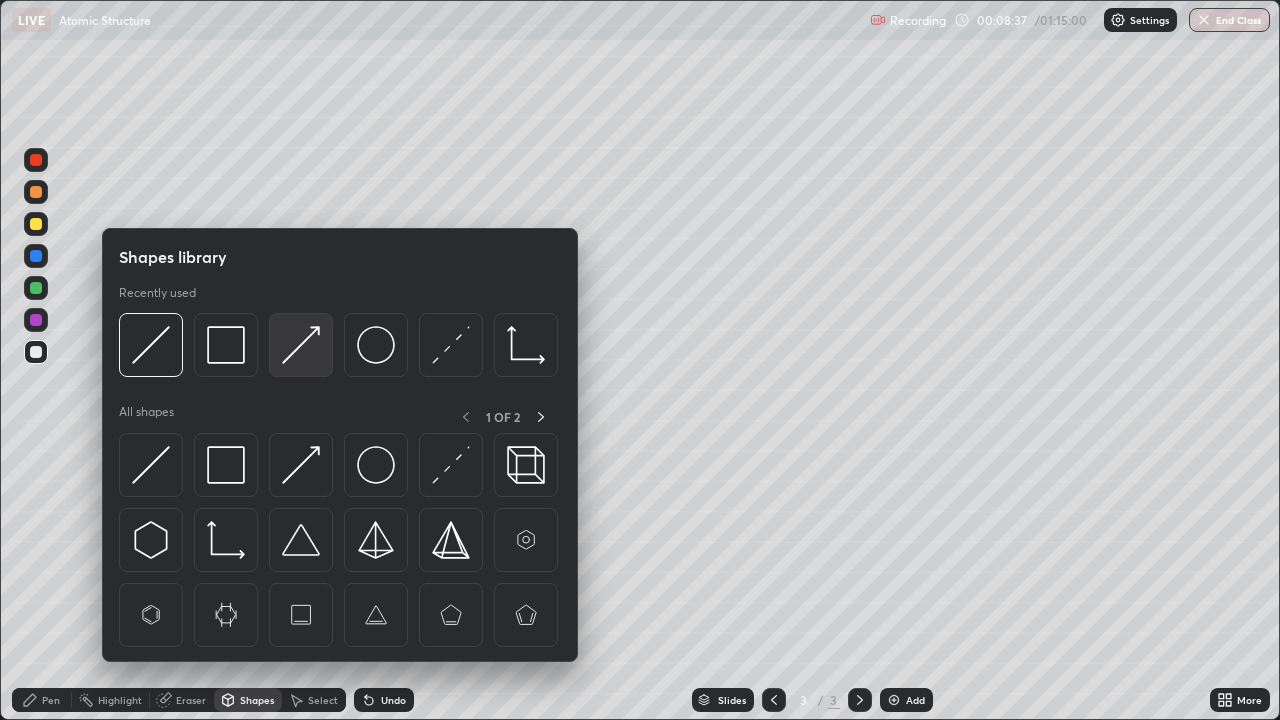 click at bounding box center (301, 345) 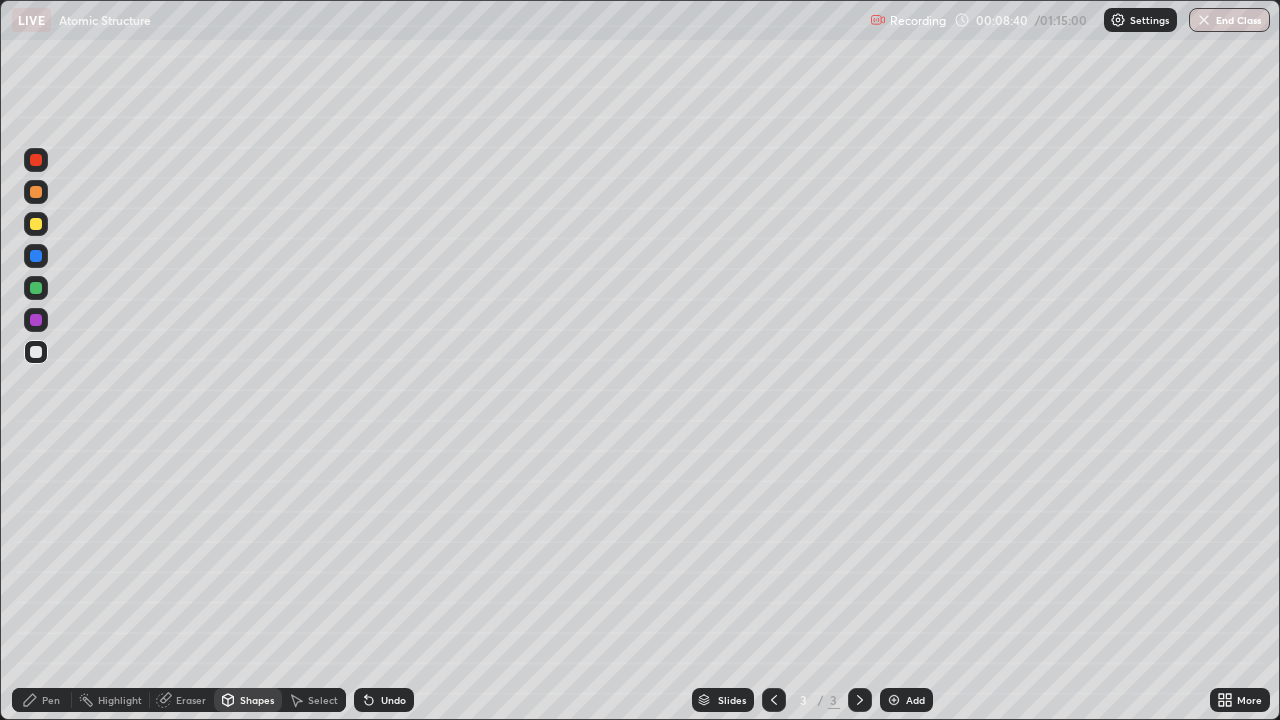 click on "Pen" at bounding box center (51, 700) 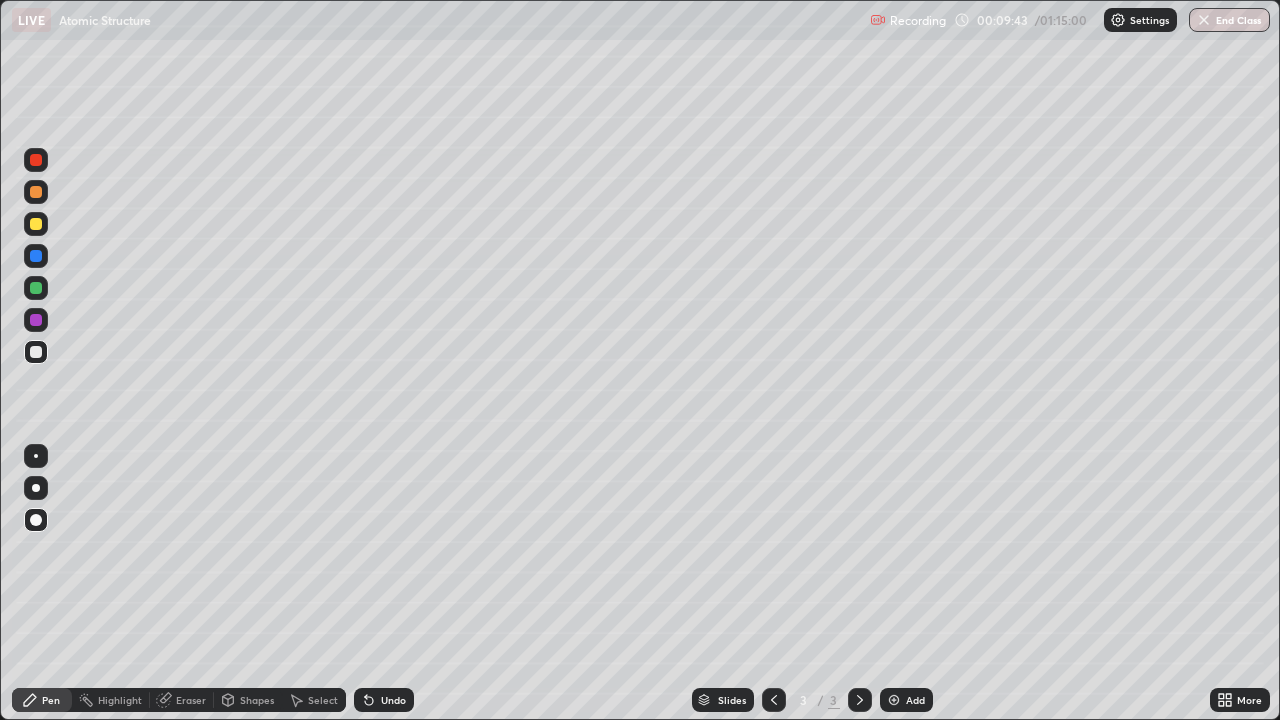 click on "Shapes" at bounding box center (257, 700) 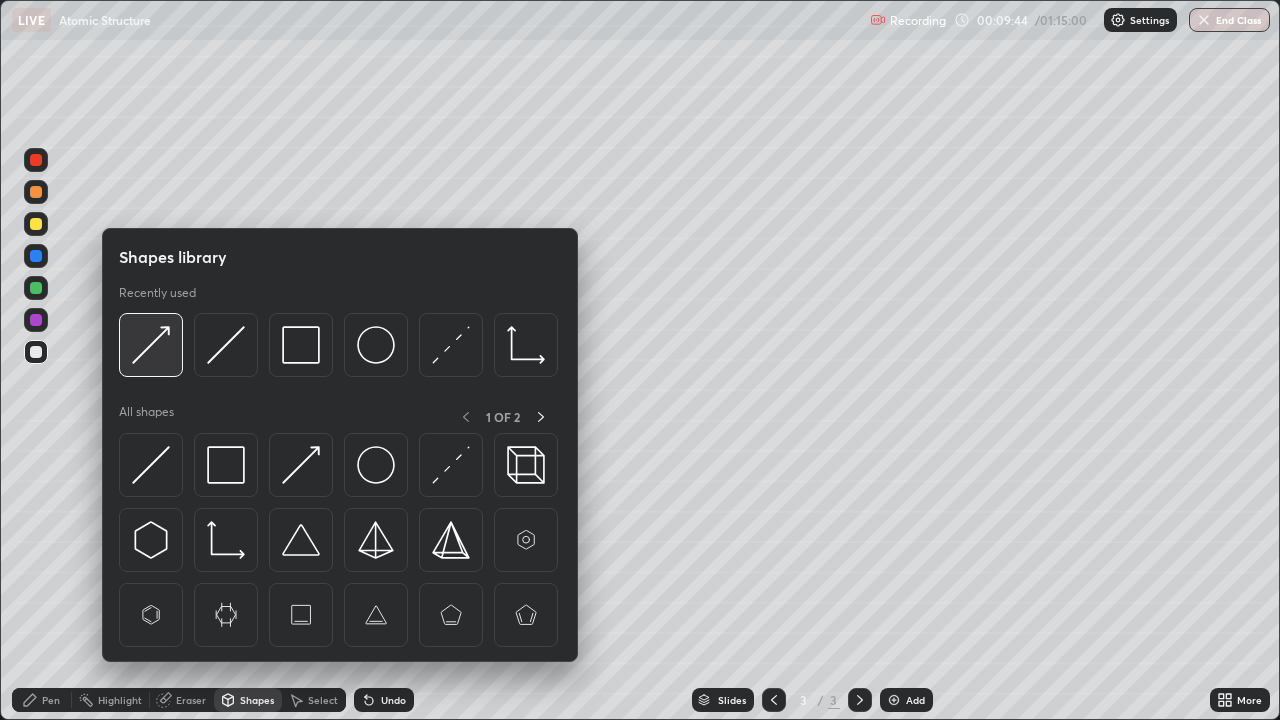 click at bounding box center (151, 345) 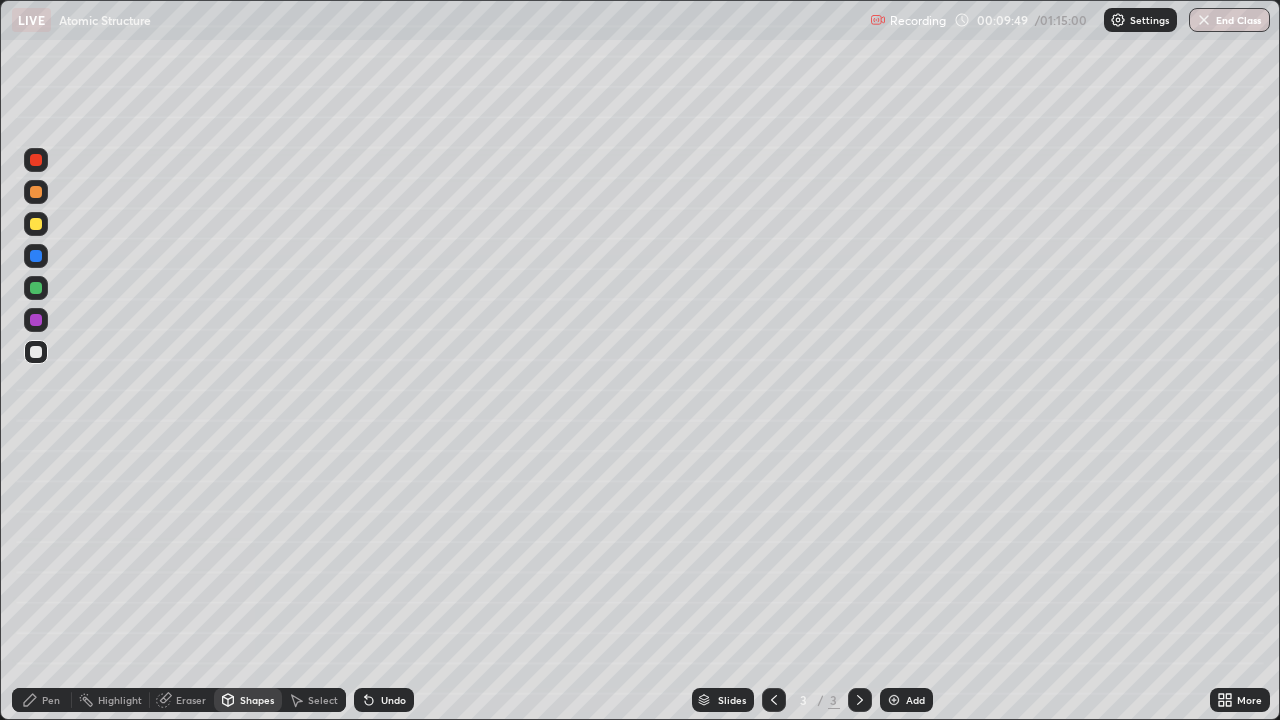 click on "Pen" at bounding box center [51, 700] 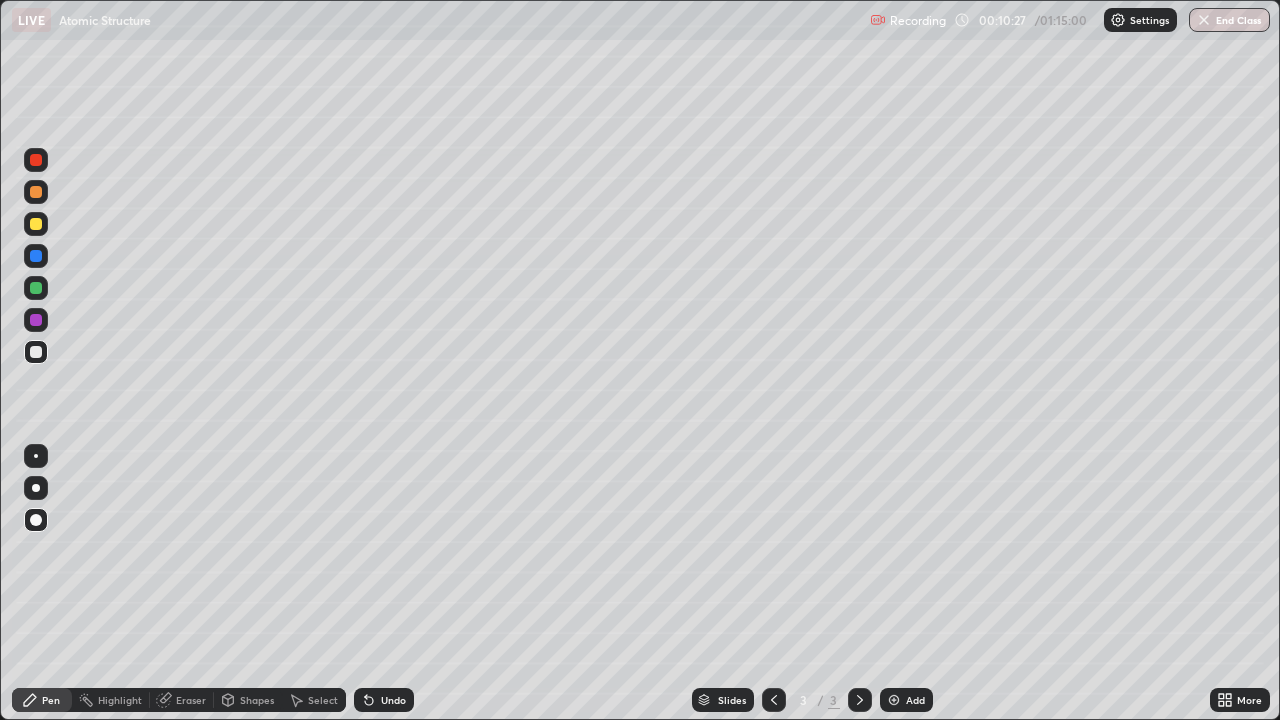 click at bounding box center [36, 224] 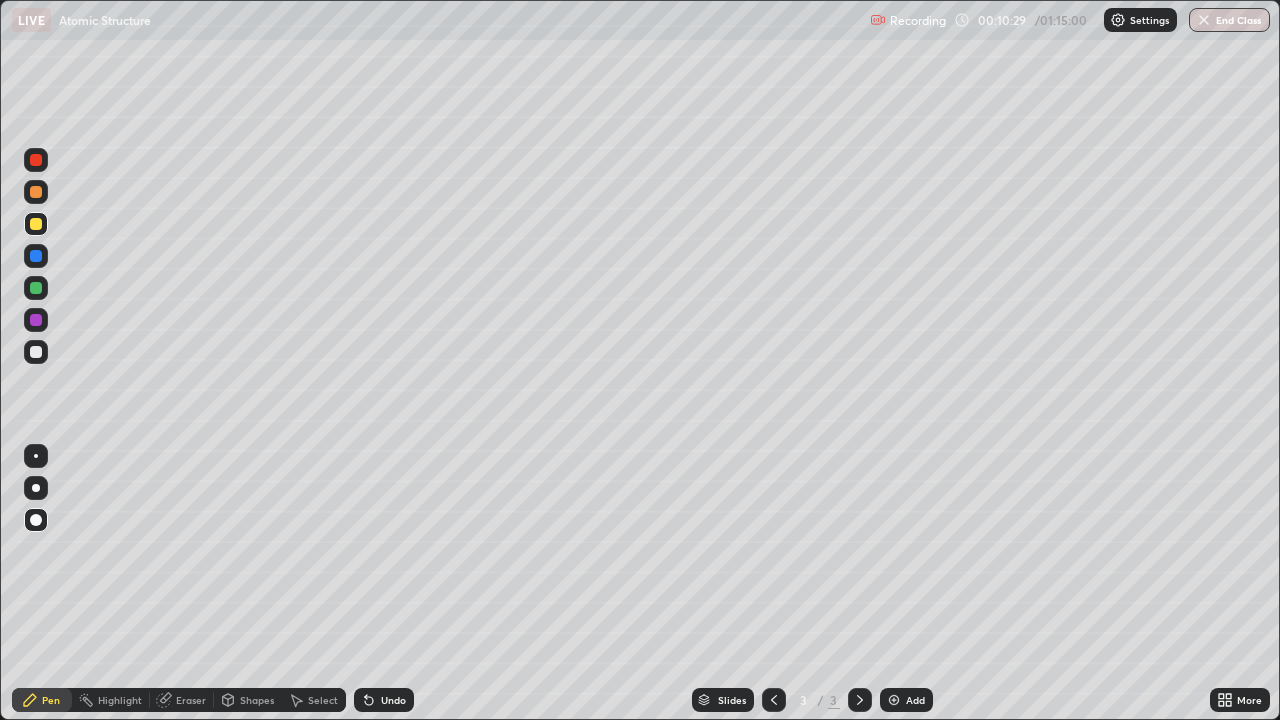 click 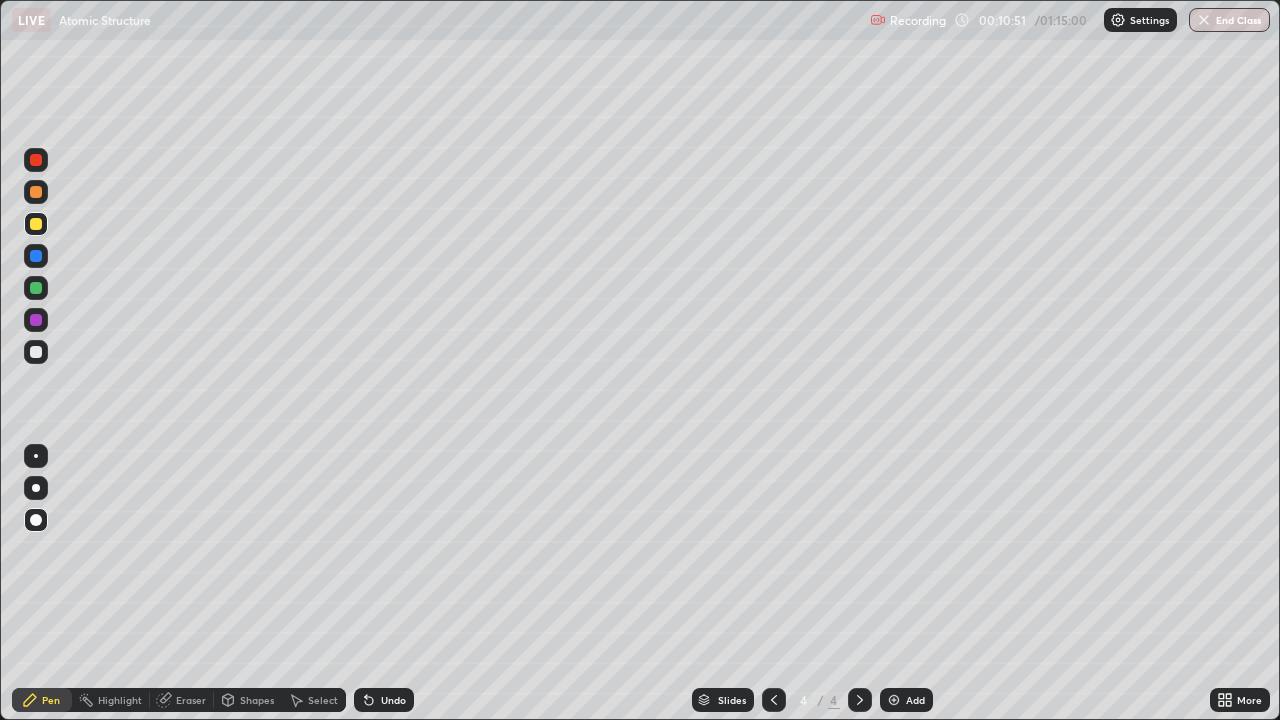 click on "Shapes" at bounding box center (257, 700) 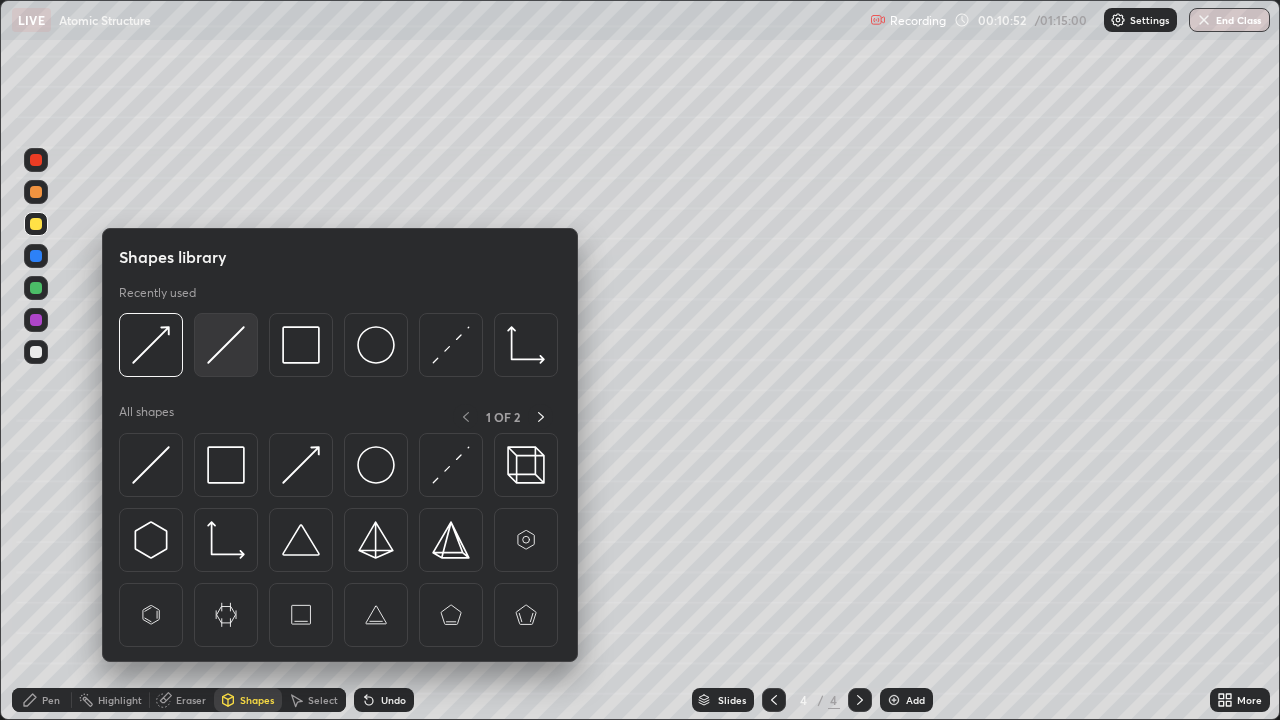 click at bounding box center (226, 345) 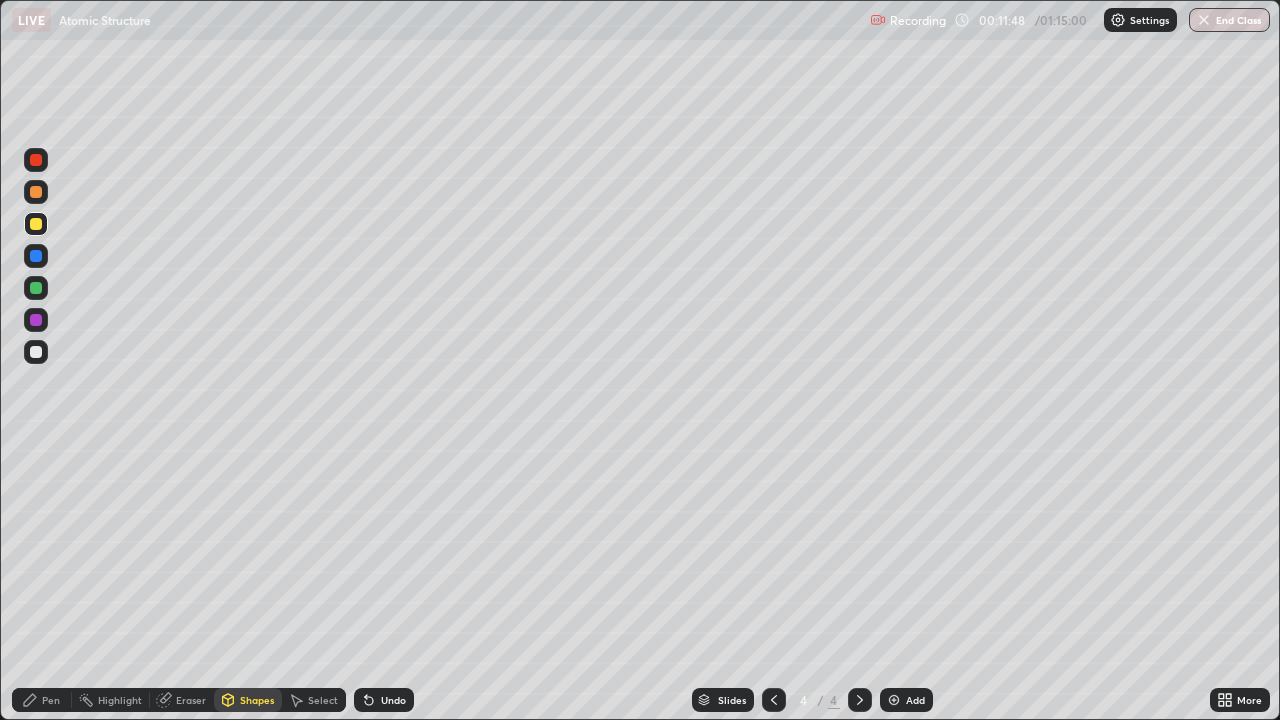 click on "Pen" at bounding box center (51, 700) 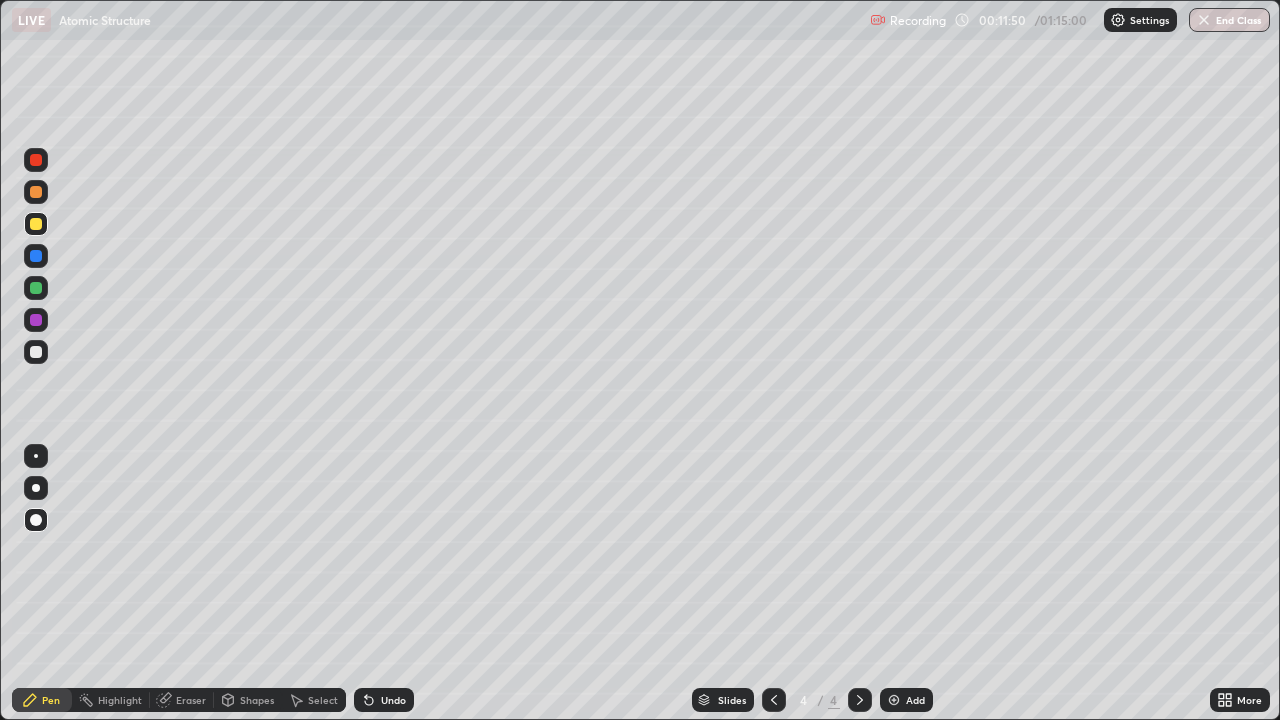 click at bounding box center [36, 352] 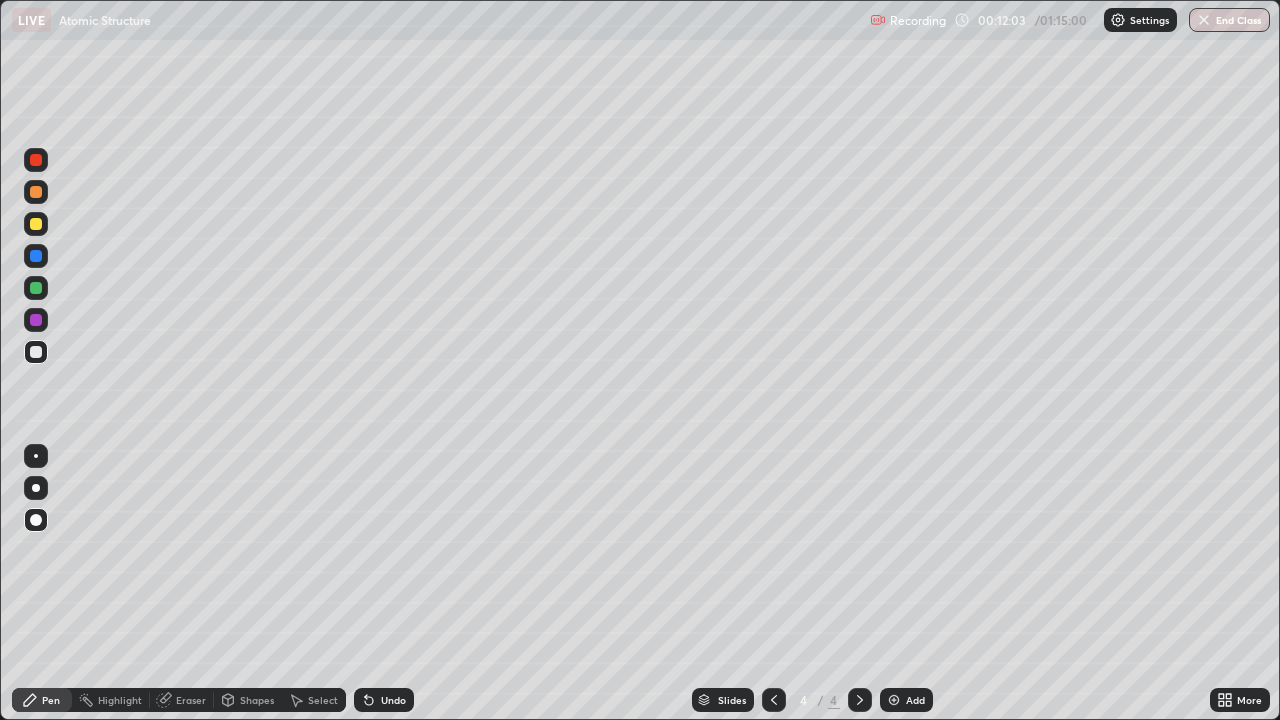 click on "Undo" at bounding box center [393, 700] 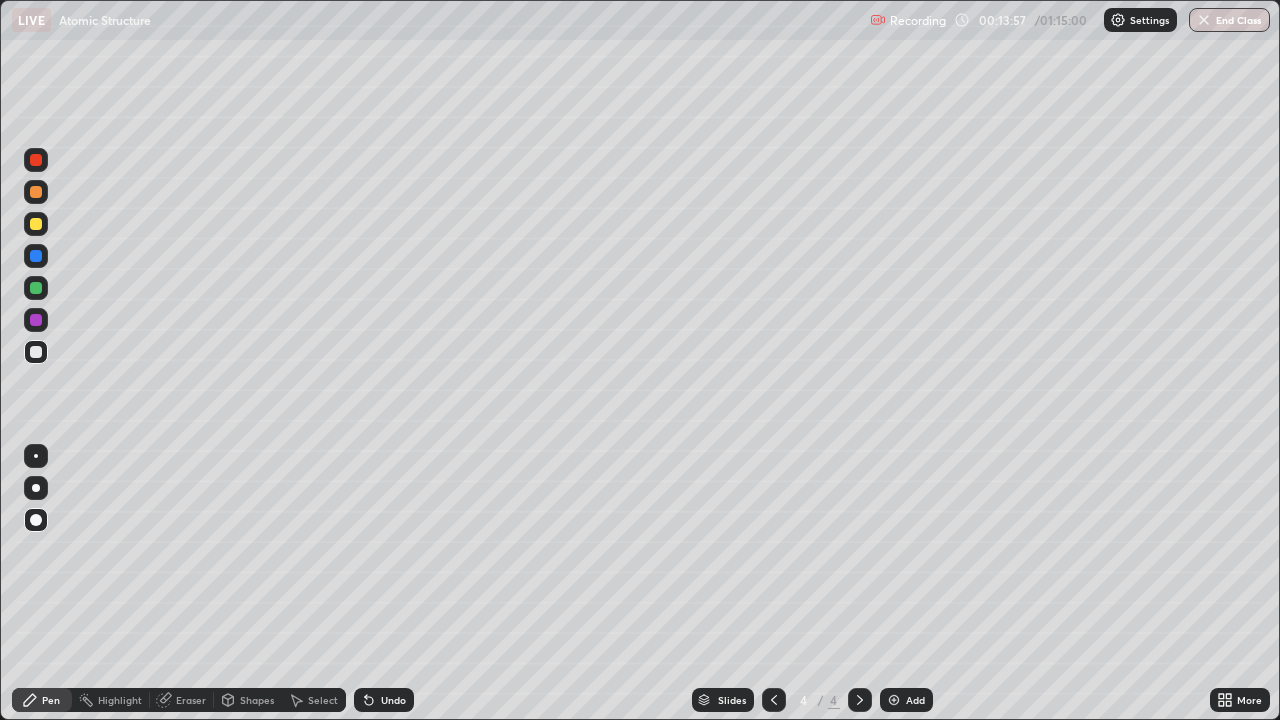 click at bounding box center [36, 224] 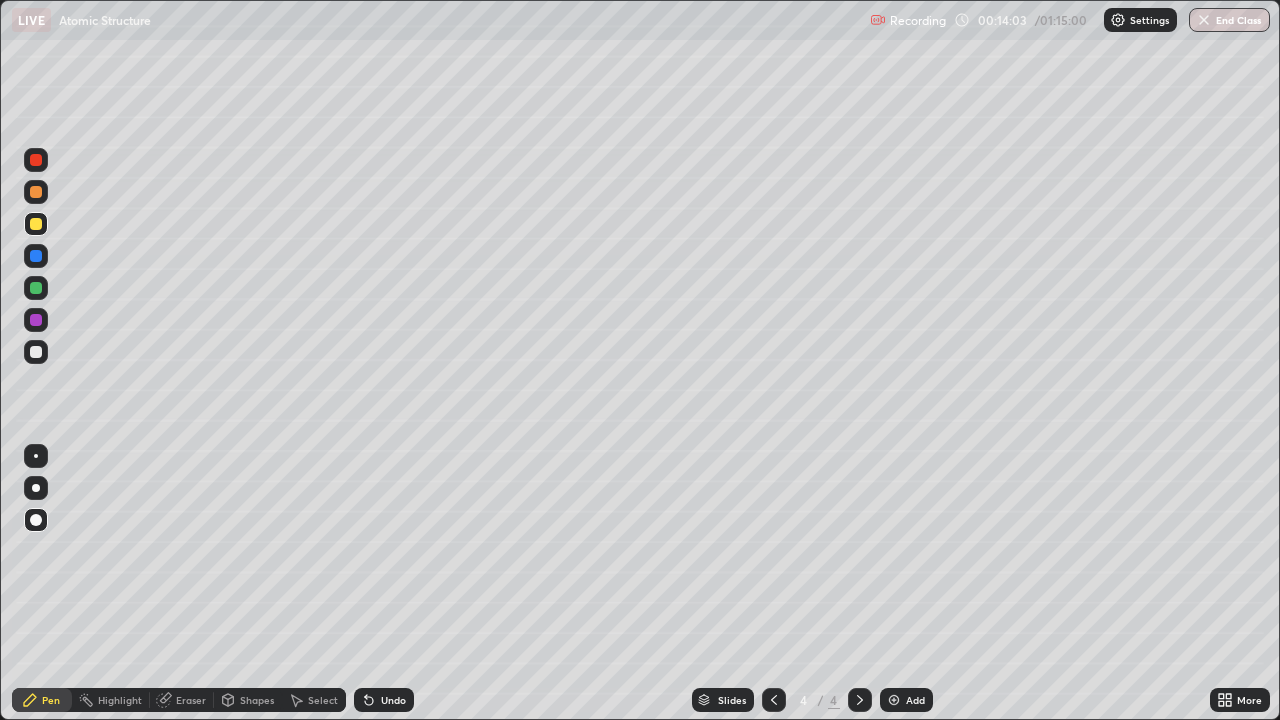 click 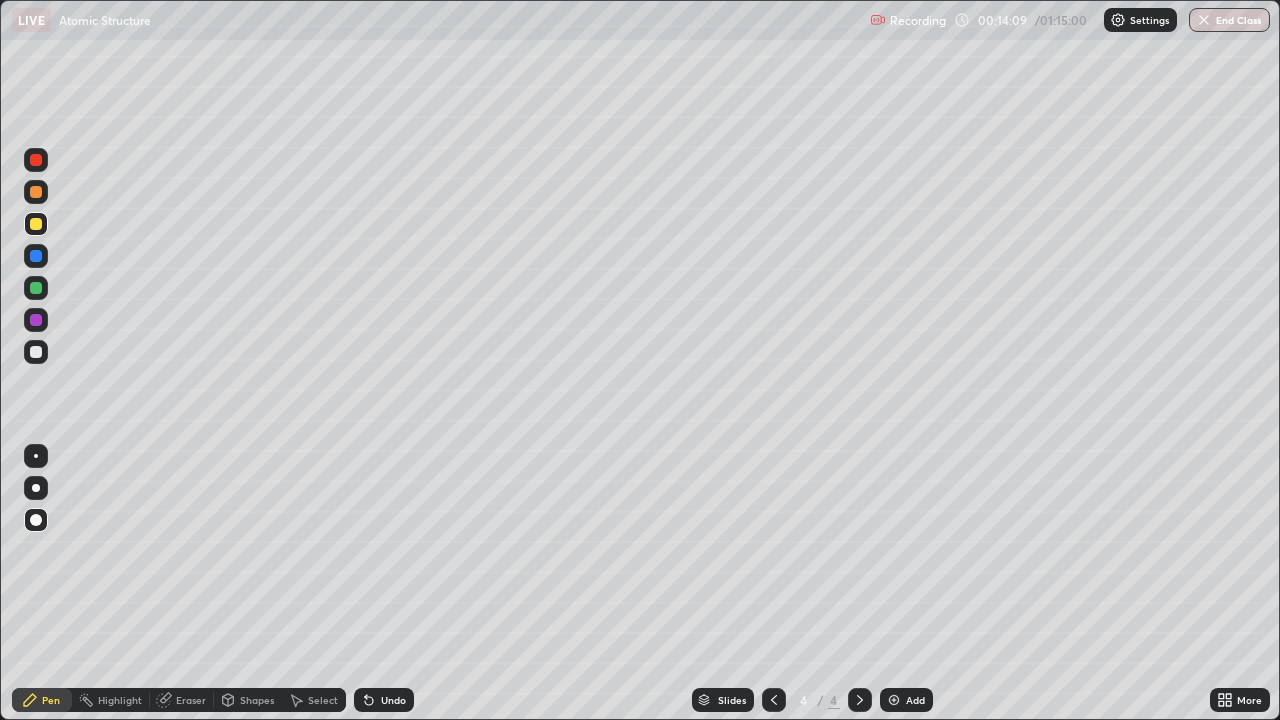 click on "Shapes" at bounding box center [257, 700] 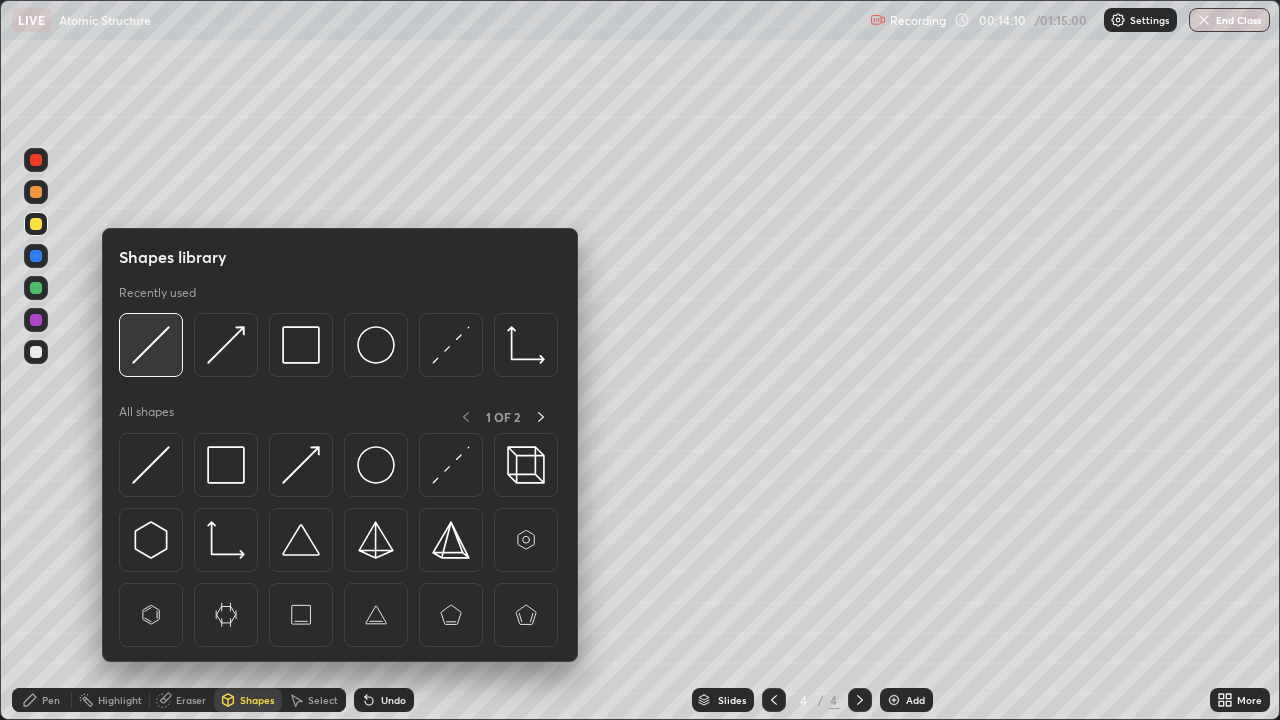 click at bounding box center [151, 345] 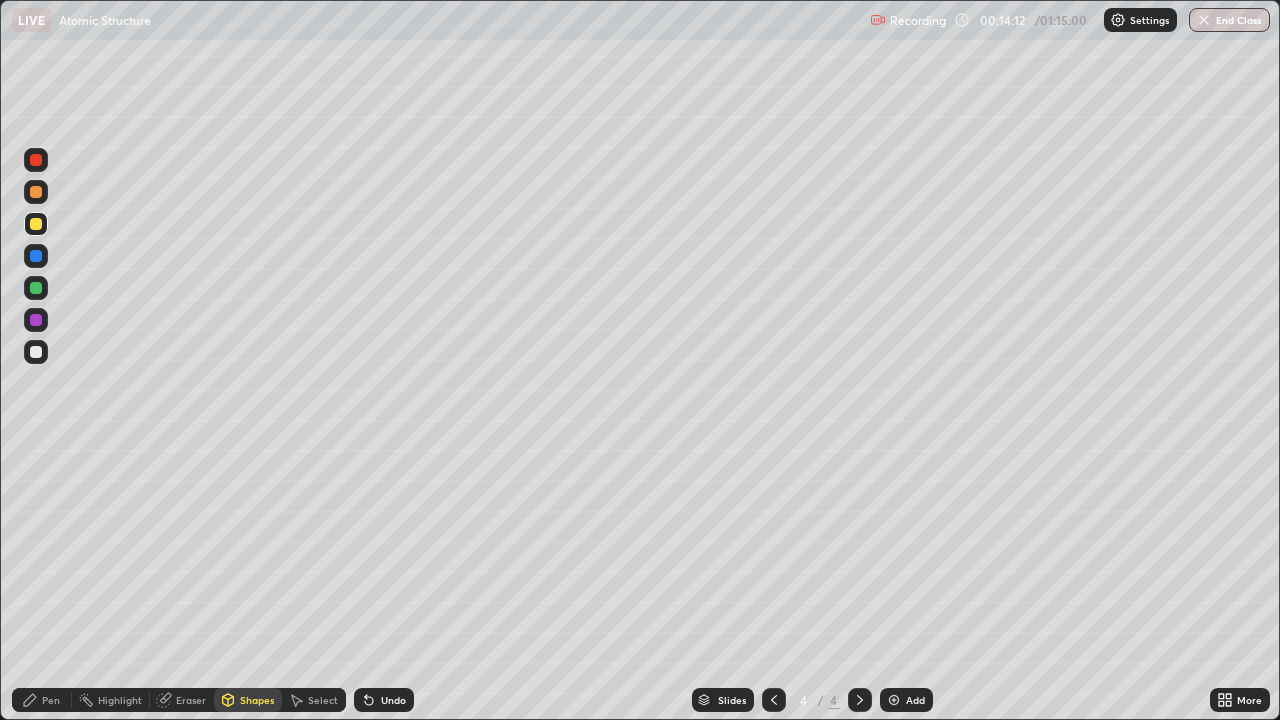 click on "Pen" at bounding box center (51, 700) 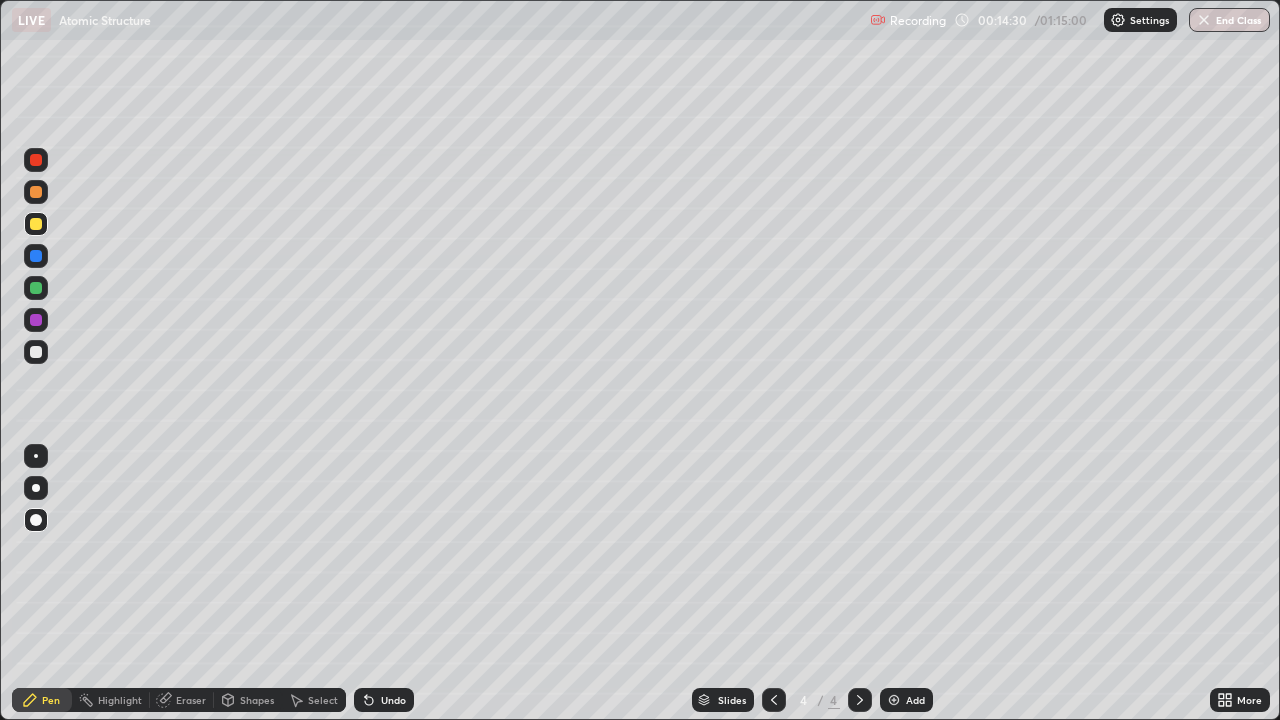 click on "Undo" at bounding box center [384, 700] 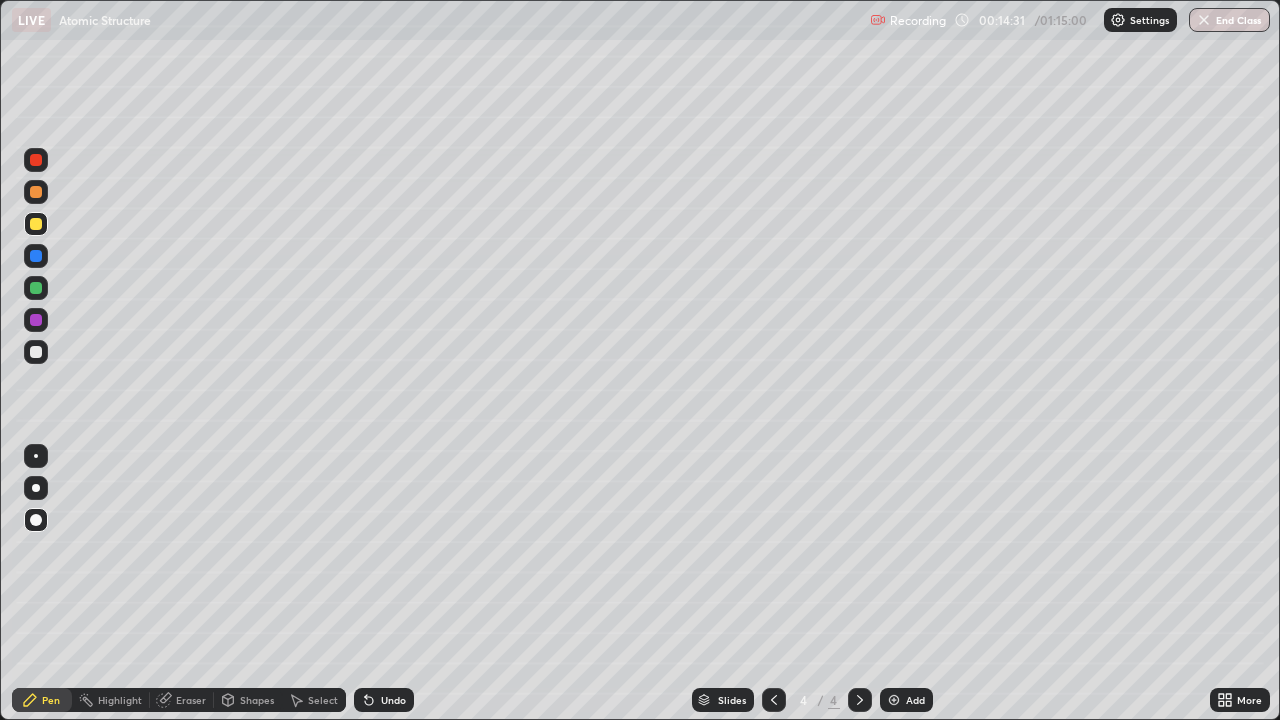 click on "Undo" at bounding box center [393, 700] 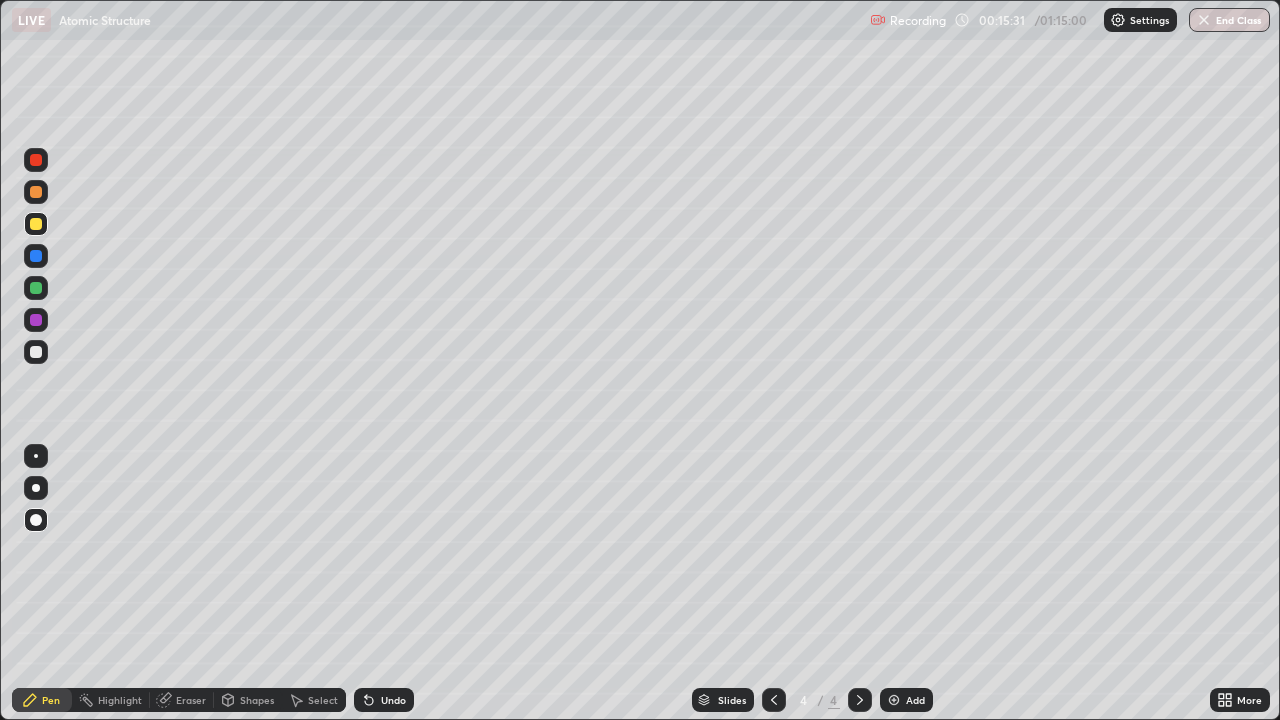click at bounding box center [36, 352] 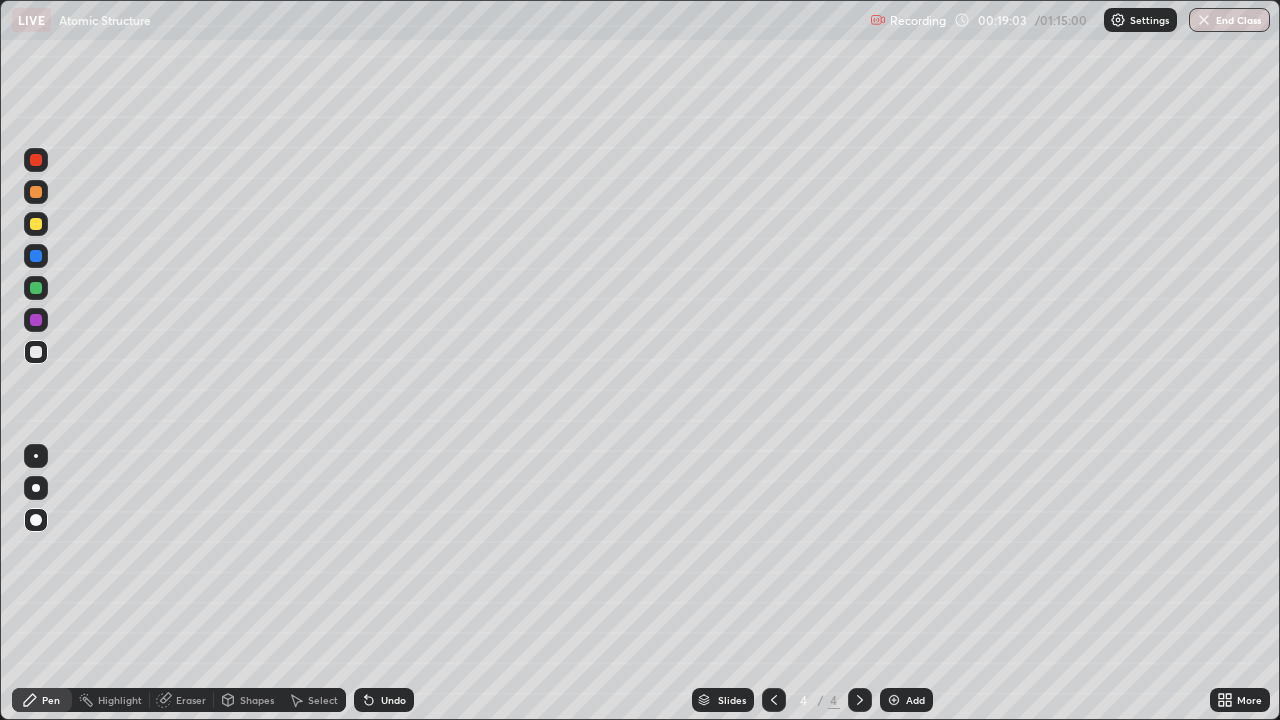 click on "Undo" at bounding box center [393, 700] 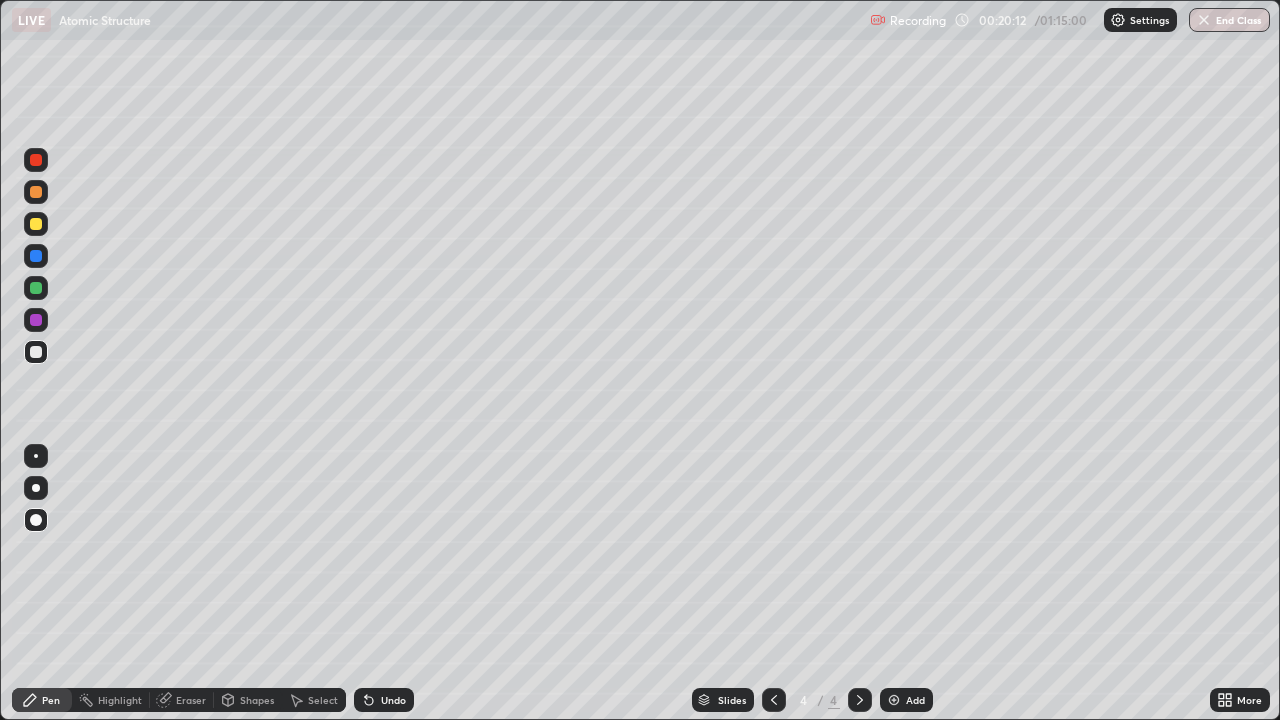 click 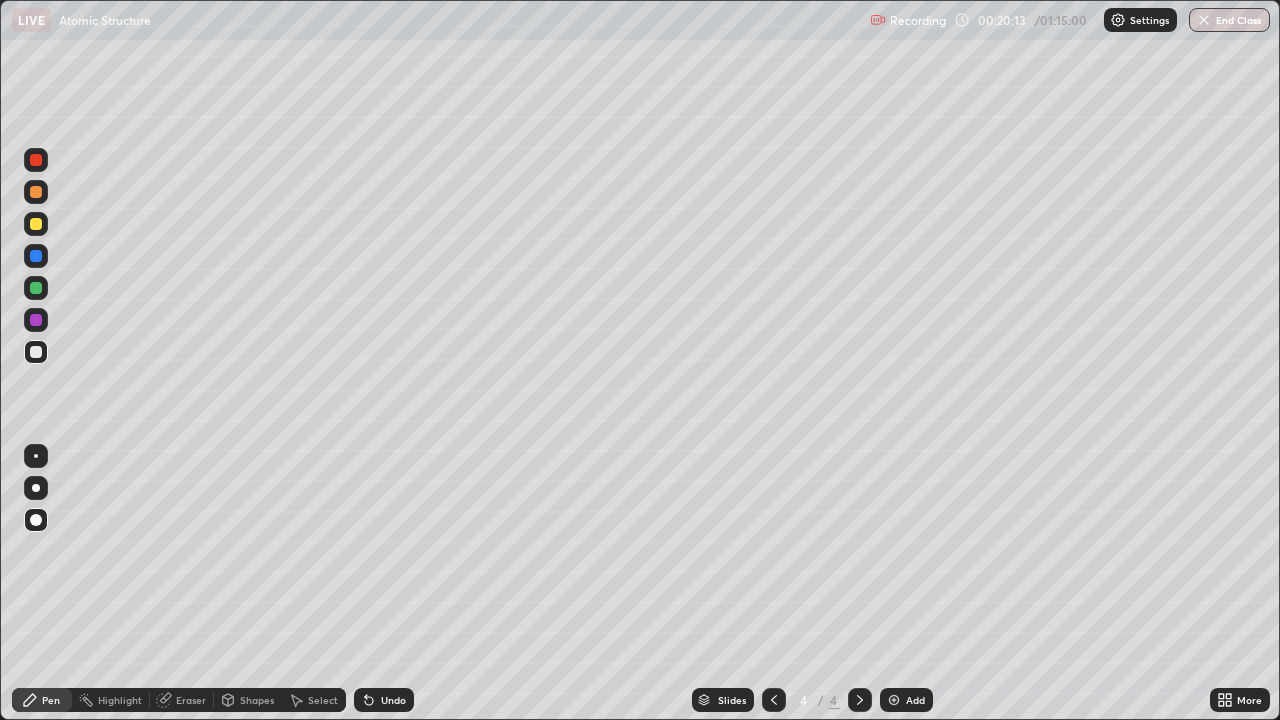 click on "Add" at bounding box center [906, 700] 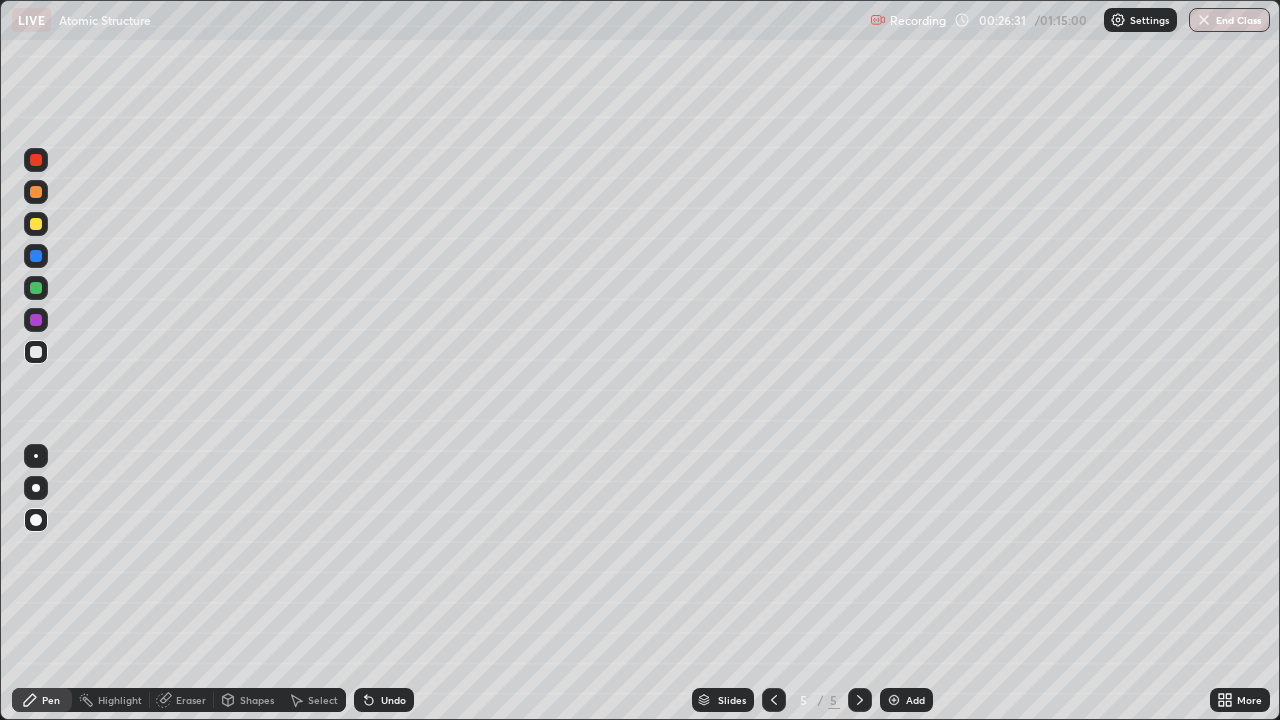click at bounding box center [36, 224] 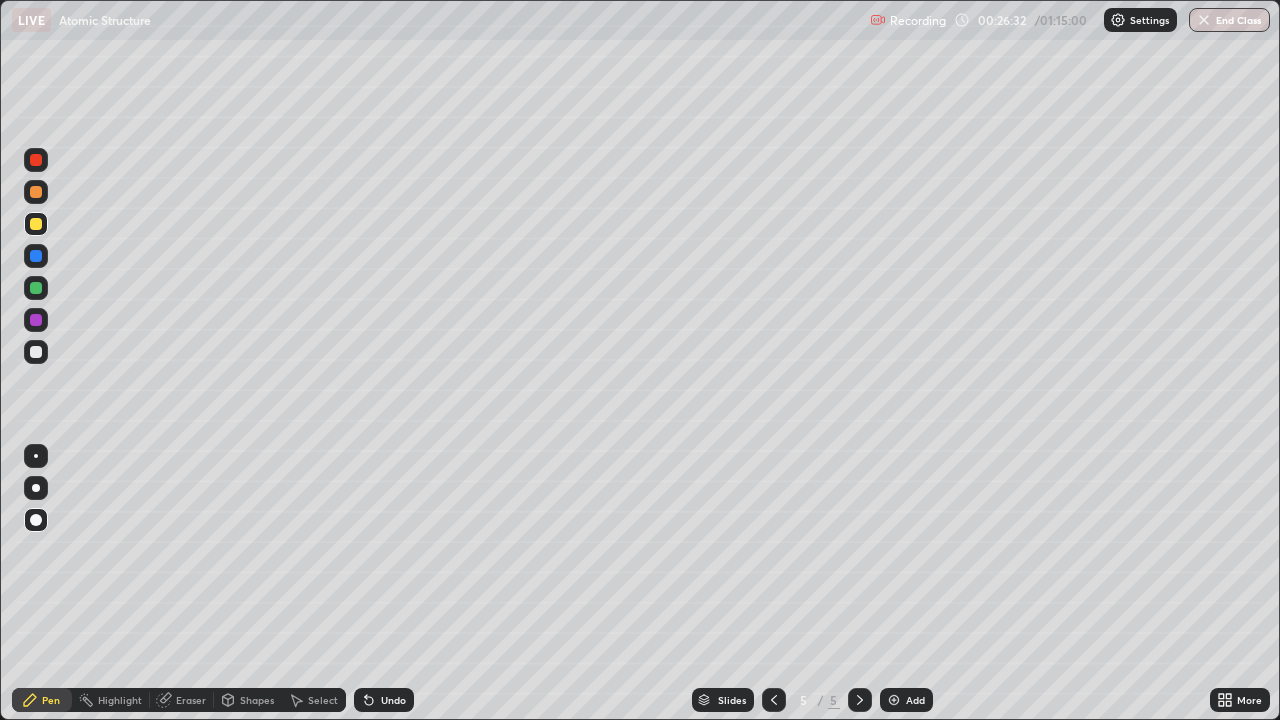 click on "Pen" at bounding box center [51, 700] 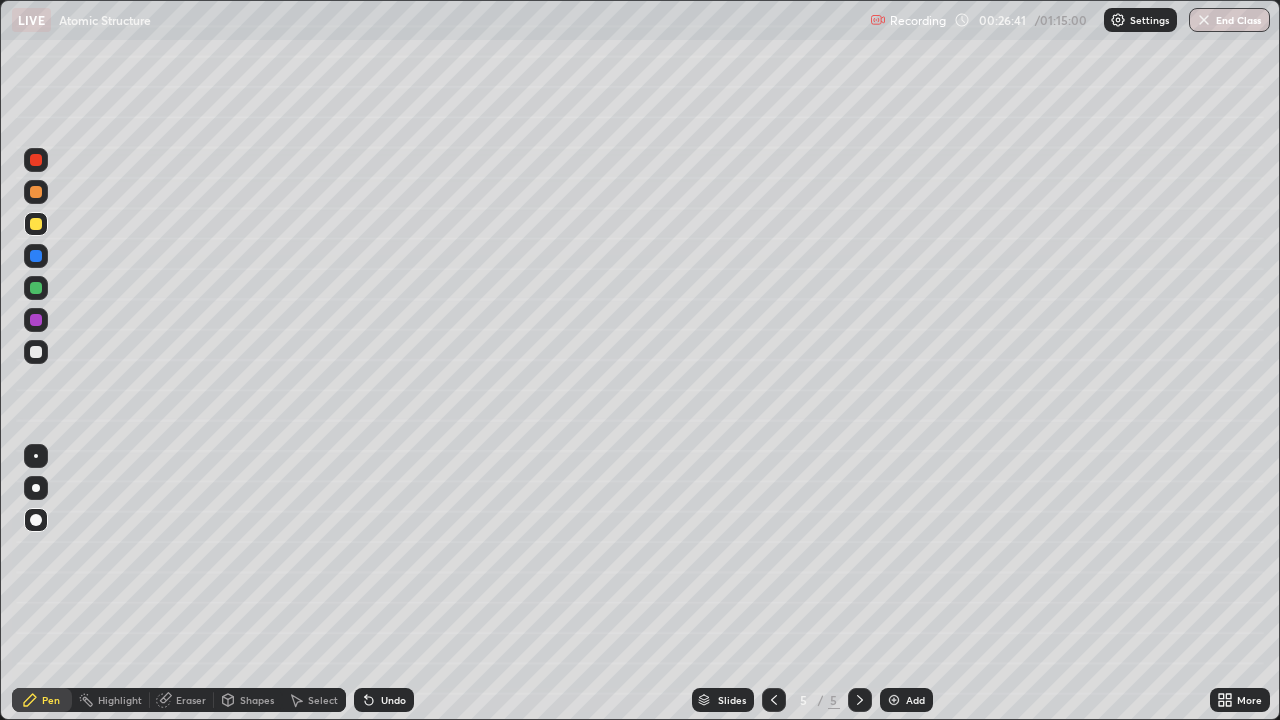 click on "Shapes" at bounding box center (248, 700) 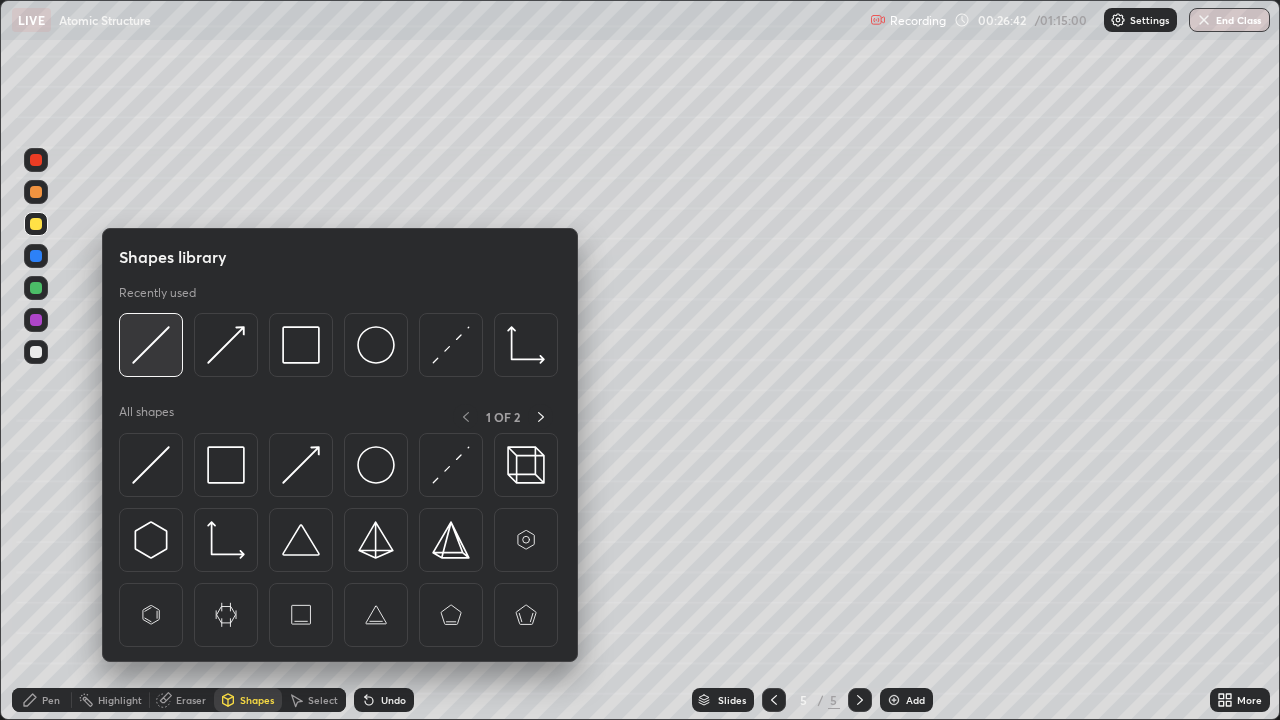 click at bounding box center (151, 345) 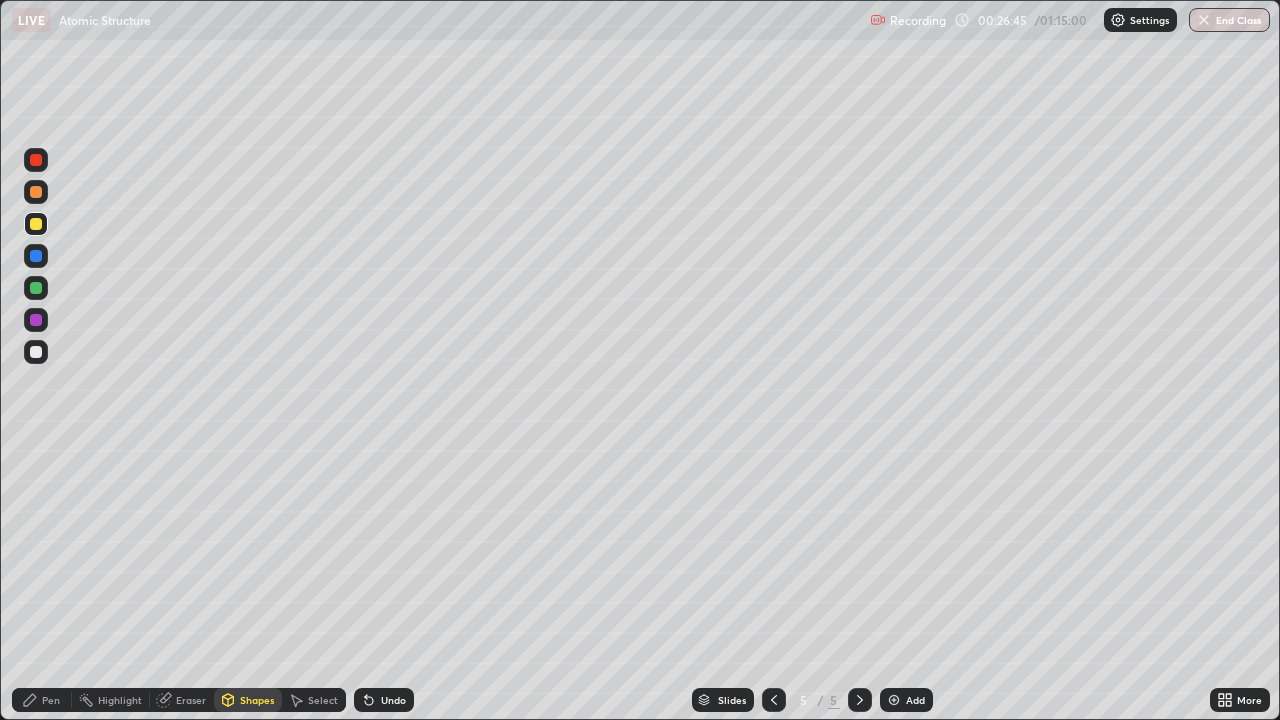 click on "Pen" at bounding box center (51, 700) 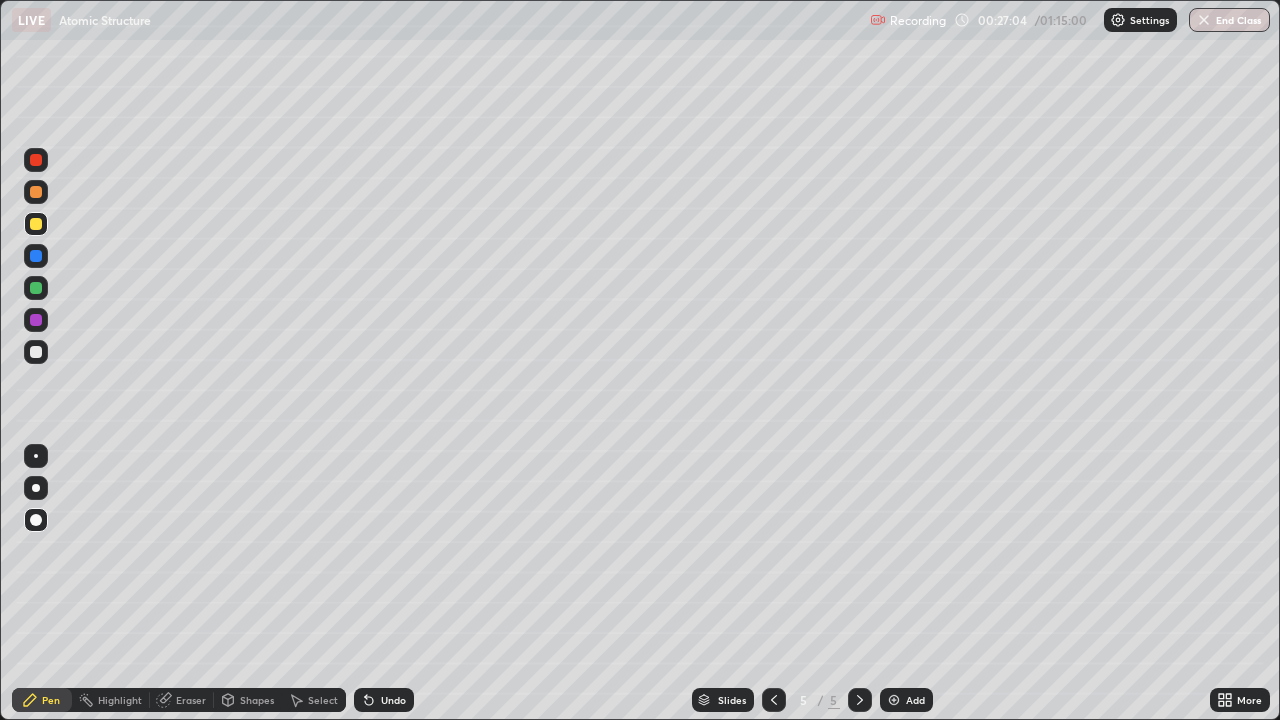 click on "Undo" at bounding box center (393, 700) 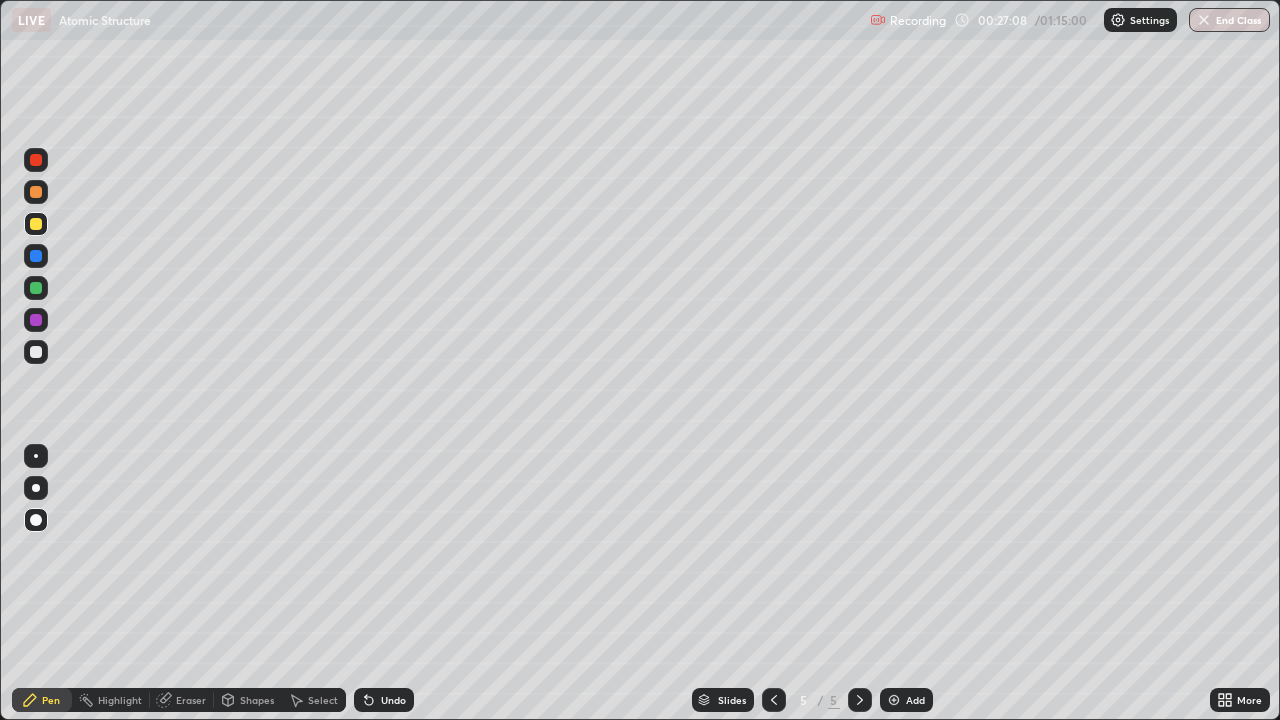 click on "Shapes" at bounding box center [257, 700] 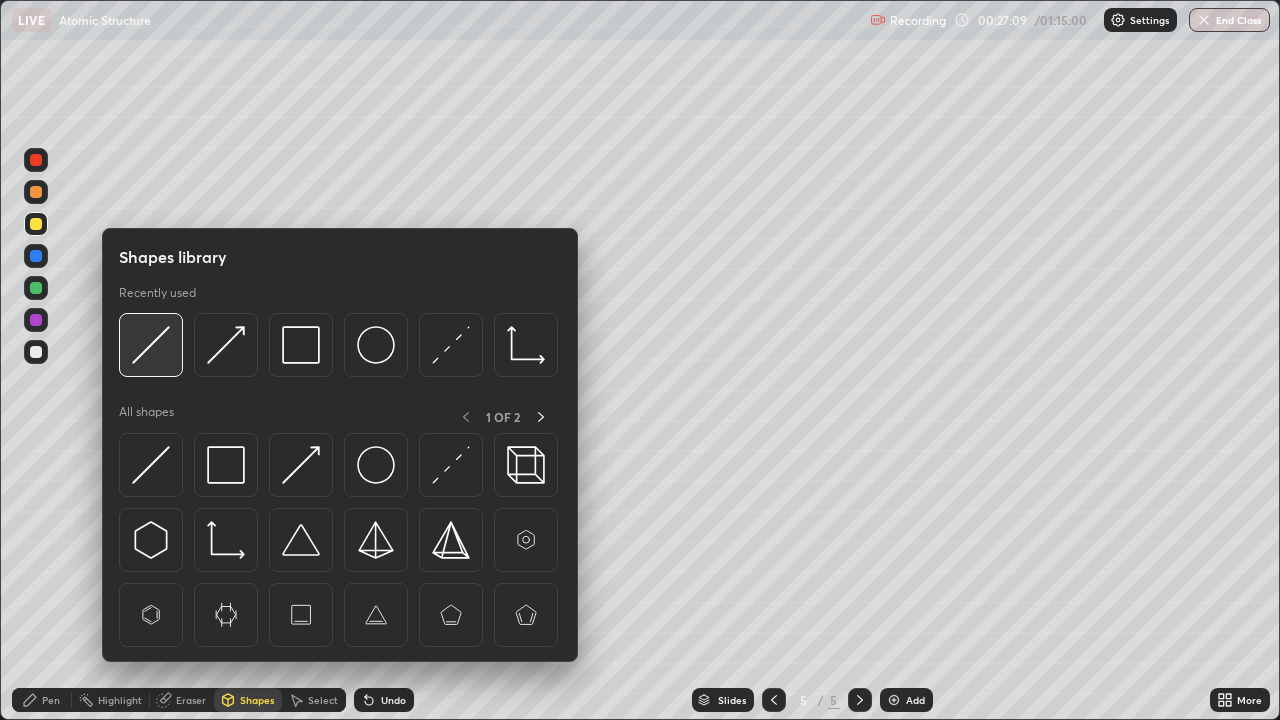 click at bounding box center (151, 345) 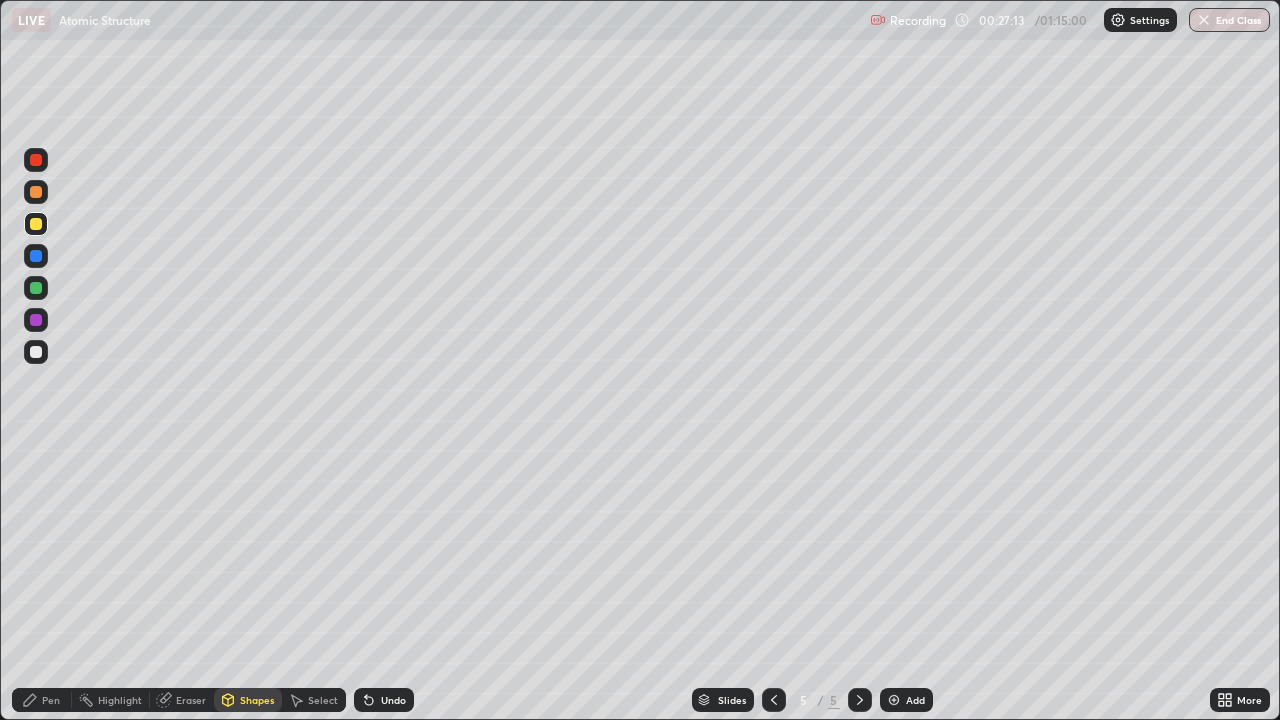 click on "Pen" at bounding box center (51, 700) 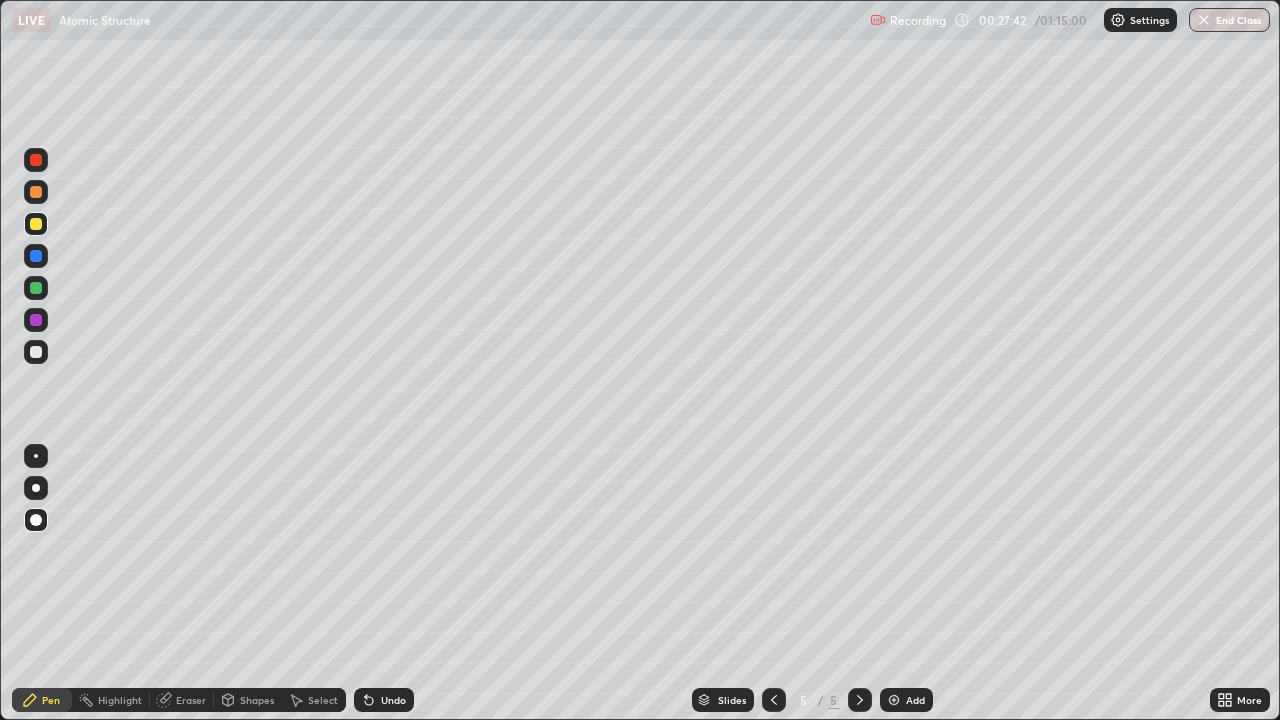 click on "Undo" at bounding box center [393, 700] 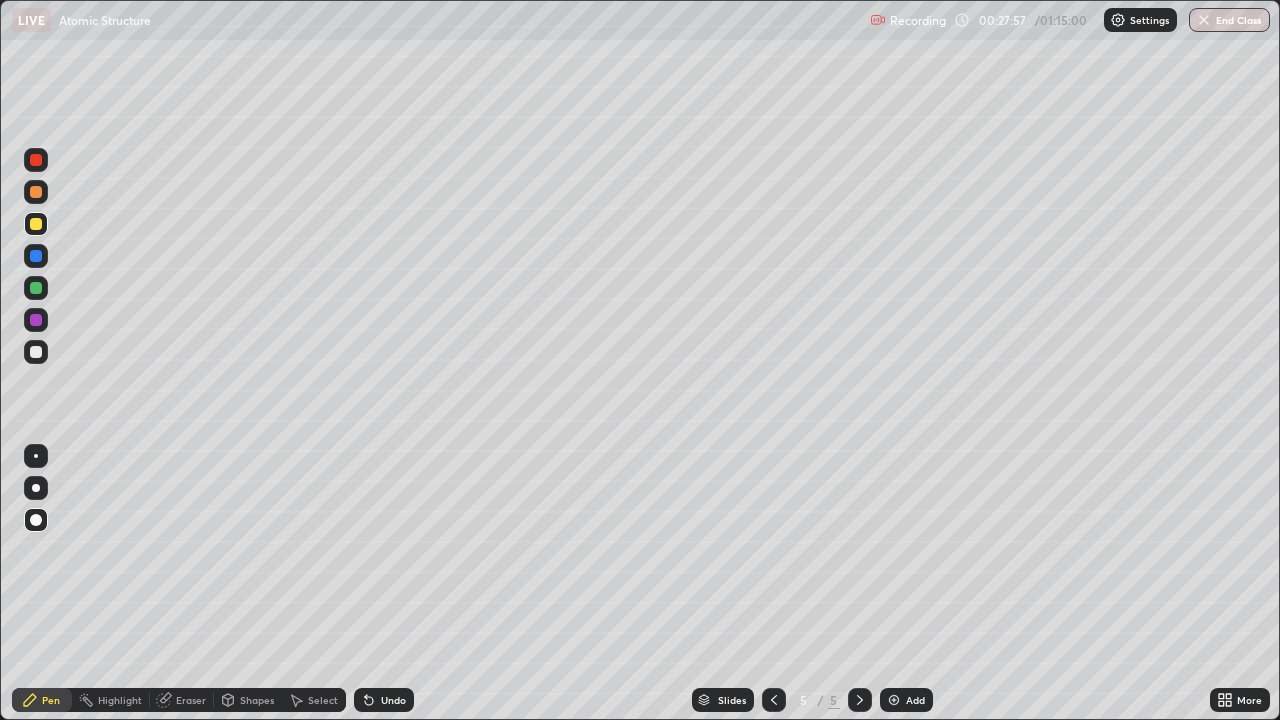 click on "Shapes" at bounding box center (257, 700) 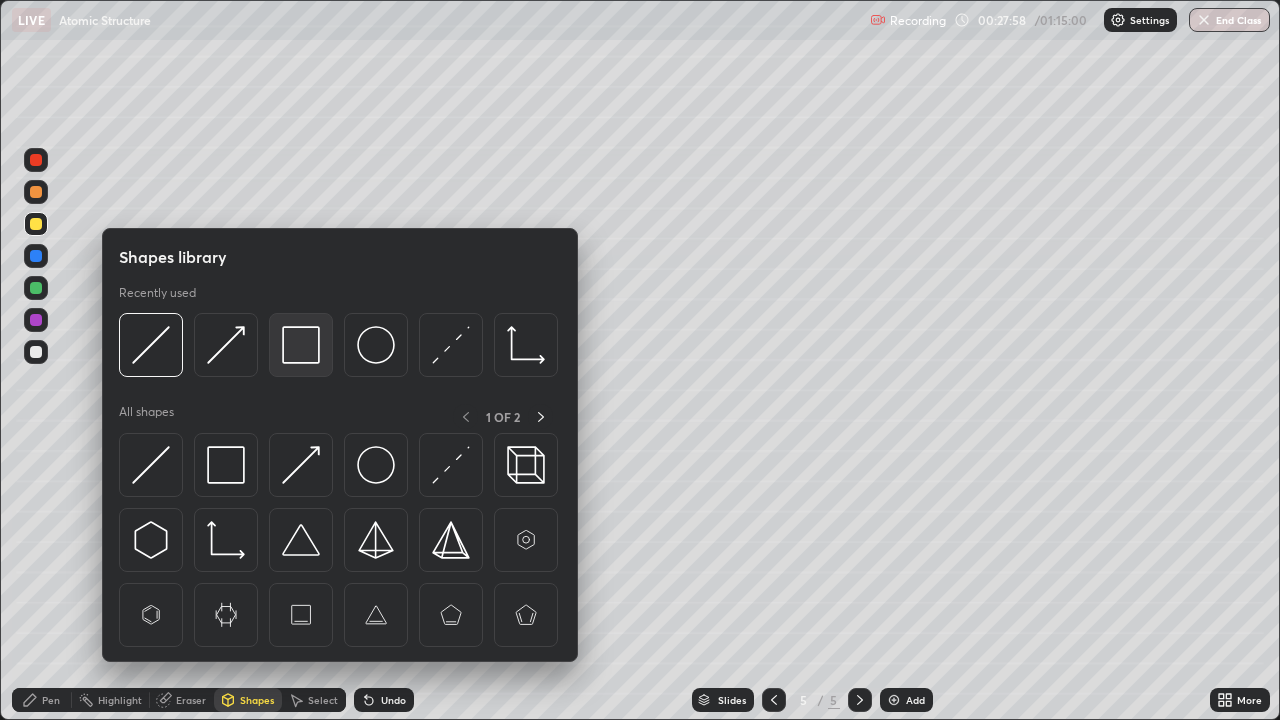 click at bounding box center (301, 345) 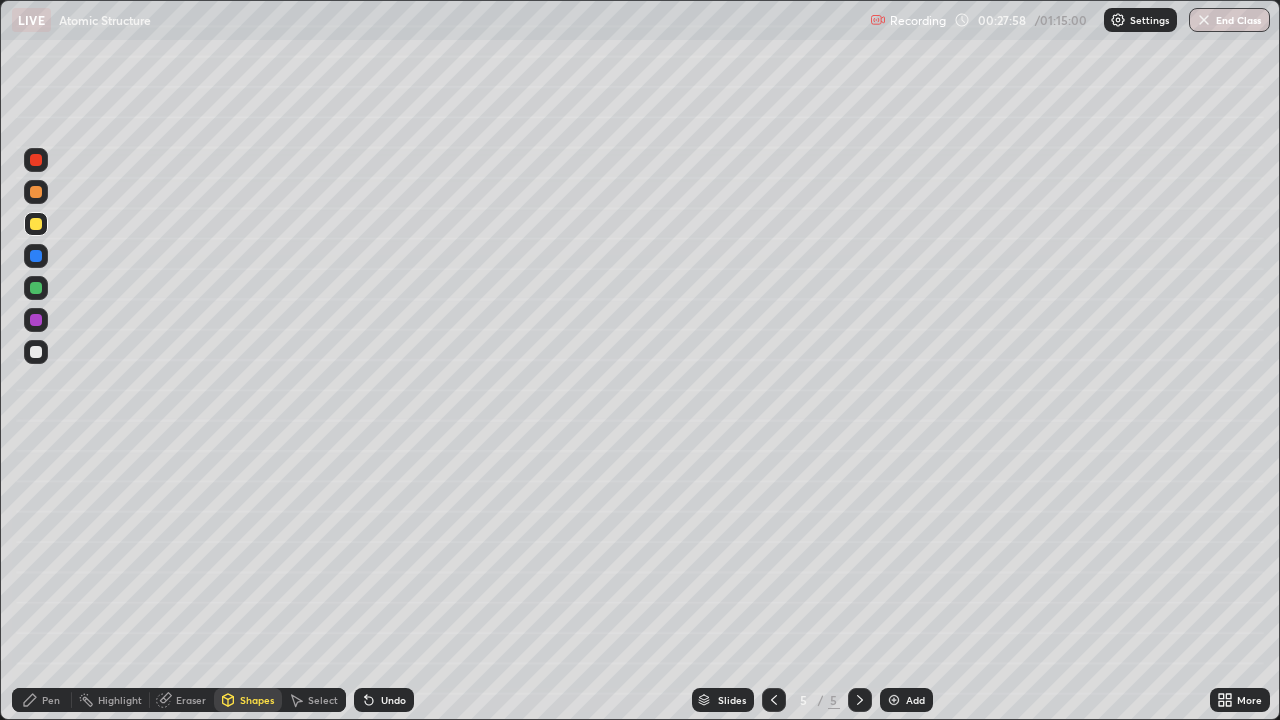 click at bounding box center [36, 352] 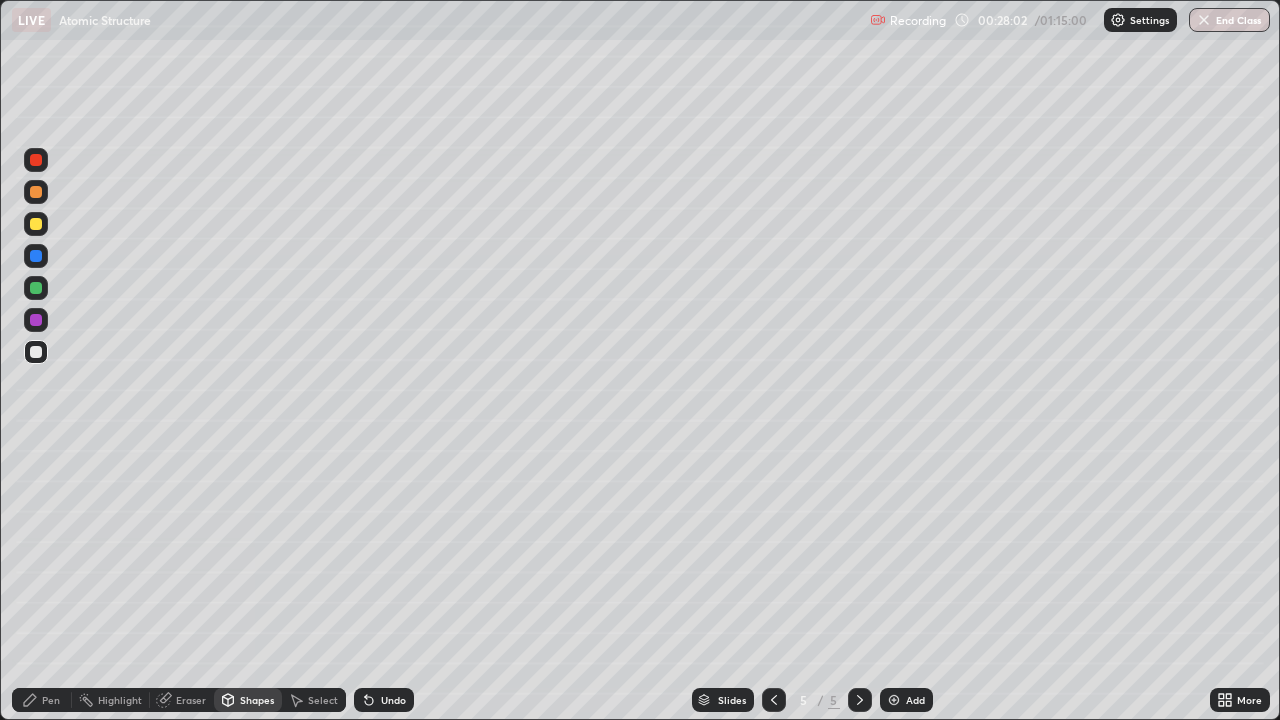 click on "Pen" at bounding box center (51, 700) 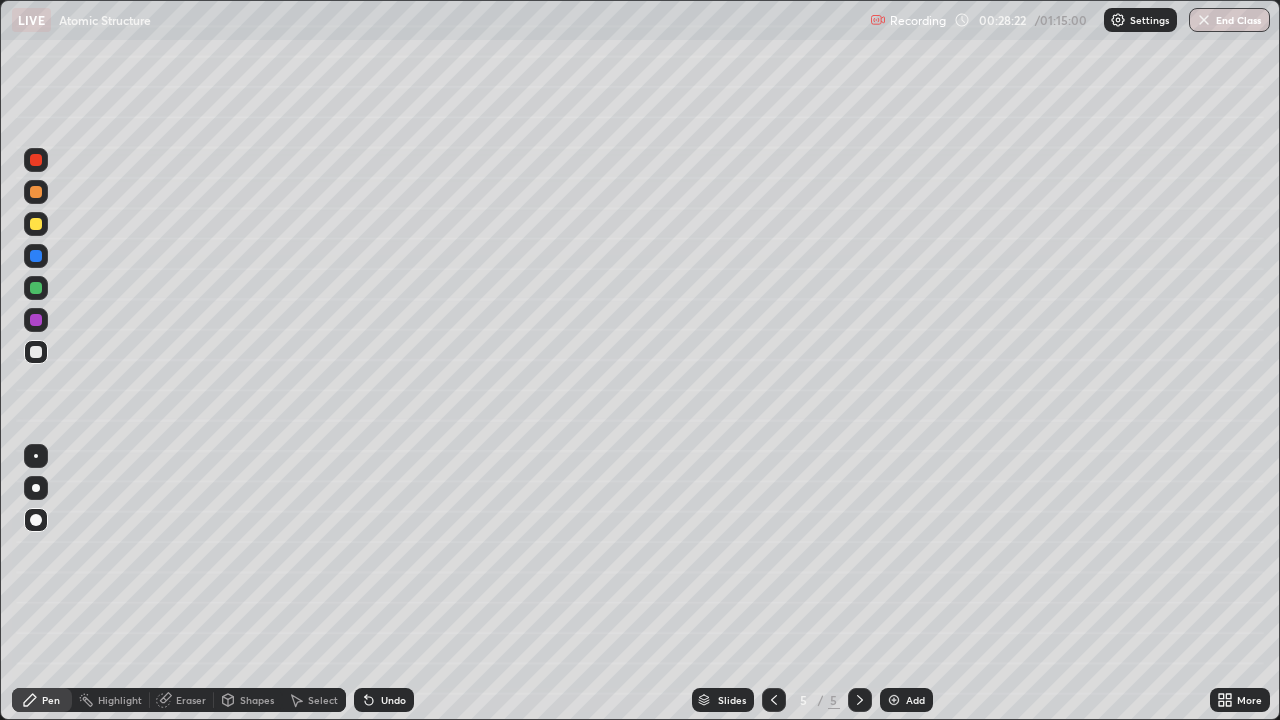 click on "Pen" at bounding box center [51, 700] 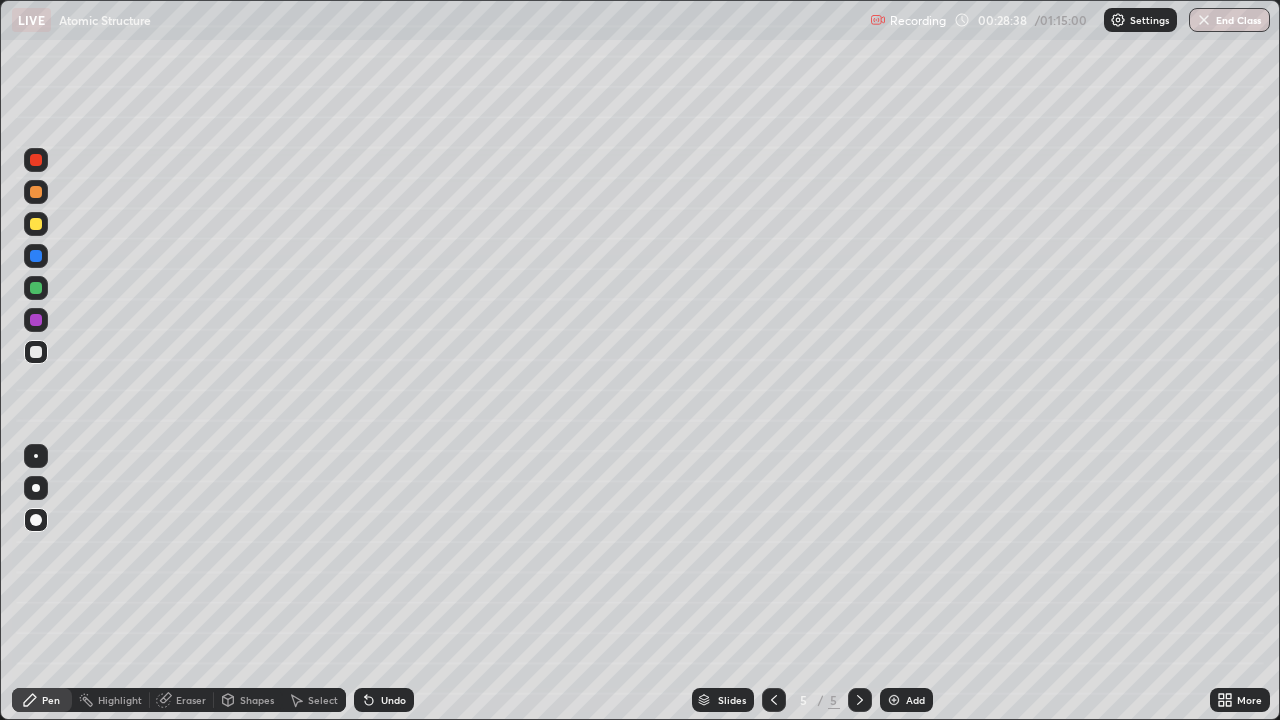 click on "Undo" at bounding box center [393, 700] 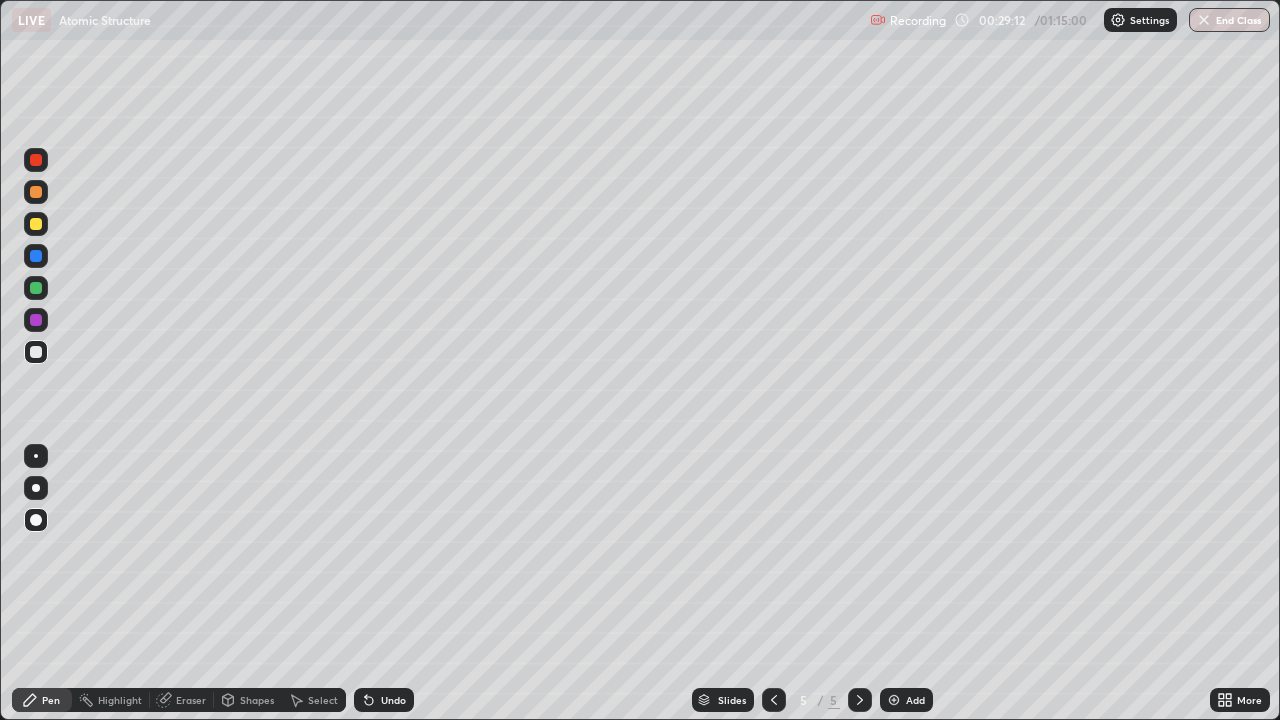 click at bounding box center (36, 288) 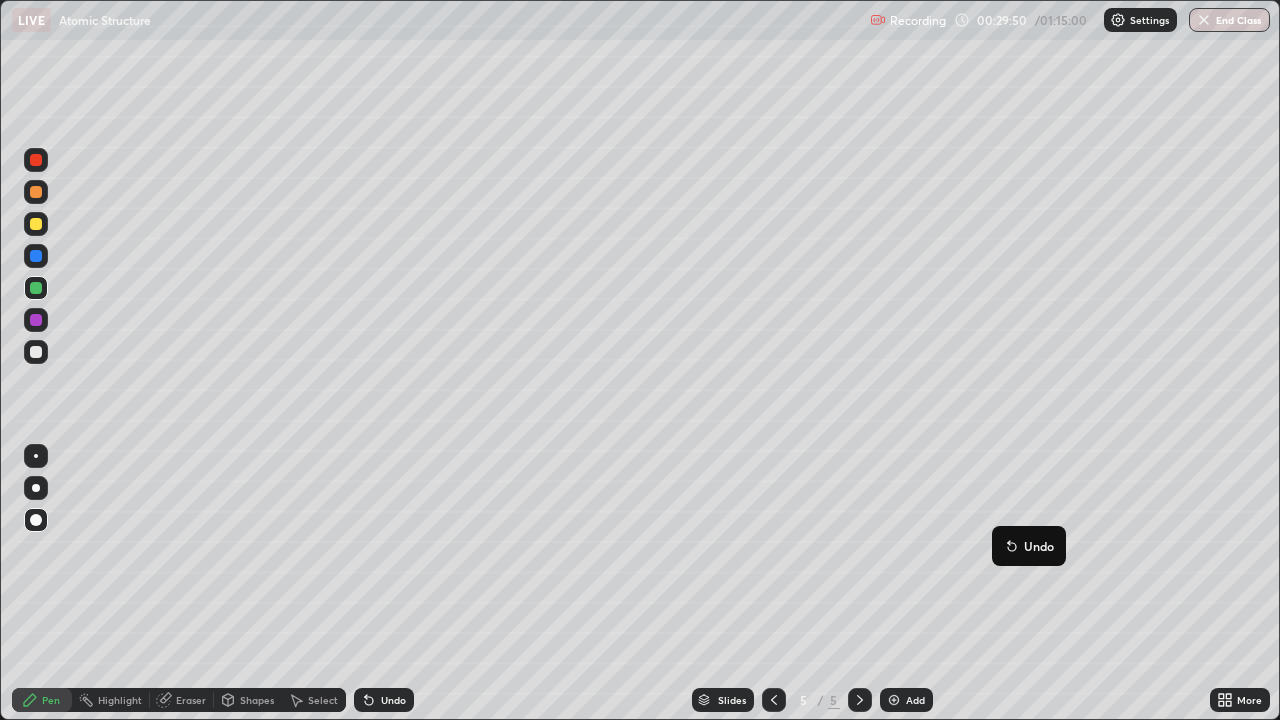 click on "Undo" at bounding box center [393, 700] 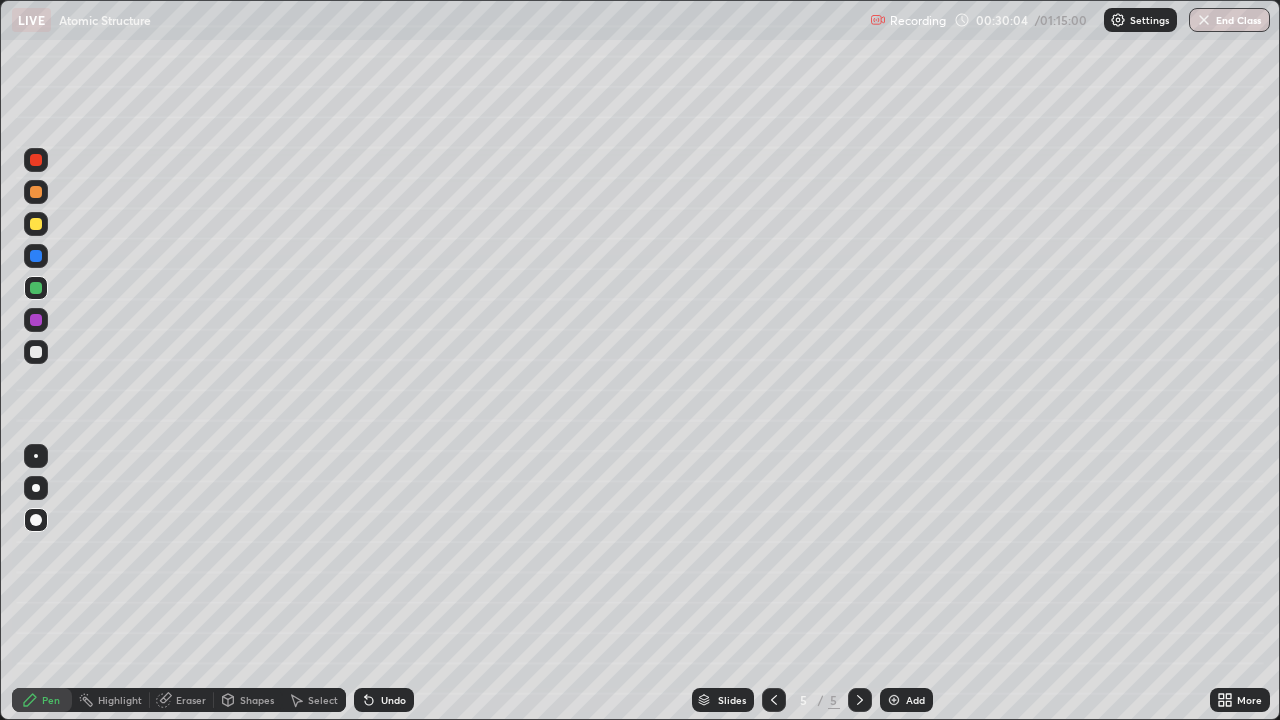 click on "Undo" at bounding box center (393, 700) 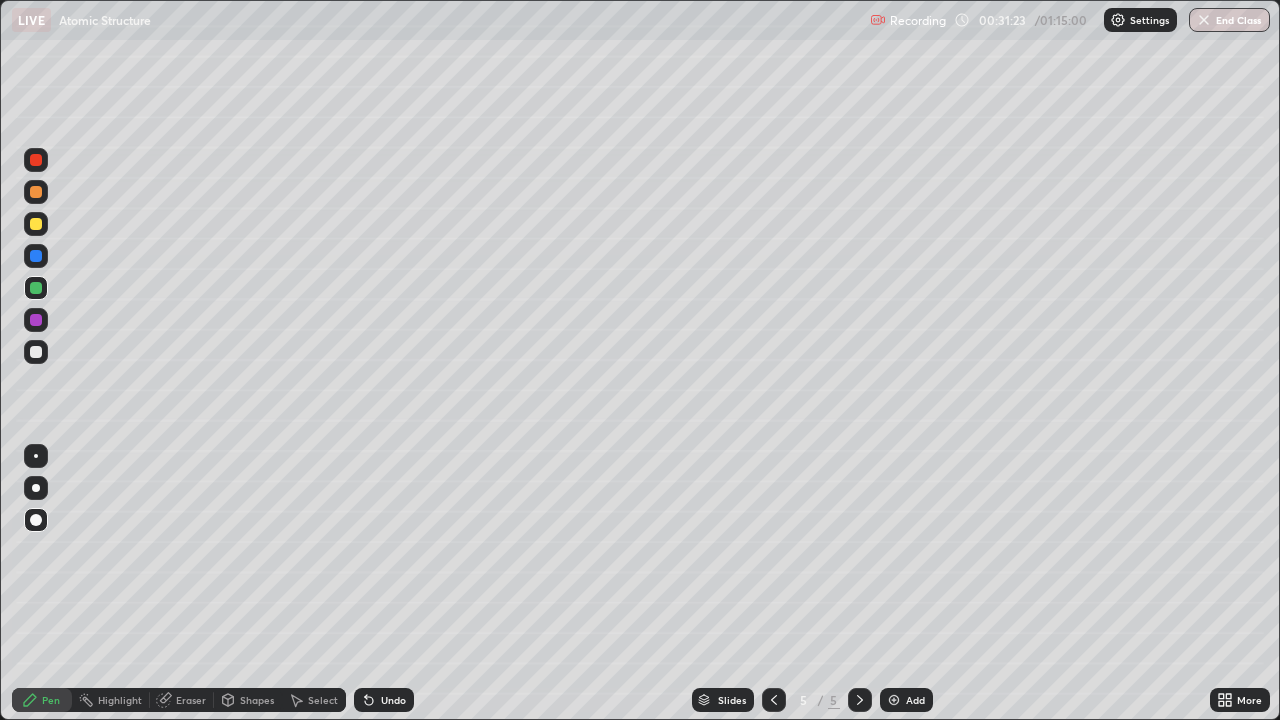 click 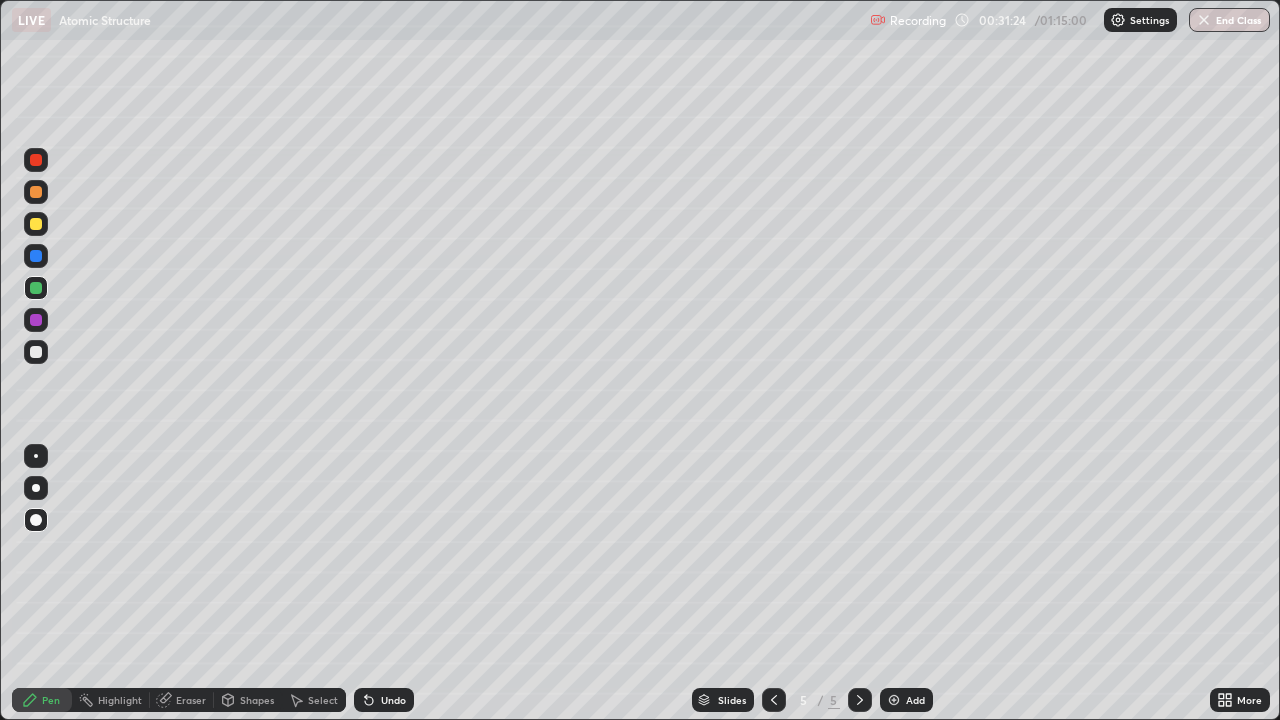 click on "Add" at bounding box center [915, 700] 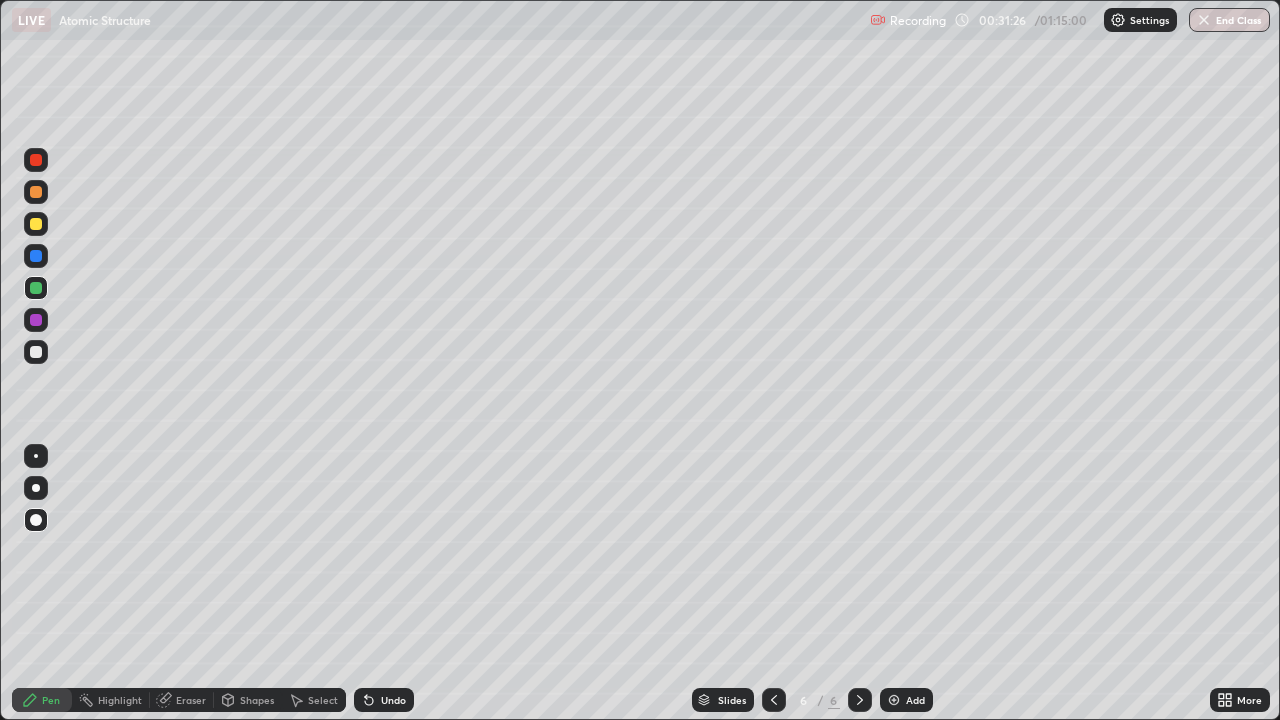 click at bounding box center [36, 224] 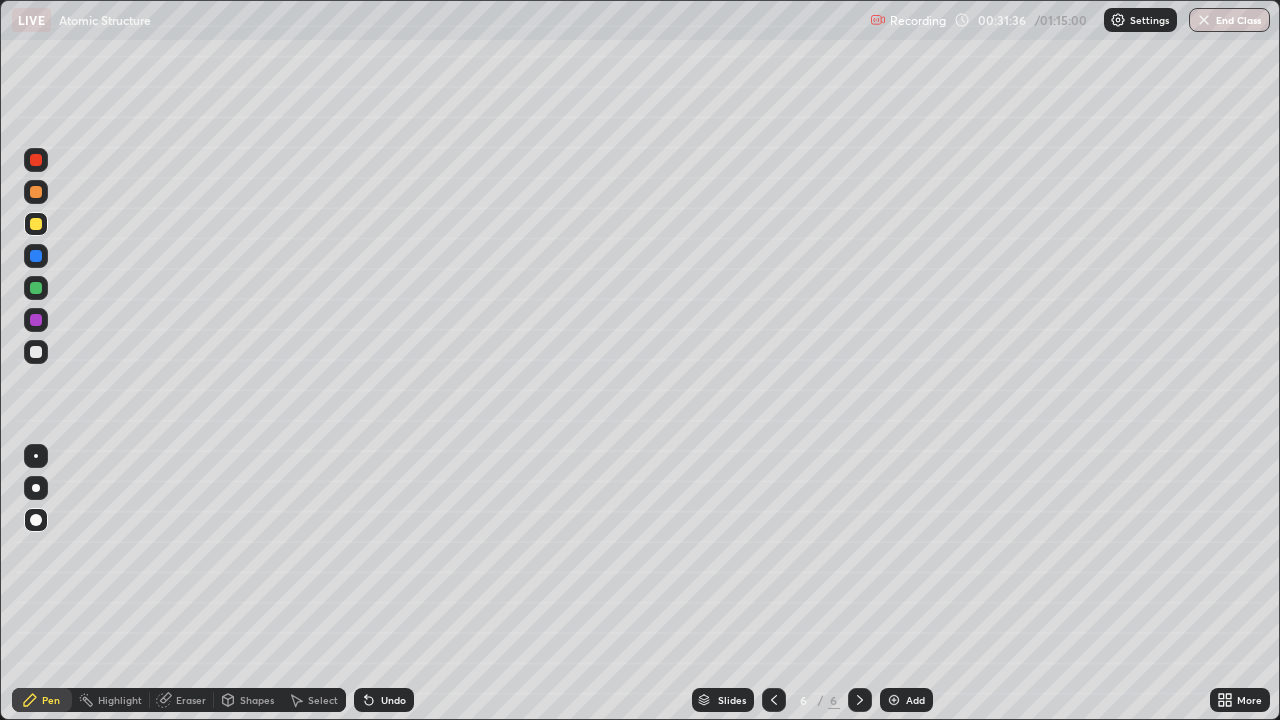 click on "Shapes" at bounding box center [257, 700] 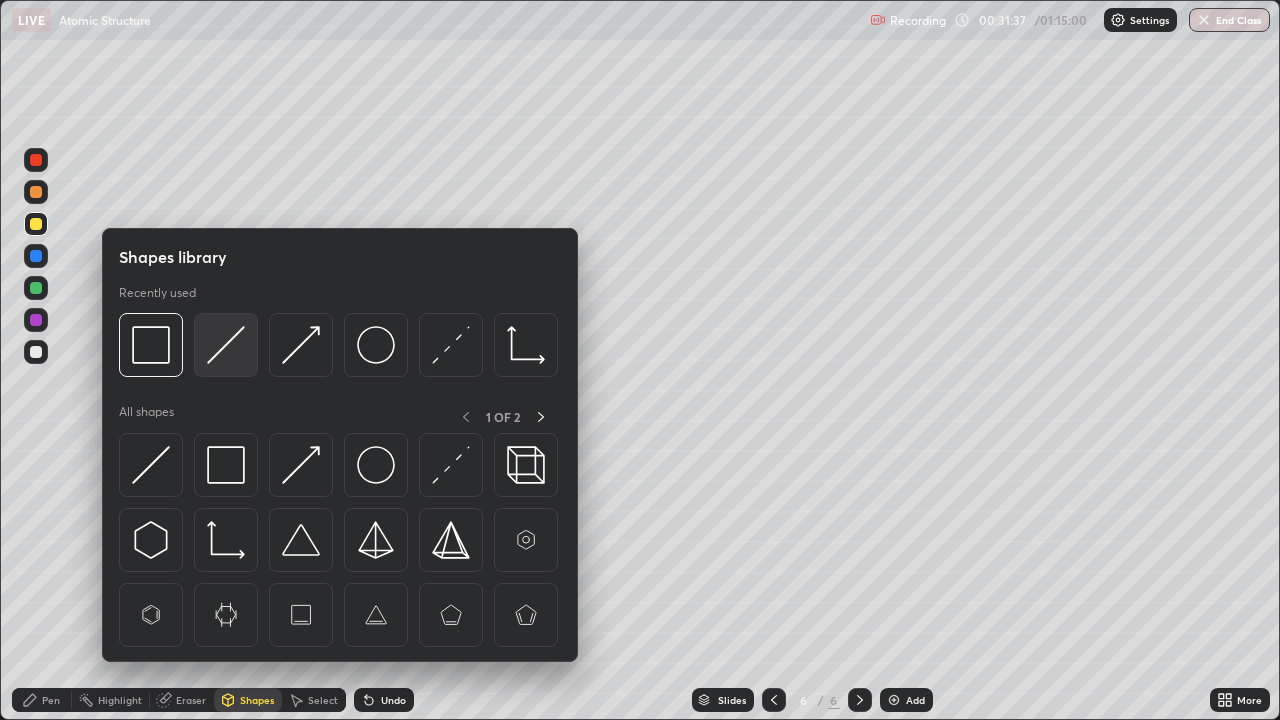 click at bounding box center [226, 345] 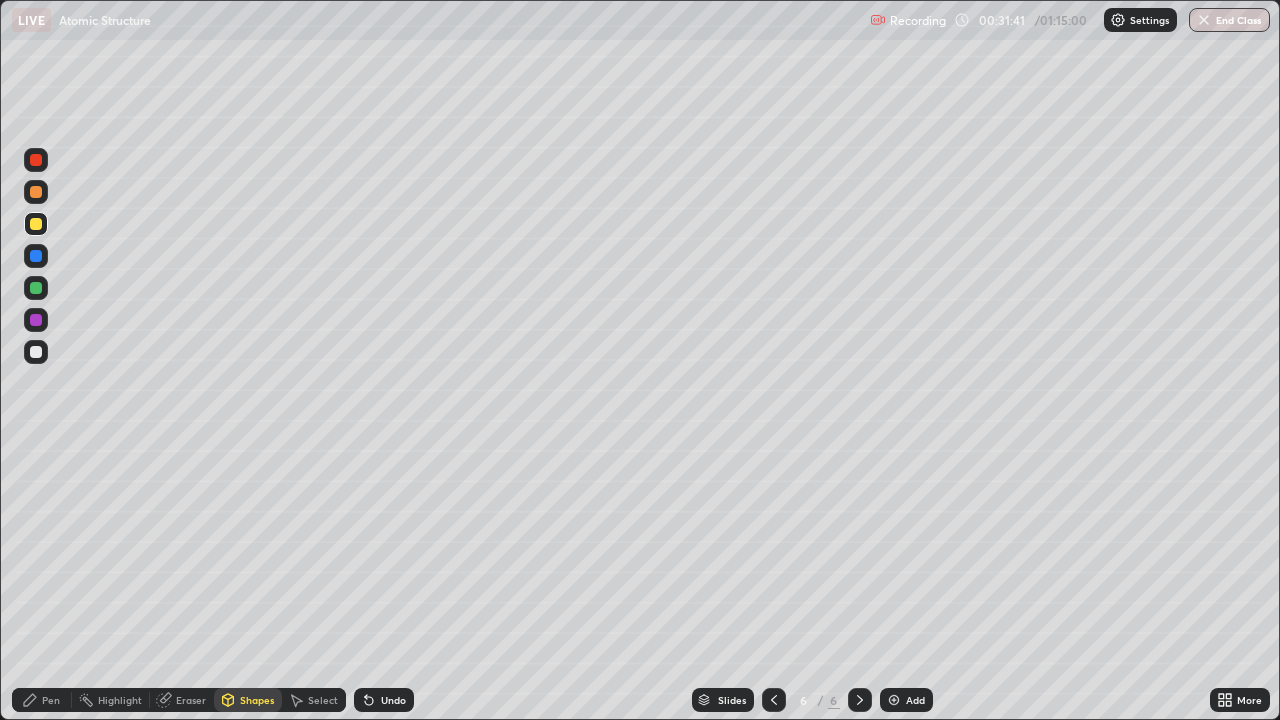 click 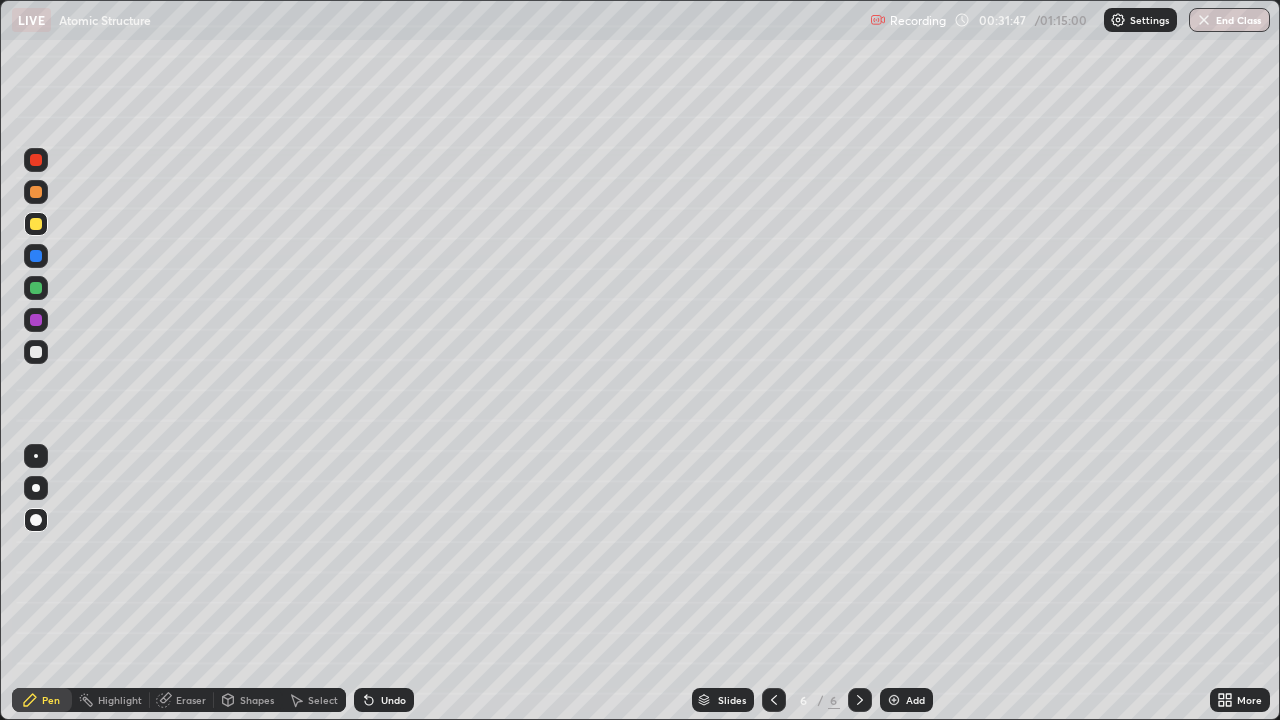 click at bounding box center [36, 352] 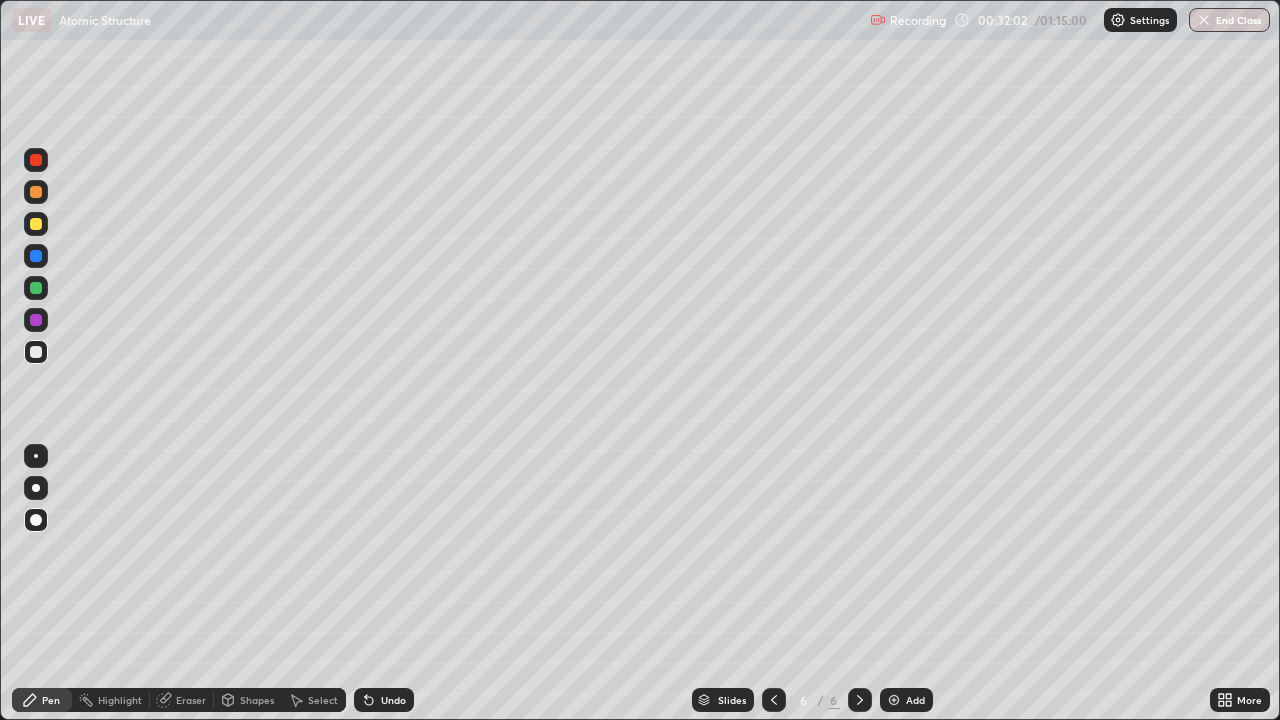 click on "Shapes" at bounding box center [257, 700] 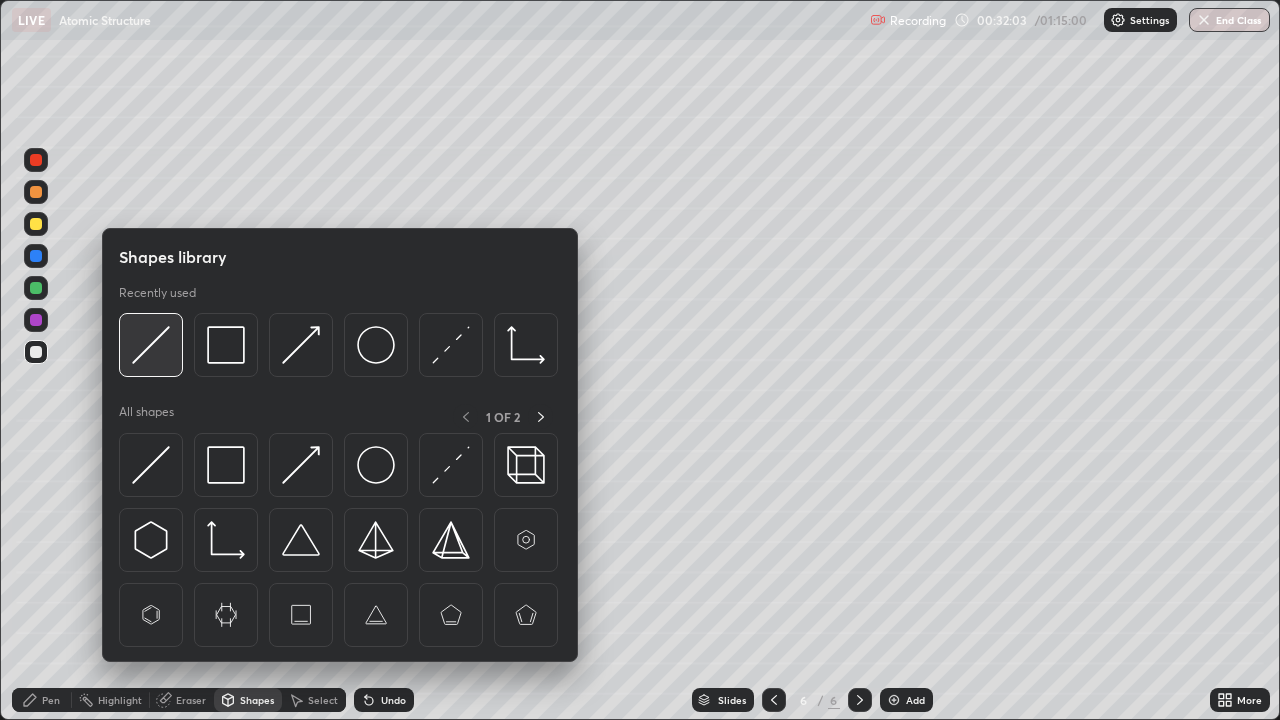 click at bounding box center [151, 345] 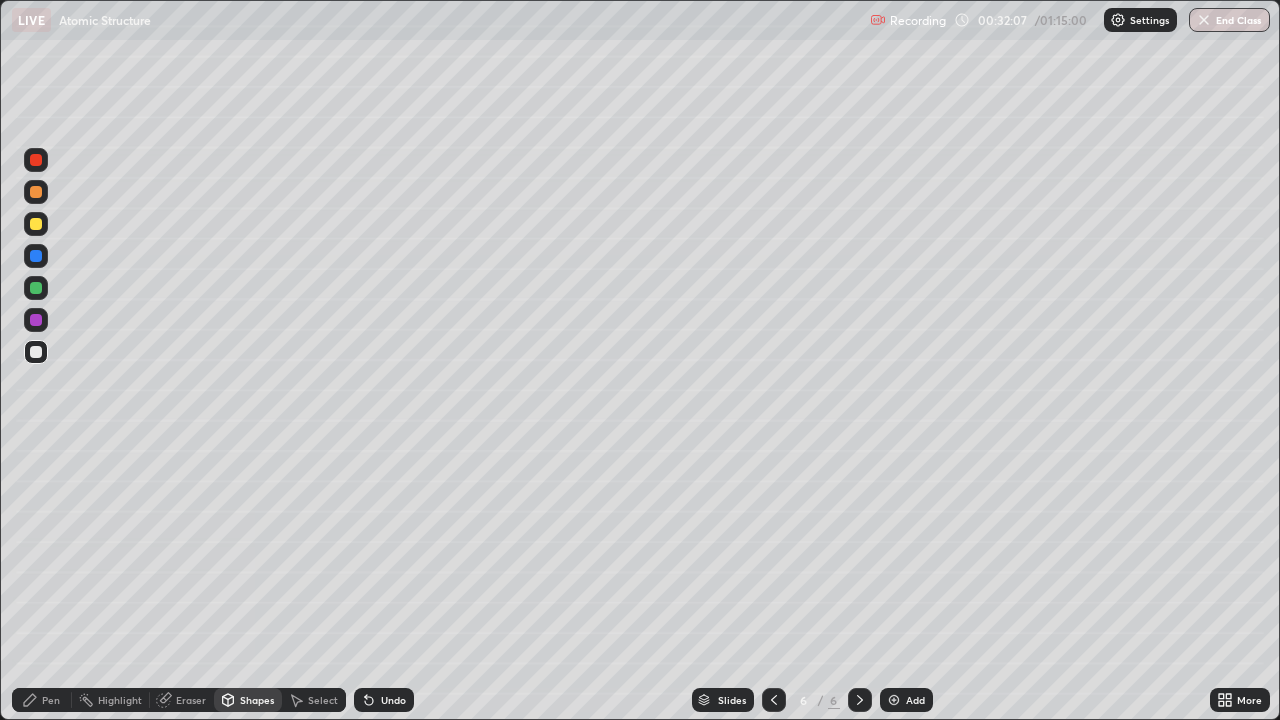 click on "Pen" at bounding box center (51, 700) 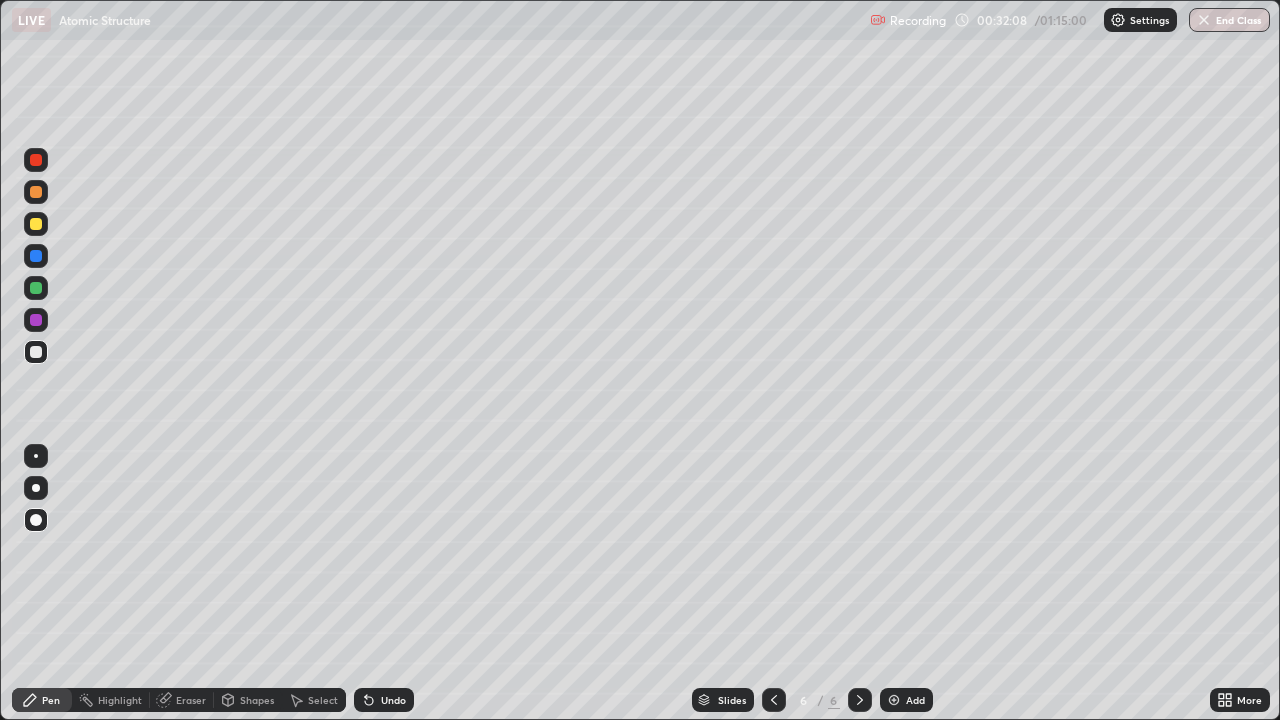 click at bounding box center [36, 224] 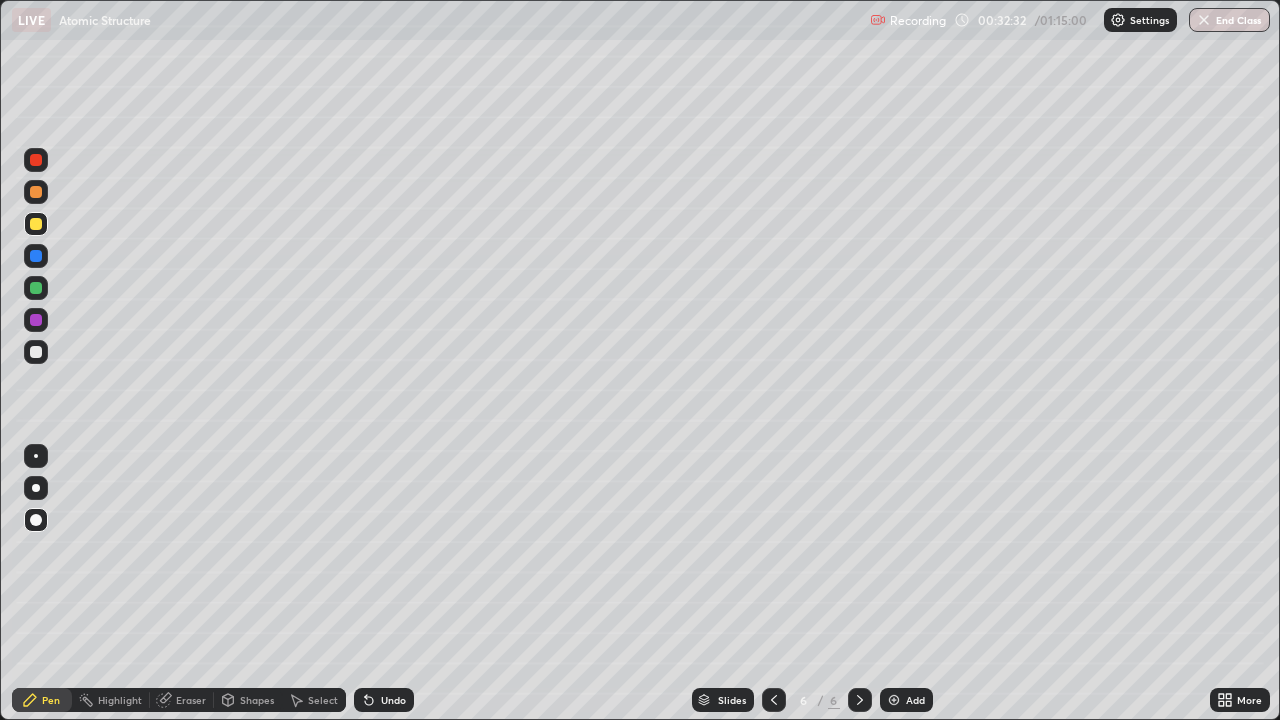 click at bounding box center [36, 352] 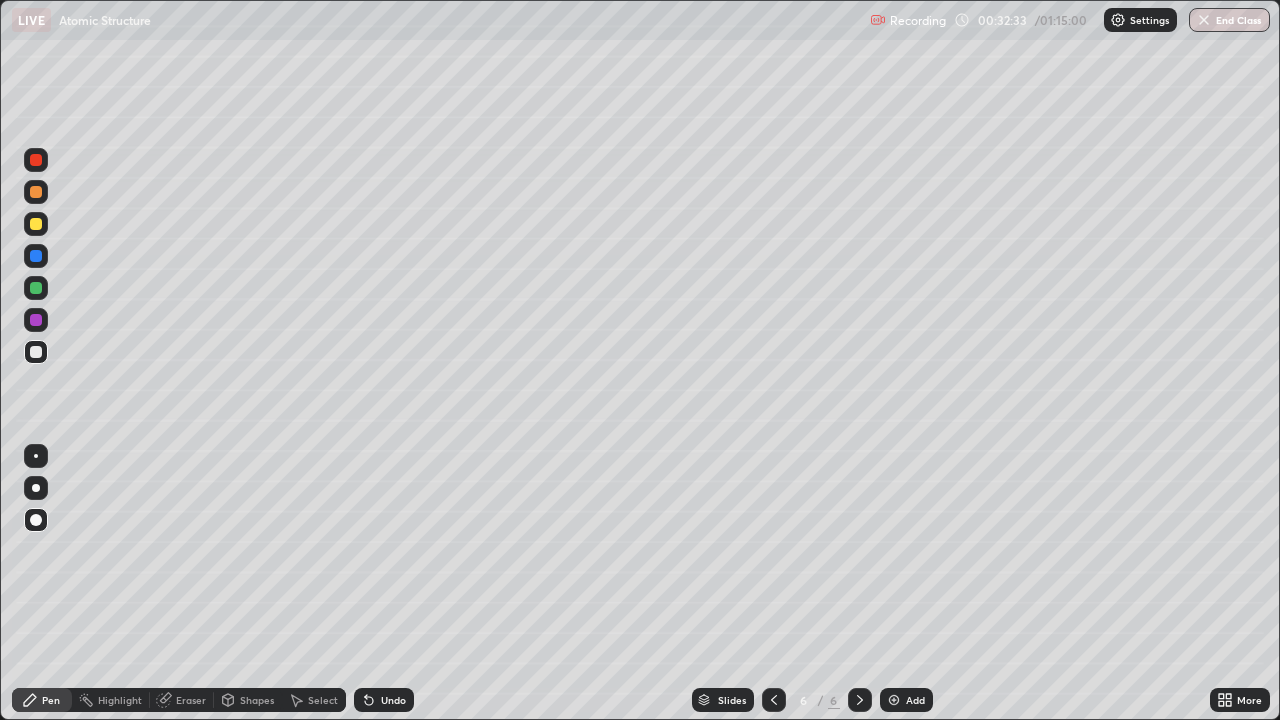 click on "Pen" at bounding box center [51, 700] 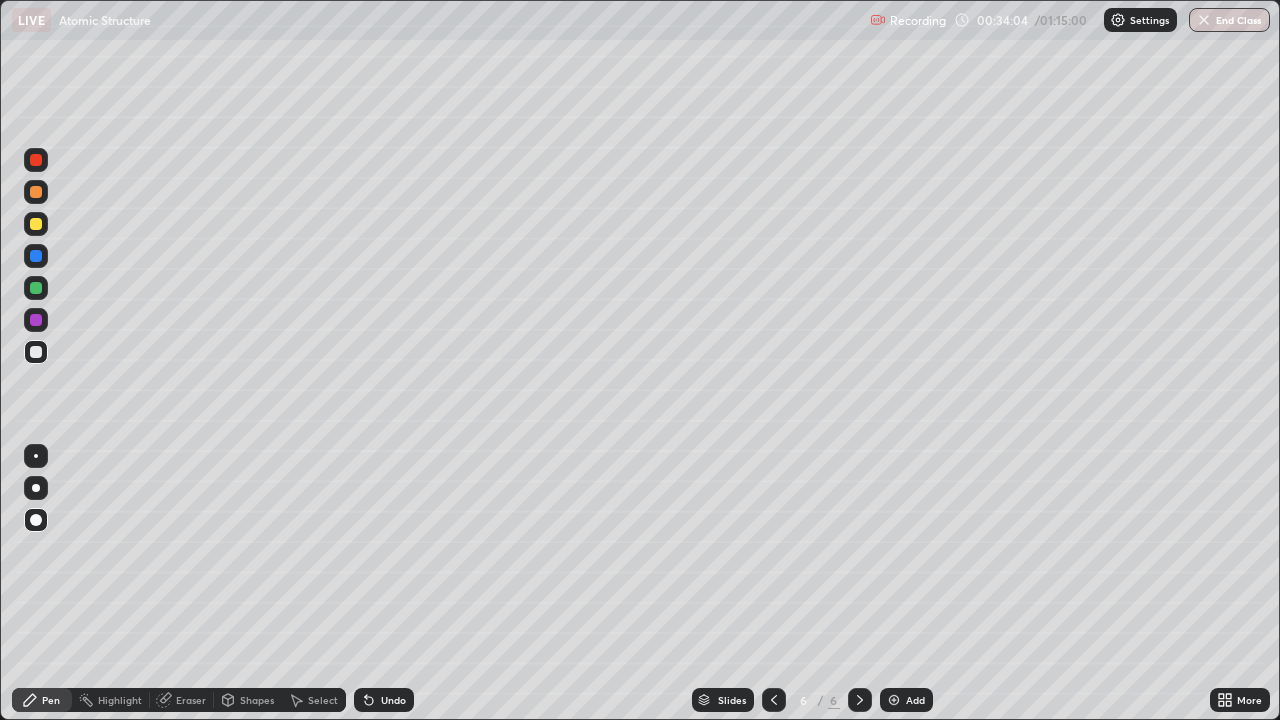 click on "Undo" at bounding box center (393, 700) 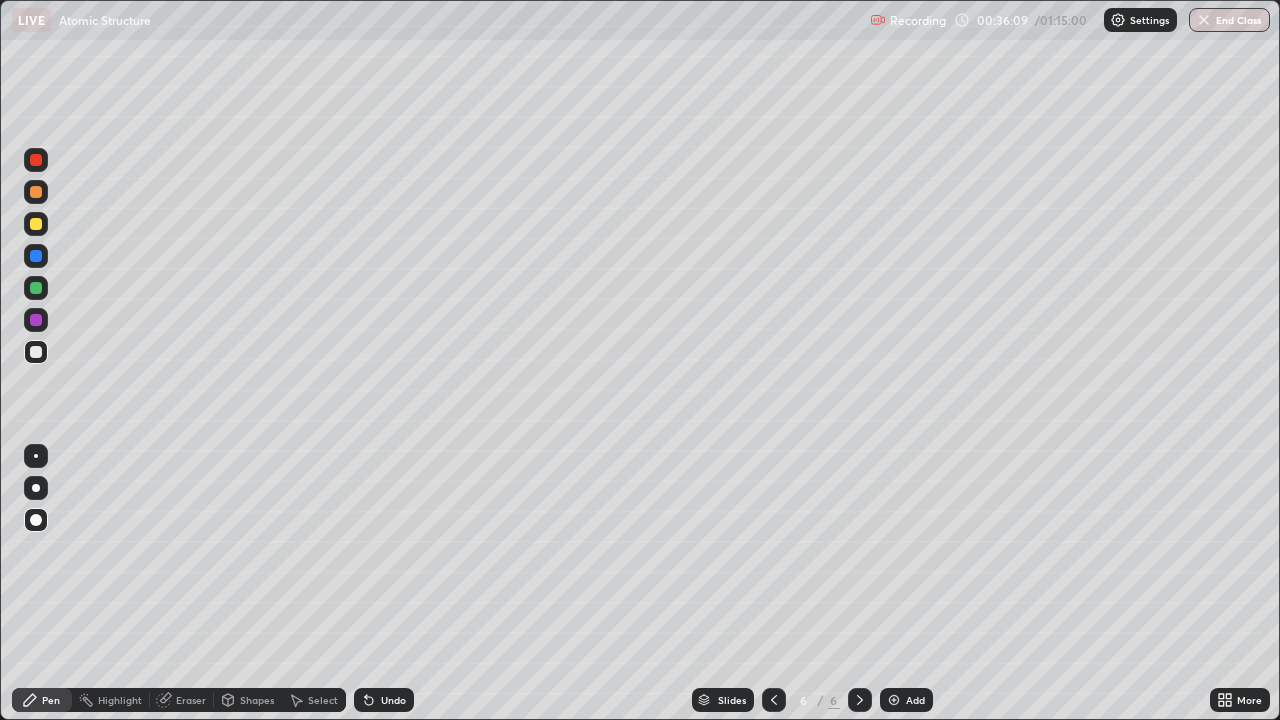 click at bounding box center [36, 352] 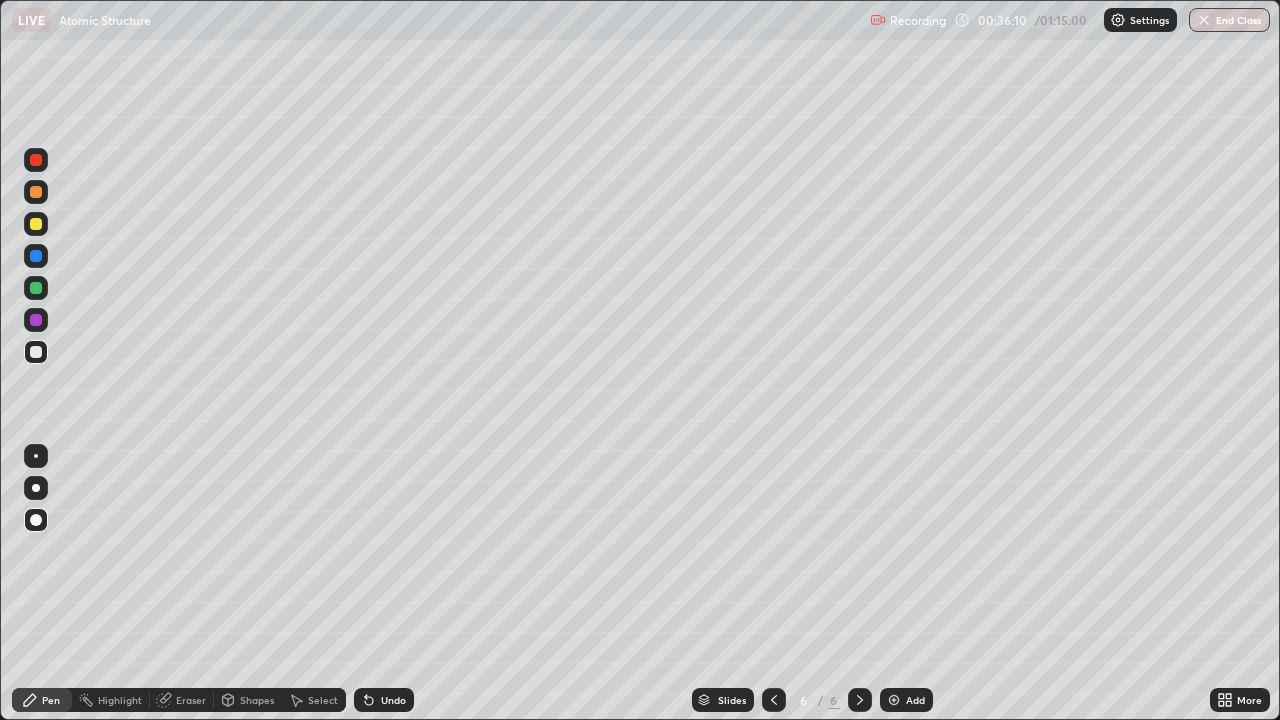click on "Pen" at bounding box center [51, 700] 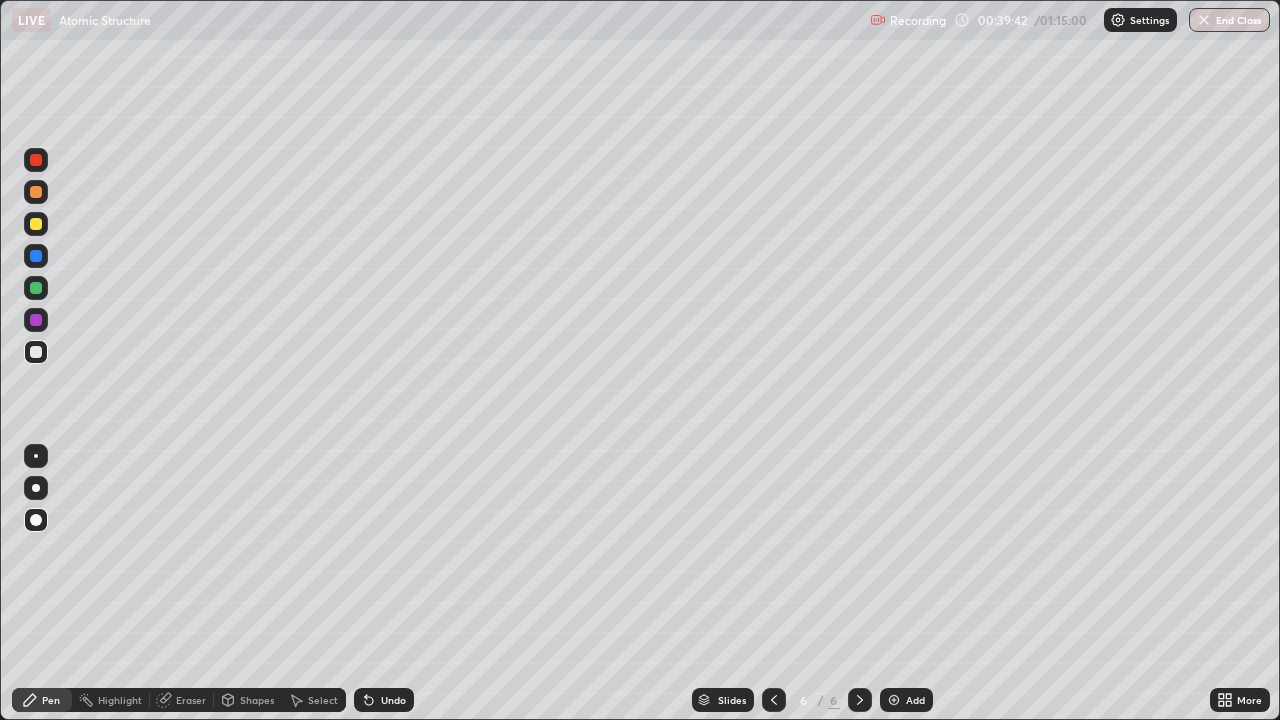 click at bounding box center (36, 352) 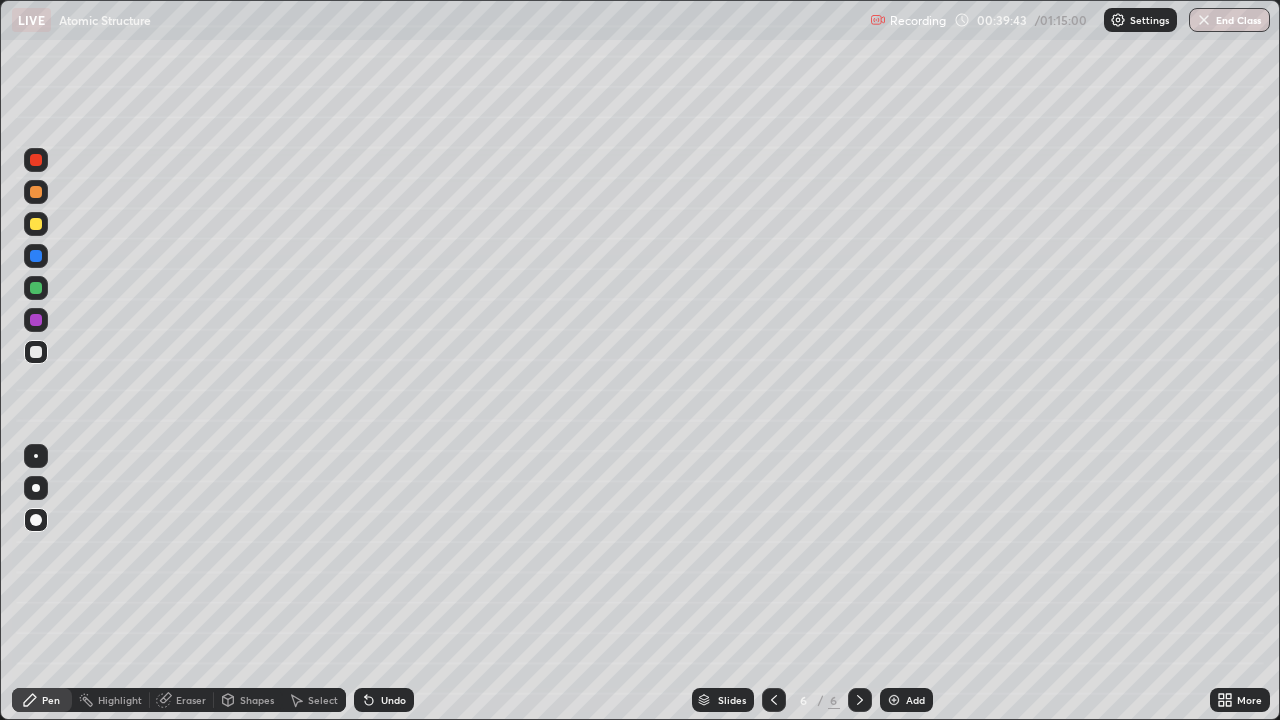 click on "Pen" at bounding box center [51, 700] 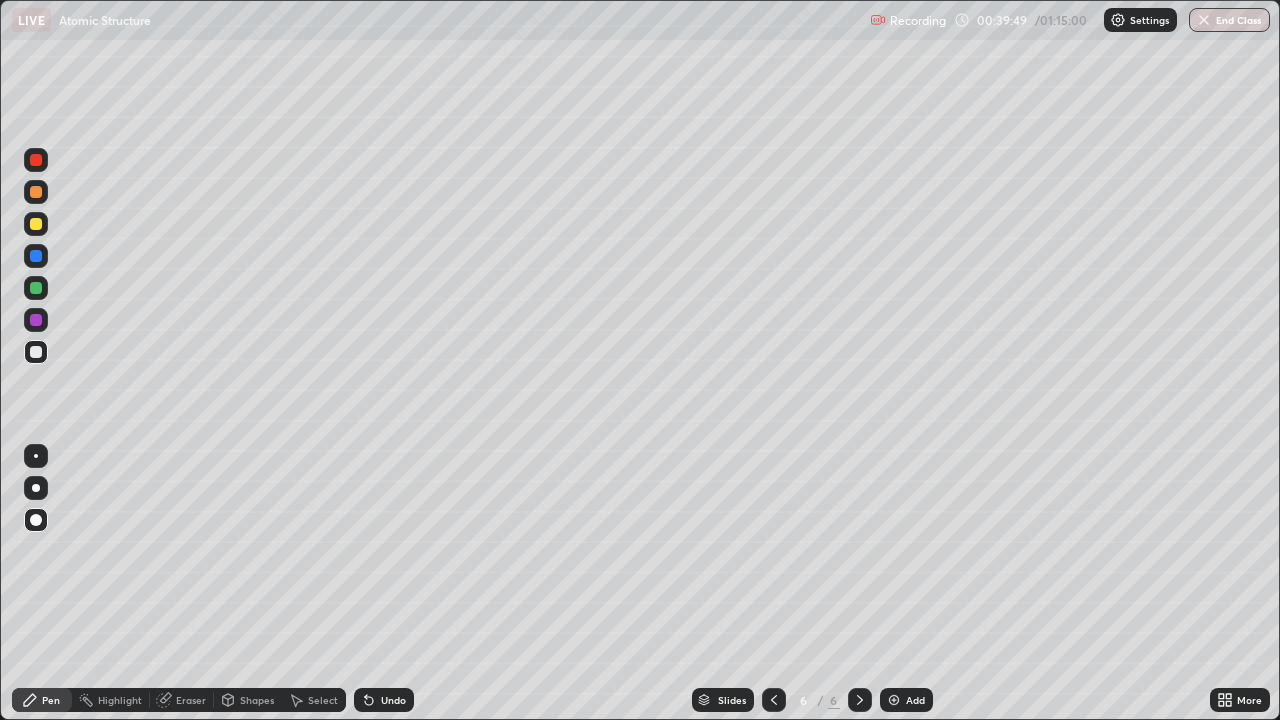 click on "Shapes" at bounding box center (257, 700) 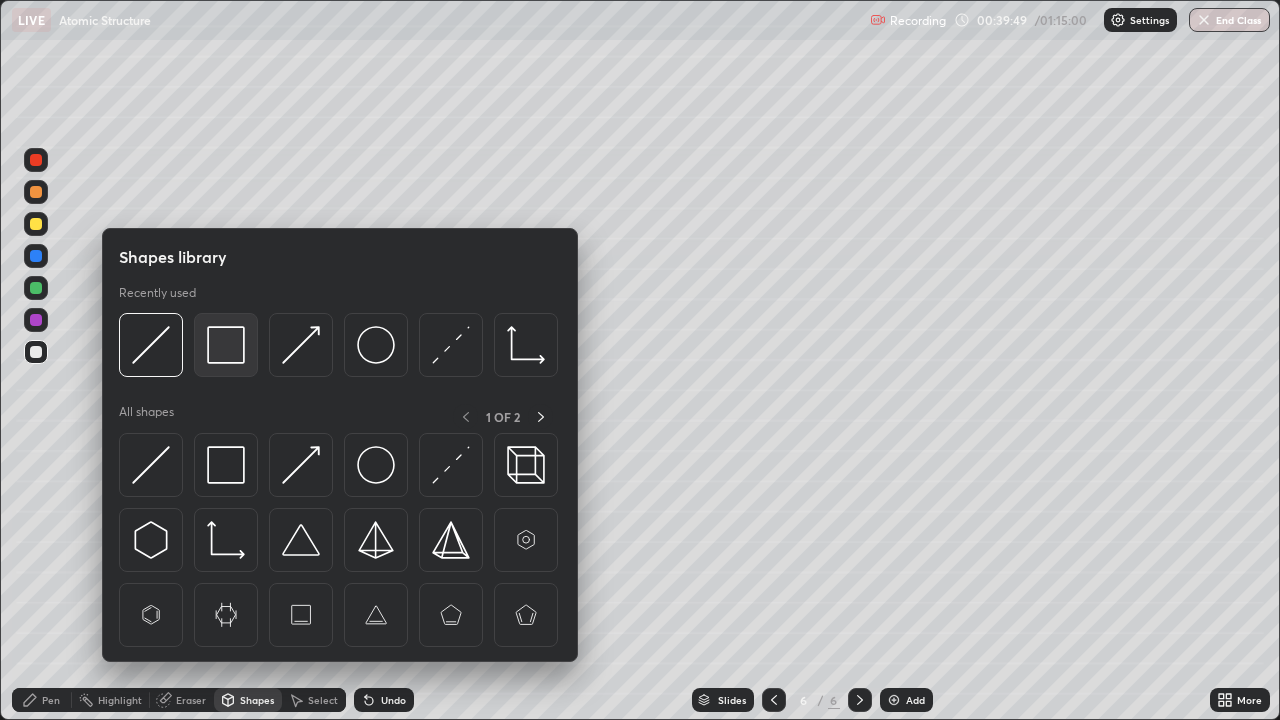 click at bounding box center (226, 345) 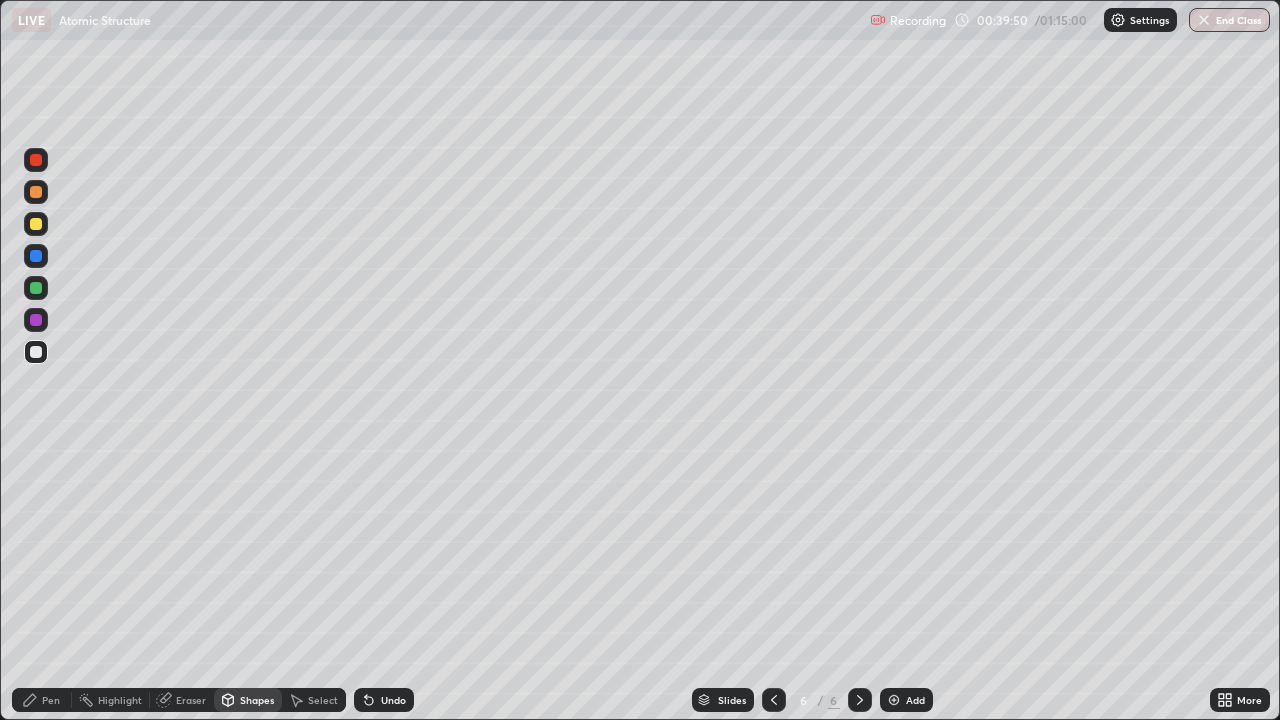 click at bounding box center (36, 224) 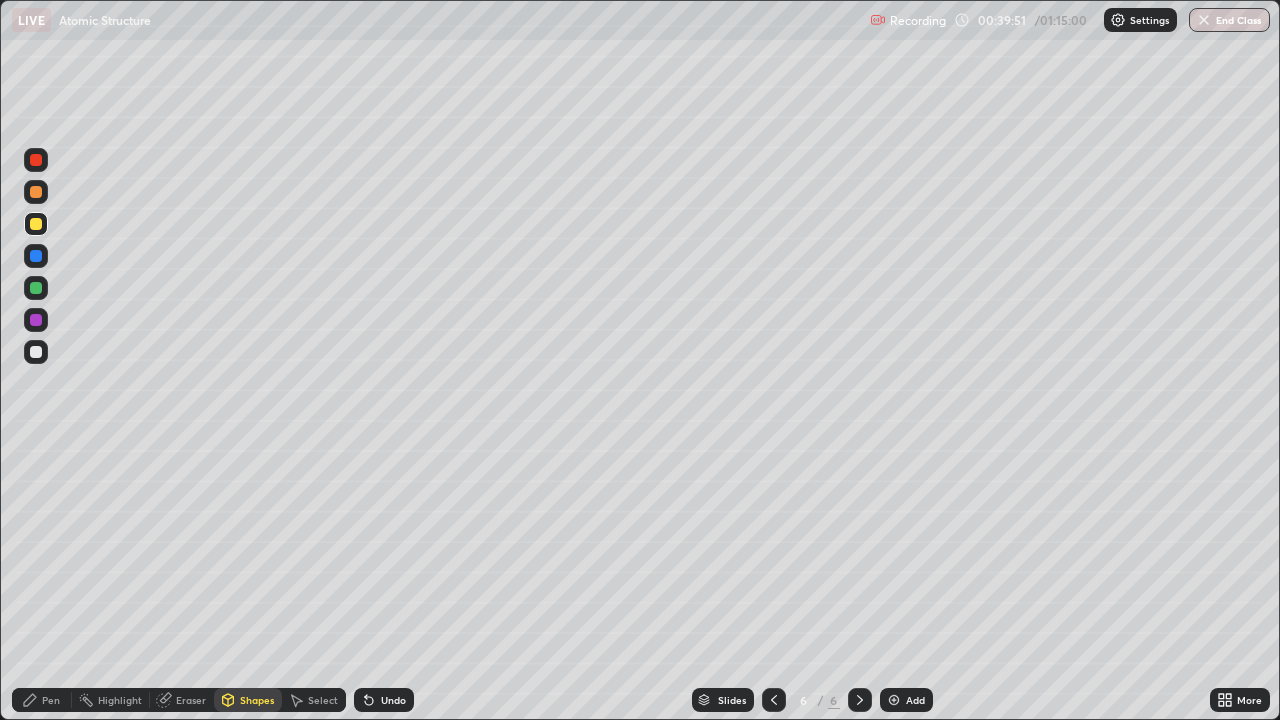 click on "Shapes" at bounding box center (257, 700) 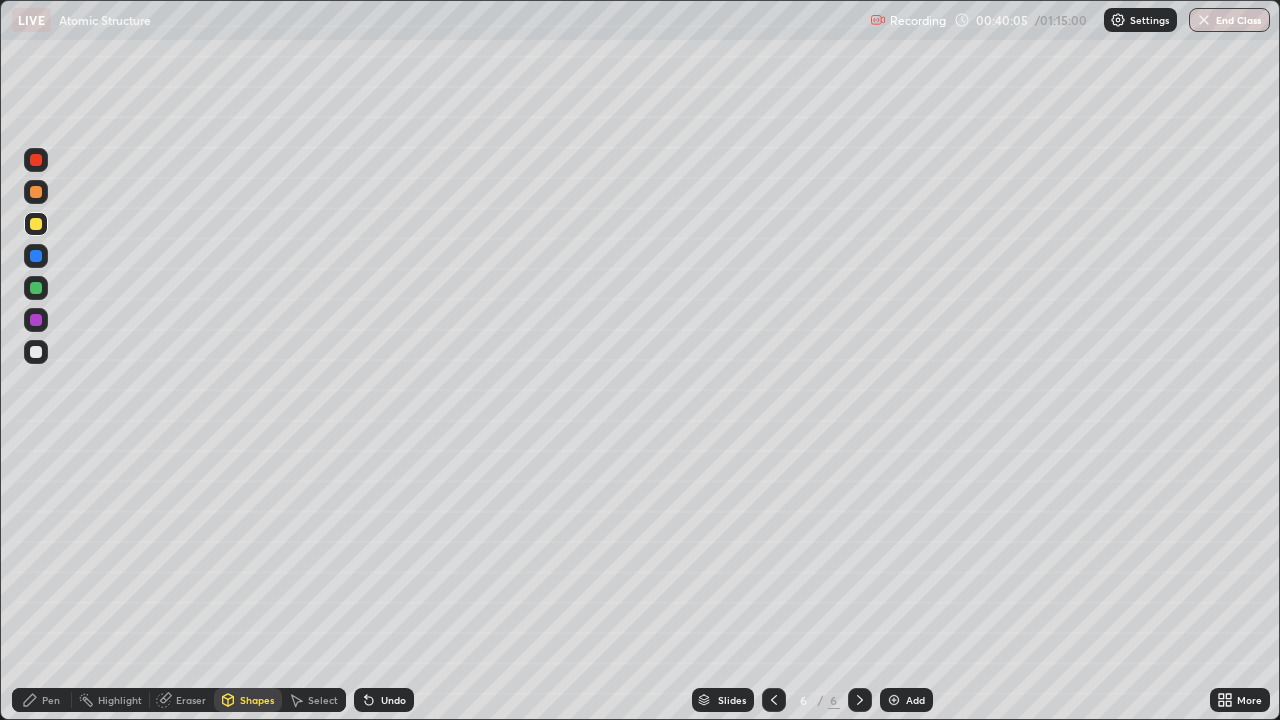 click on "Pen" at bounding box center (42, 700) 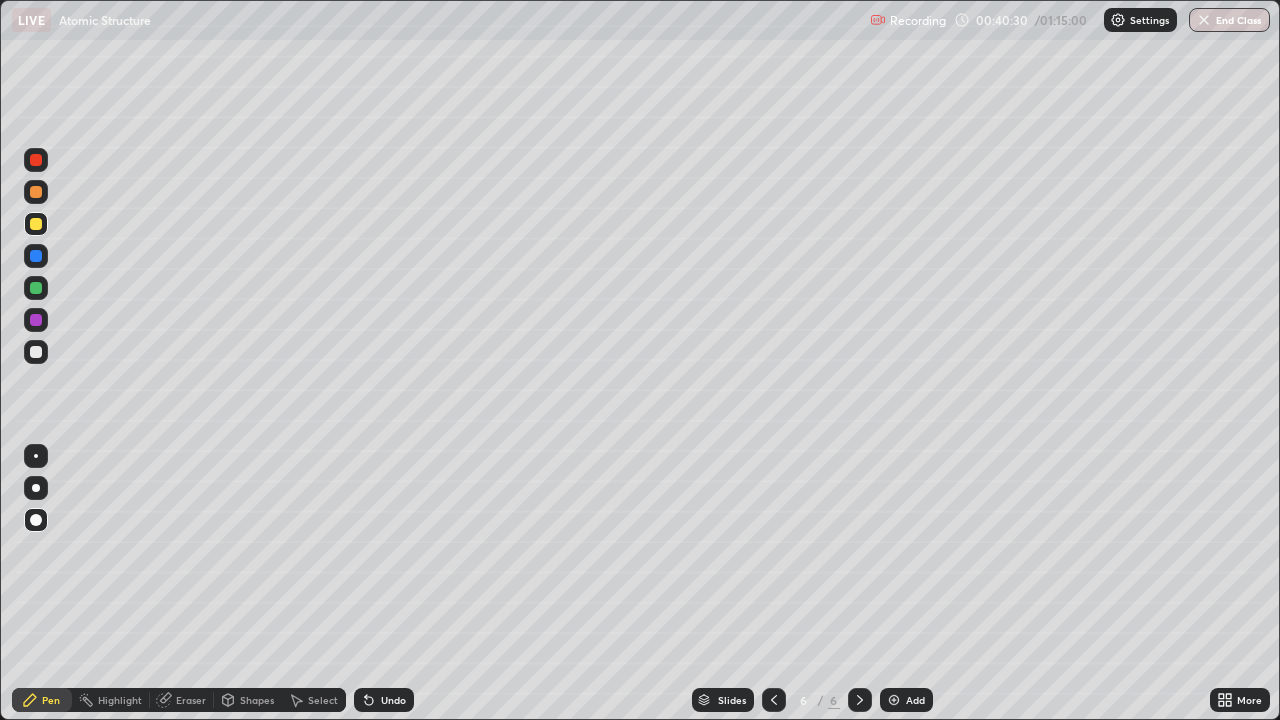 click on "Shapes" at bounding box center [248, 700] 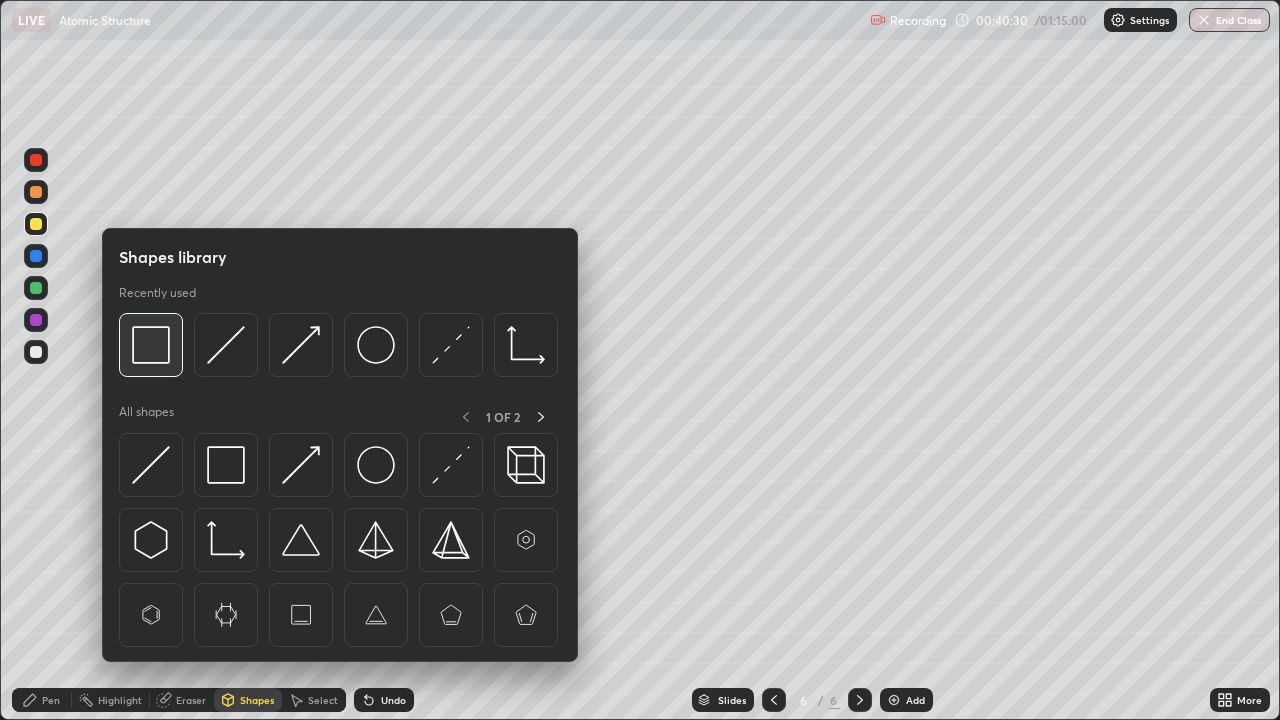 click at bounding box center (151, 345) 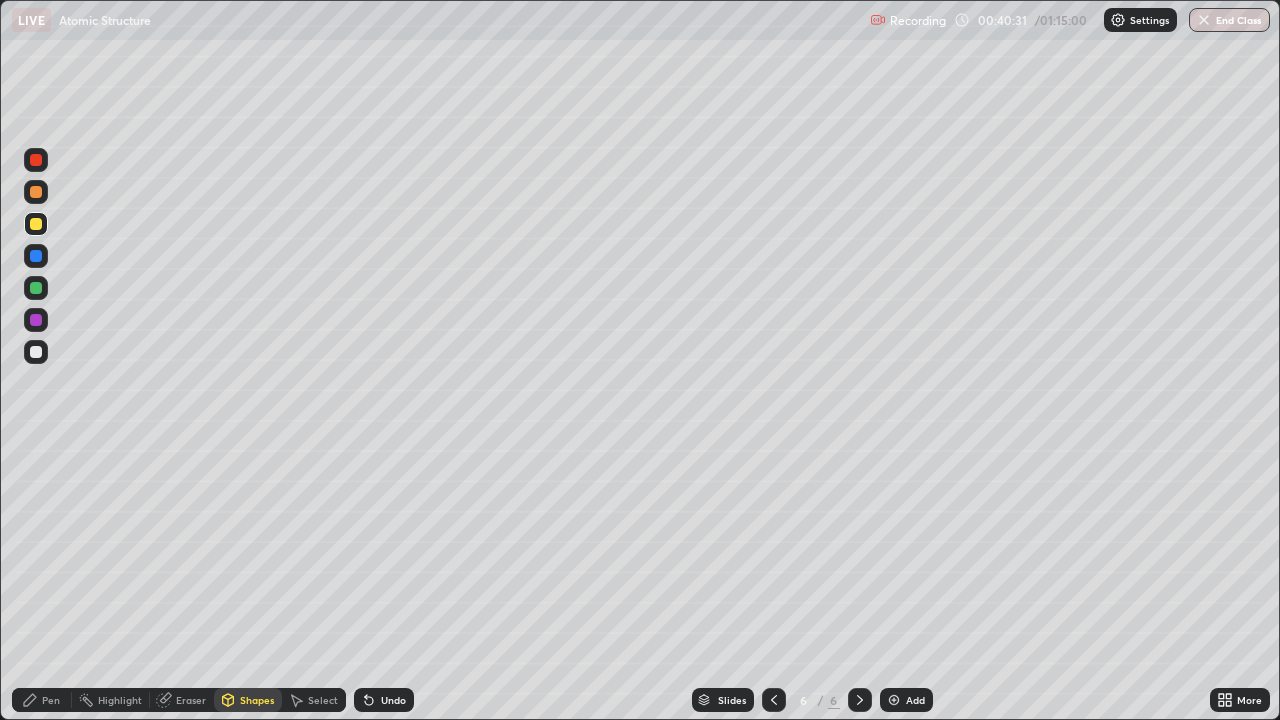 click at bounding box center [36, 288] 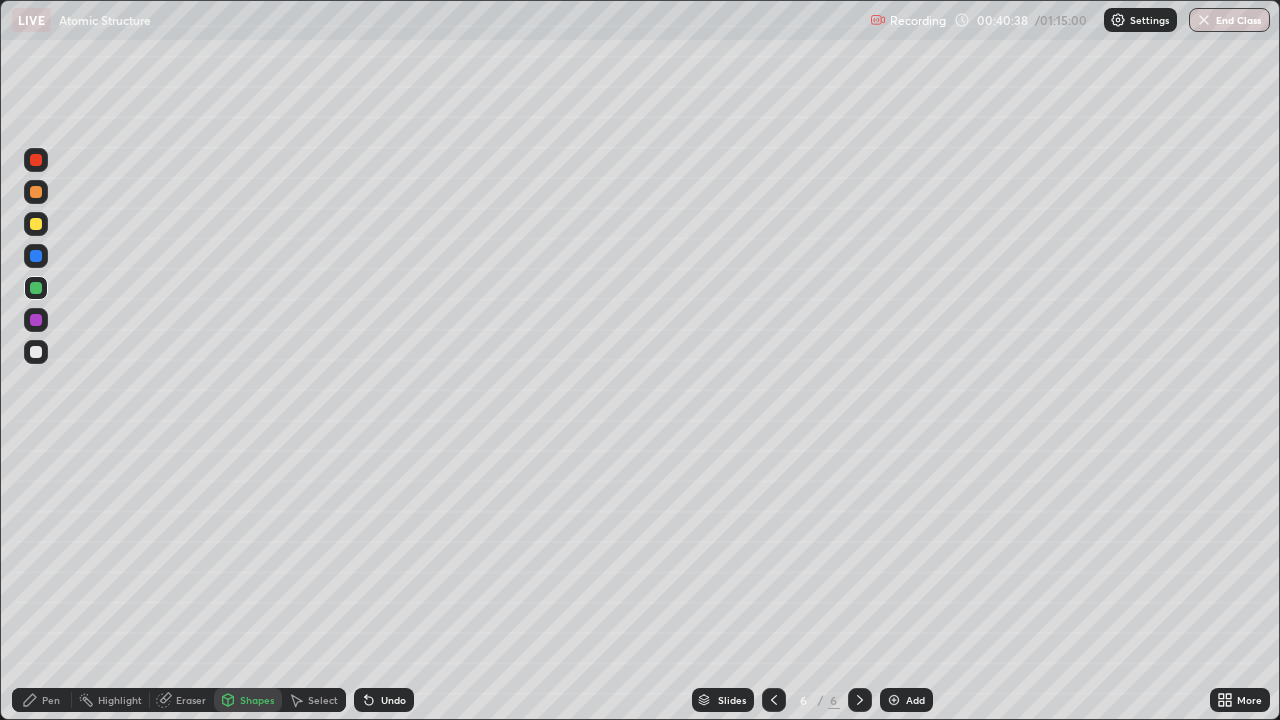 click on "Pen" at bounding box center [51, 700] 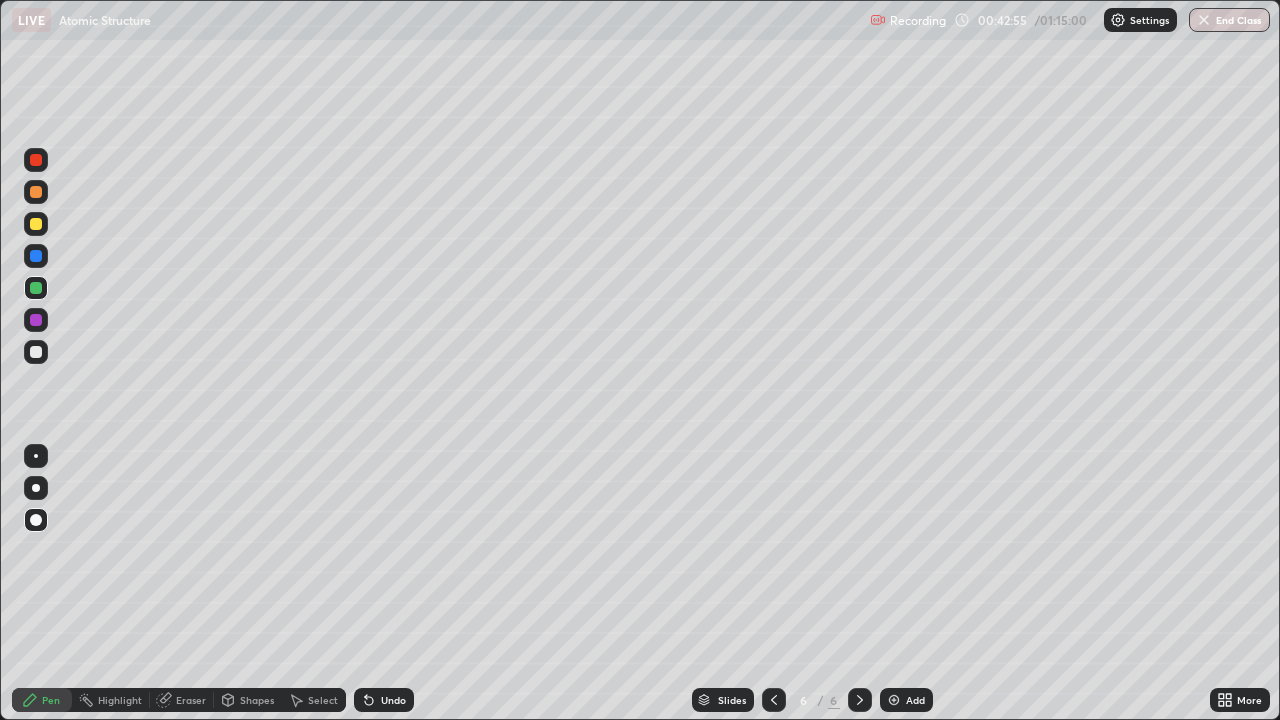 click at bounding box center [36, 352] 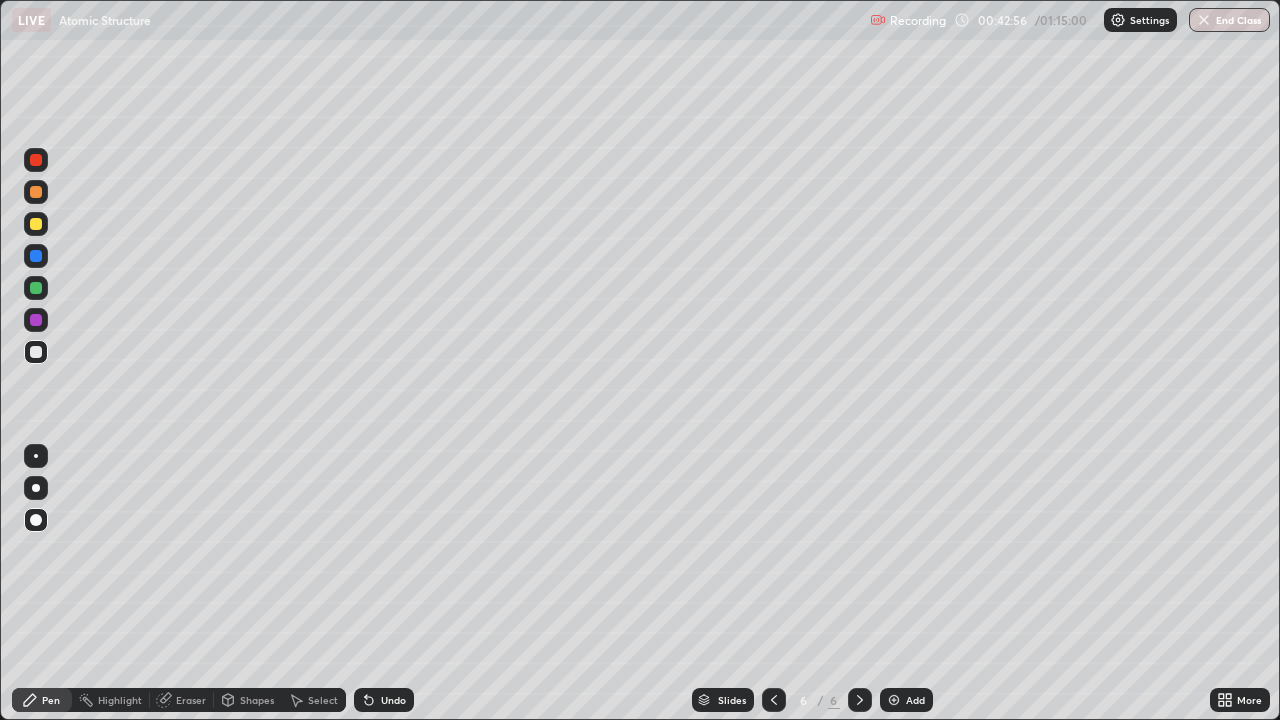 click on "Shapes" at bounding box center [257, 700] 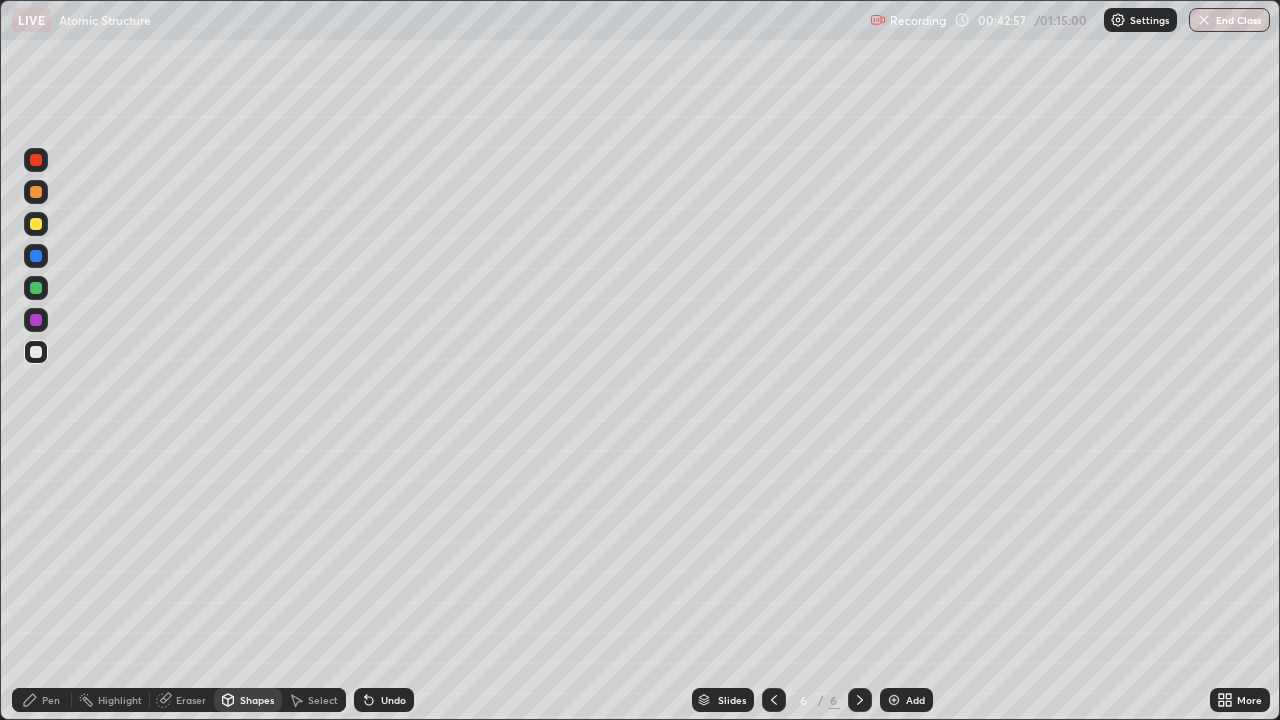 click on "Pen" at bounding box center (51, 700) 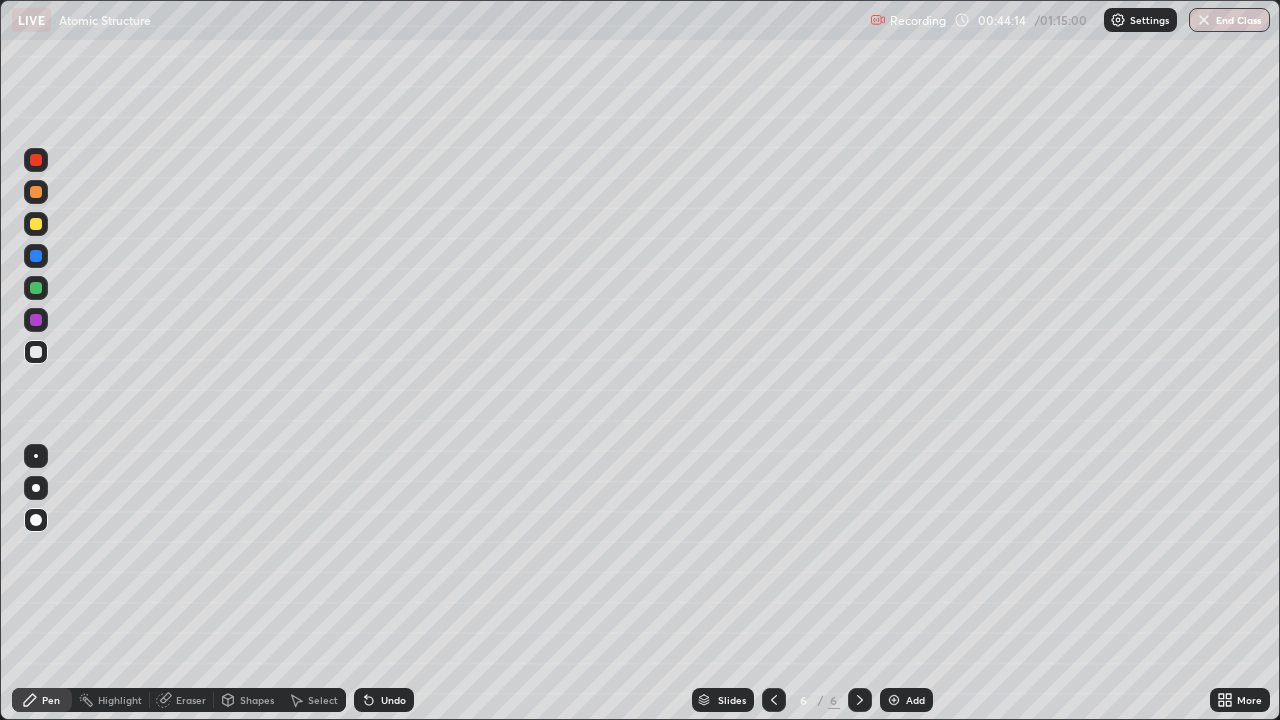 click on "Pen" at bounding box center (51, 700) 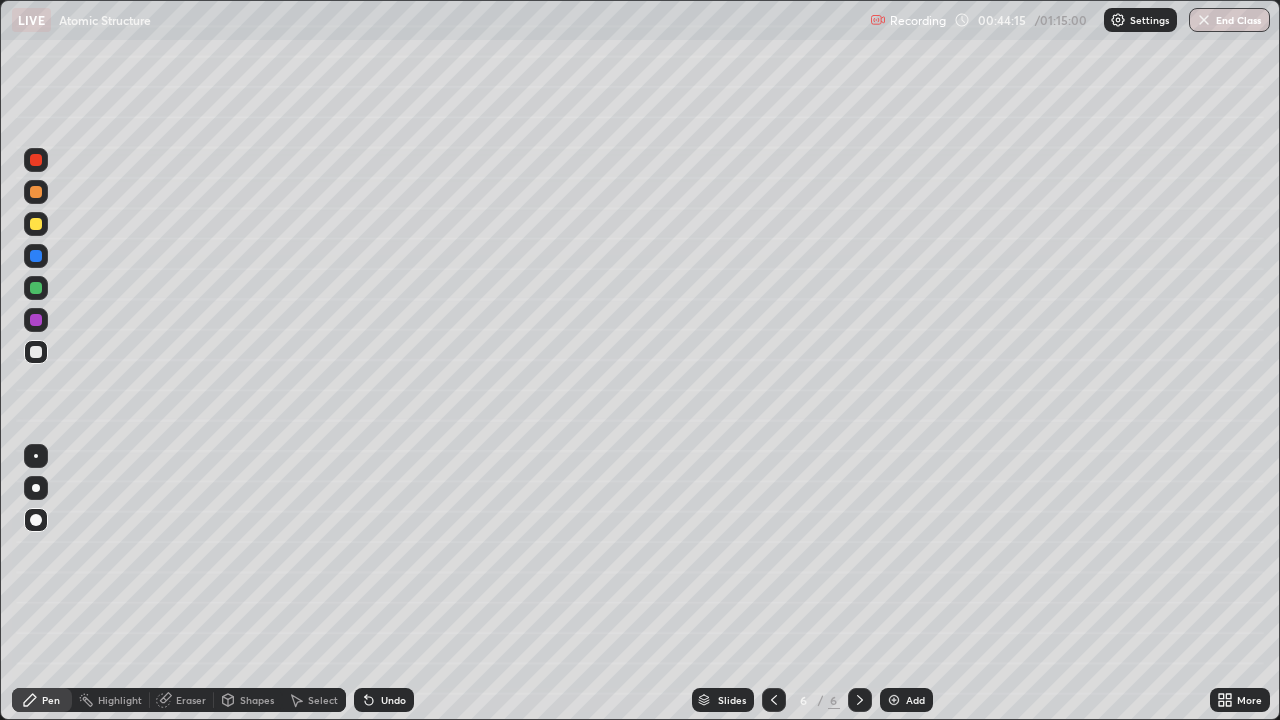click at bounding box center (36, 224) 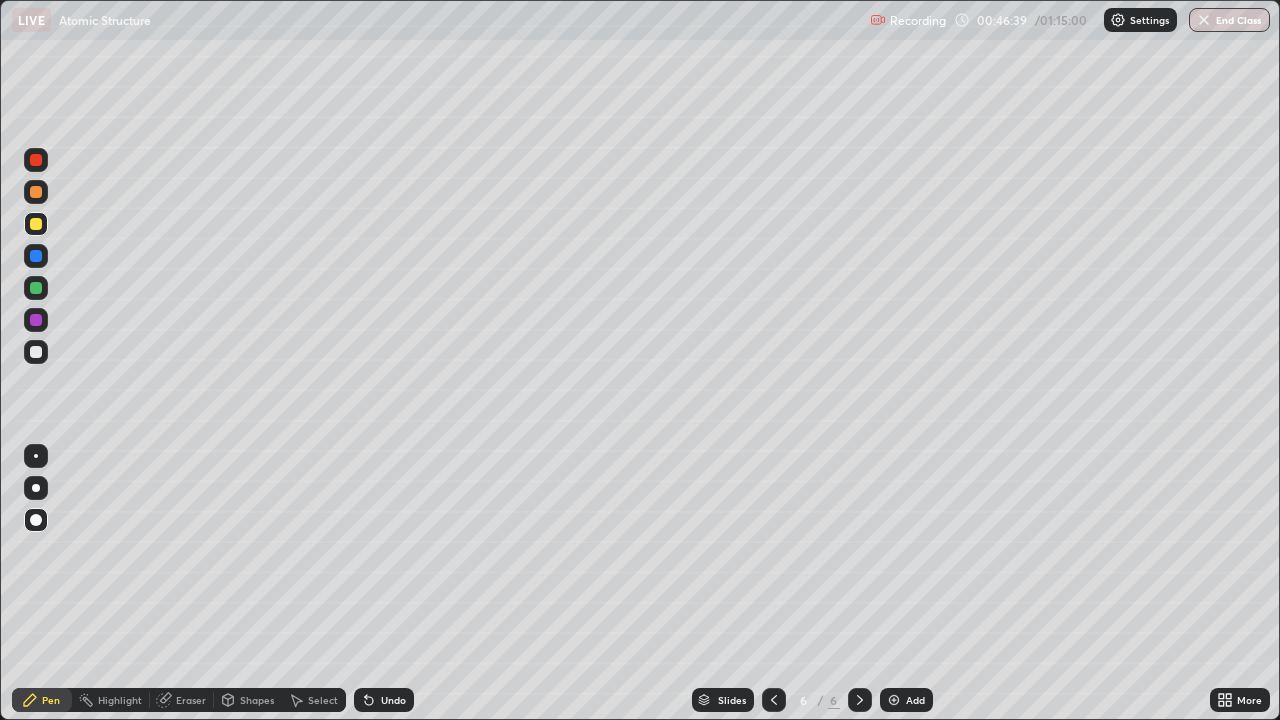 click 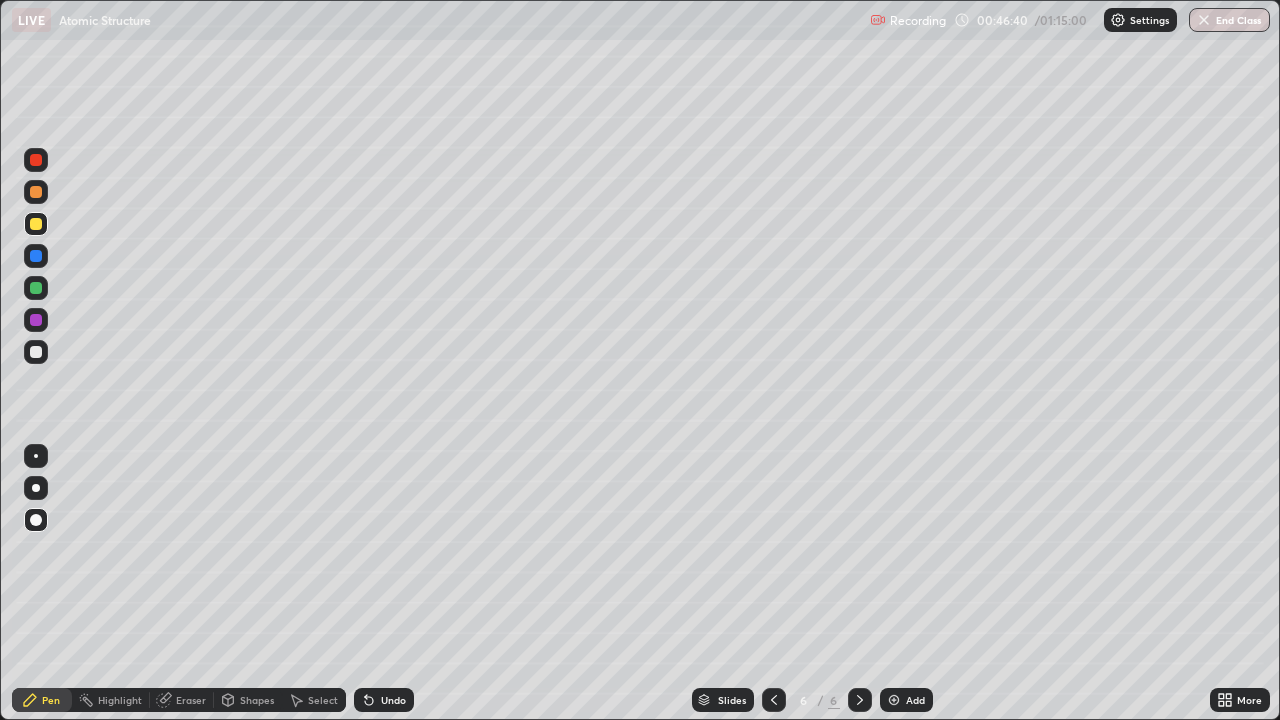 click on "Add" at bounding box center [915, 700] 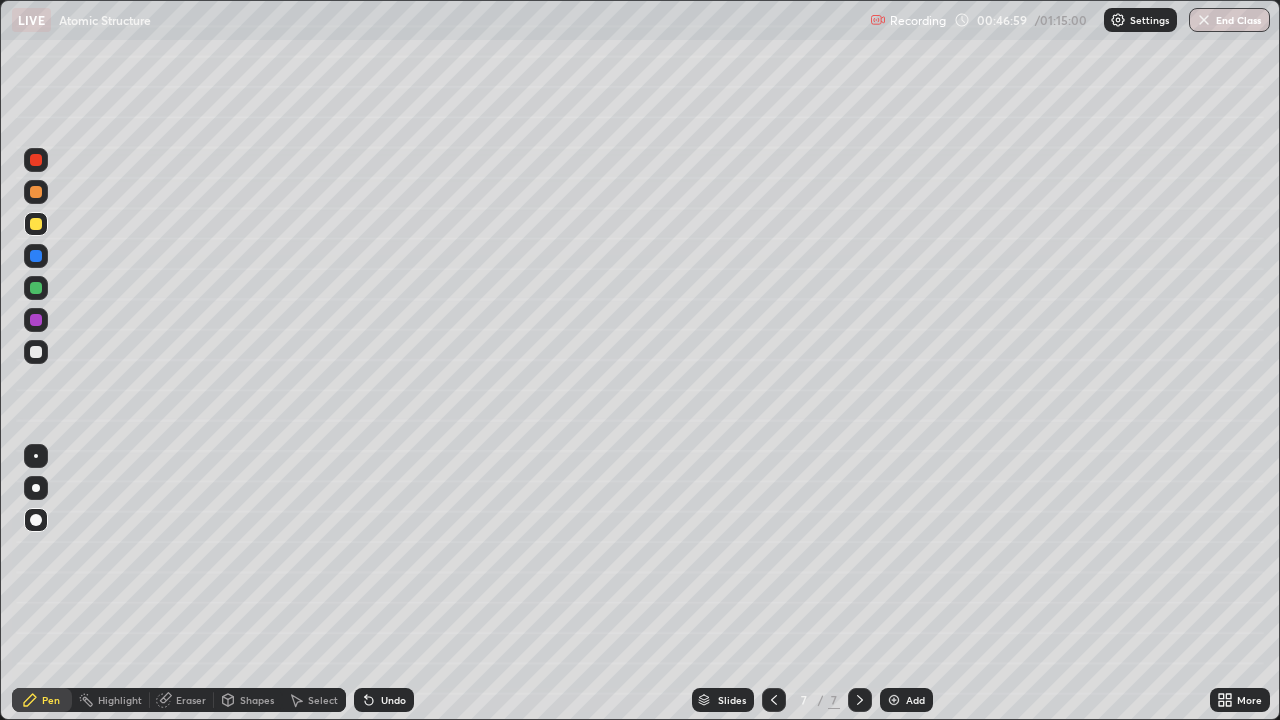 click on "Shapes" at bounding box center [257, 700] 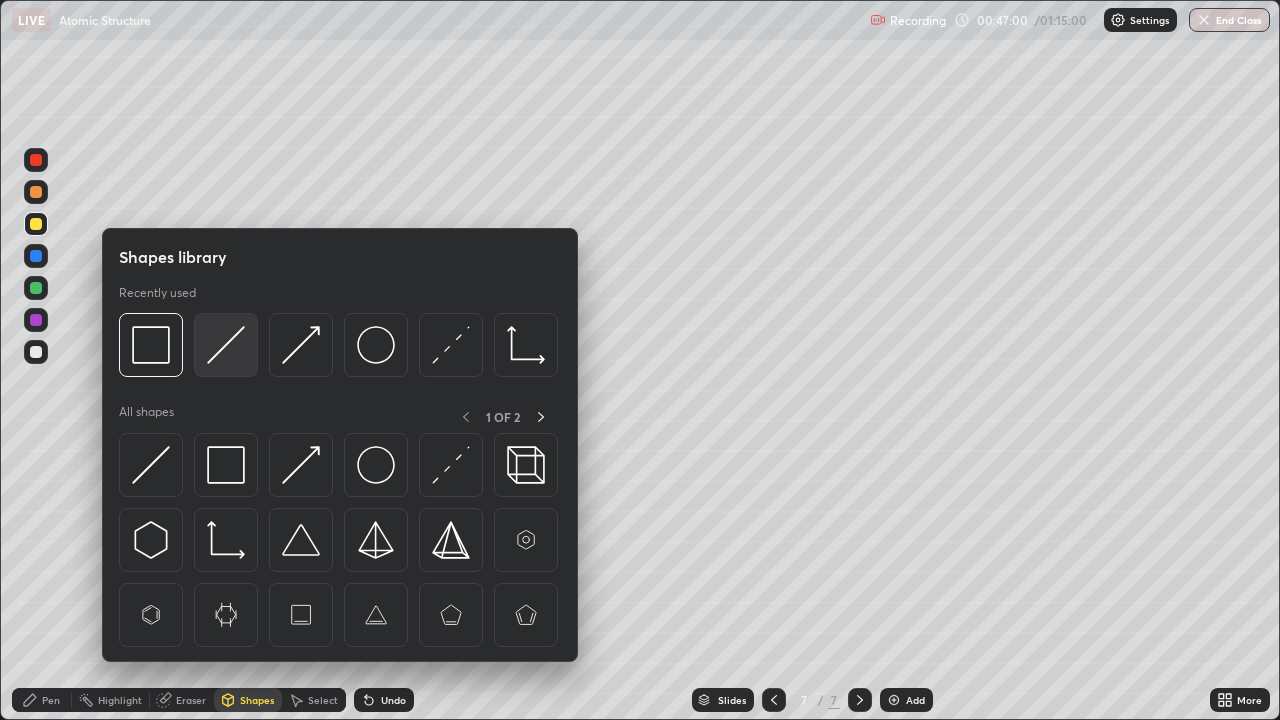 click at bounding box center [226, 345] 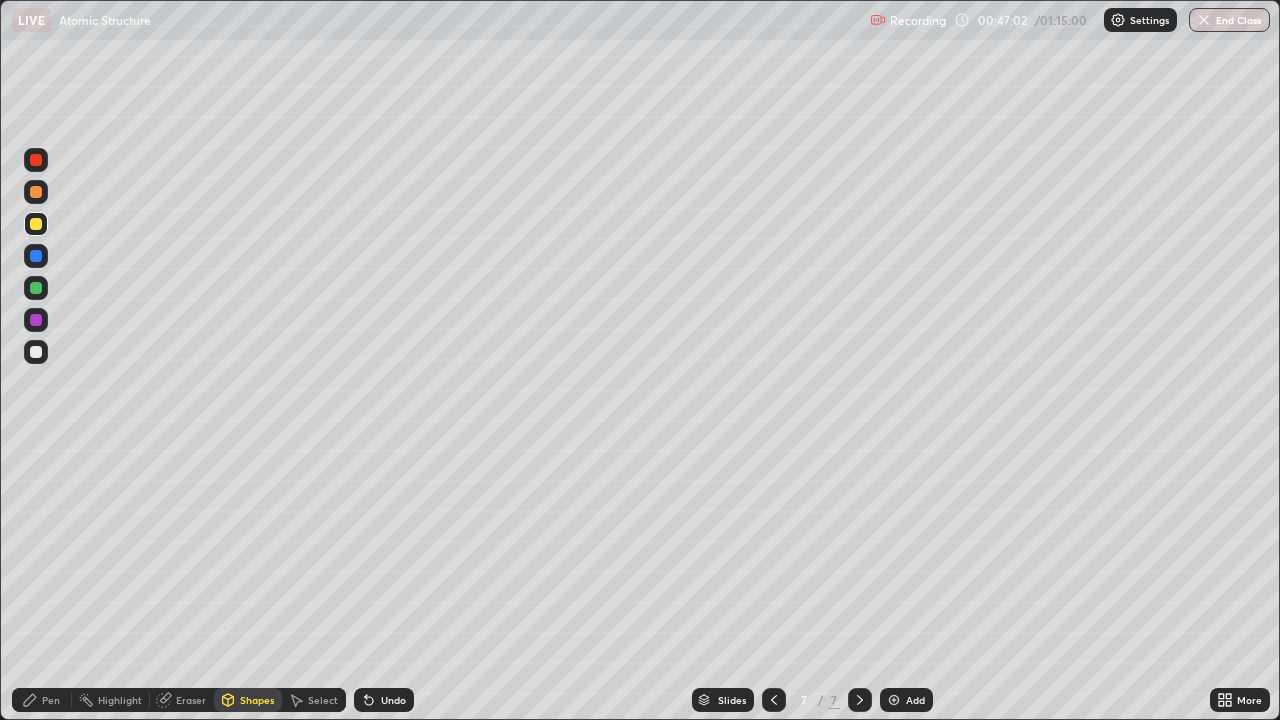 click at bounding box center (36, 352) 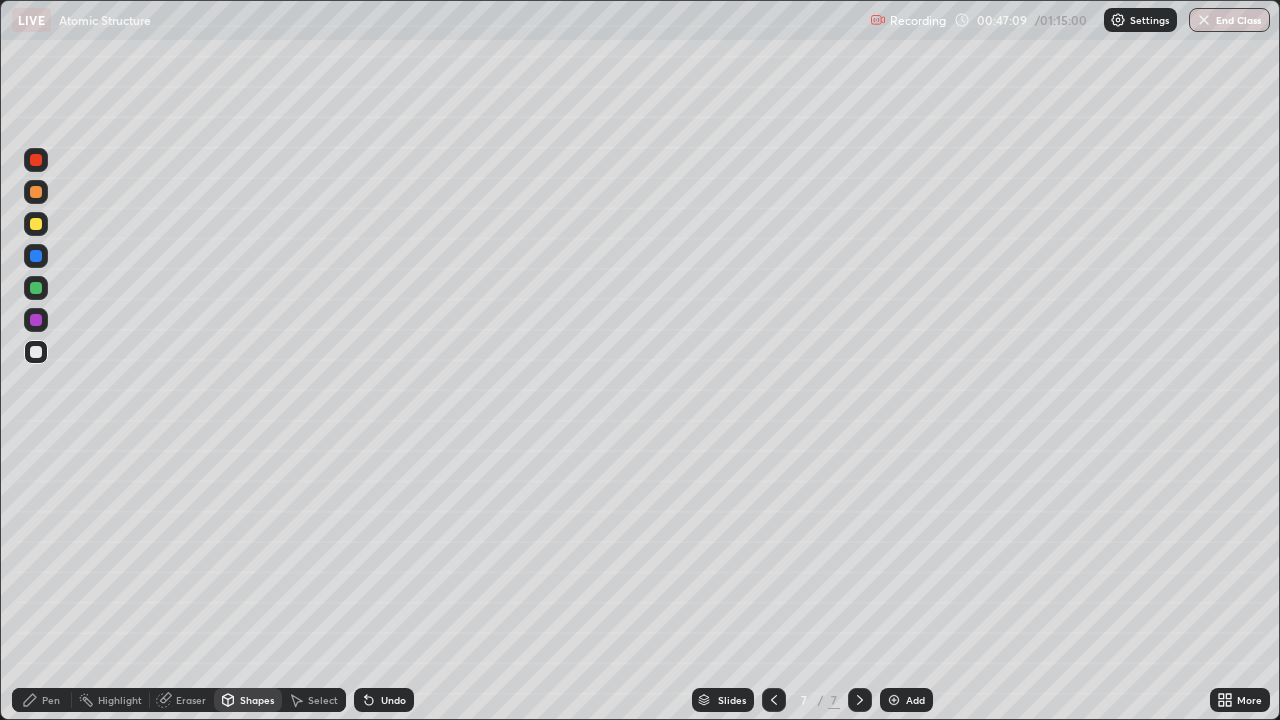 click on "Pen" at bounding box center [42, 700] 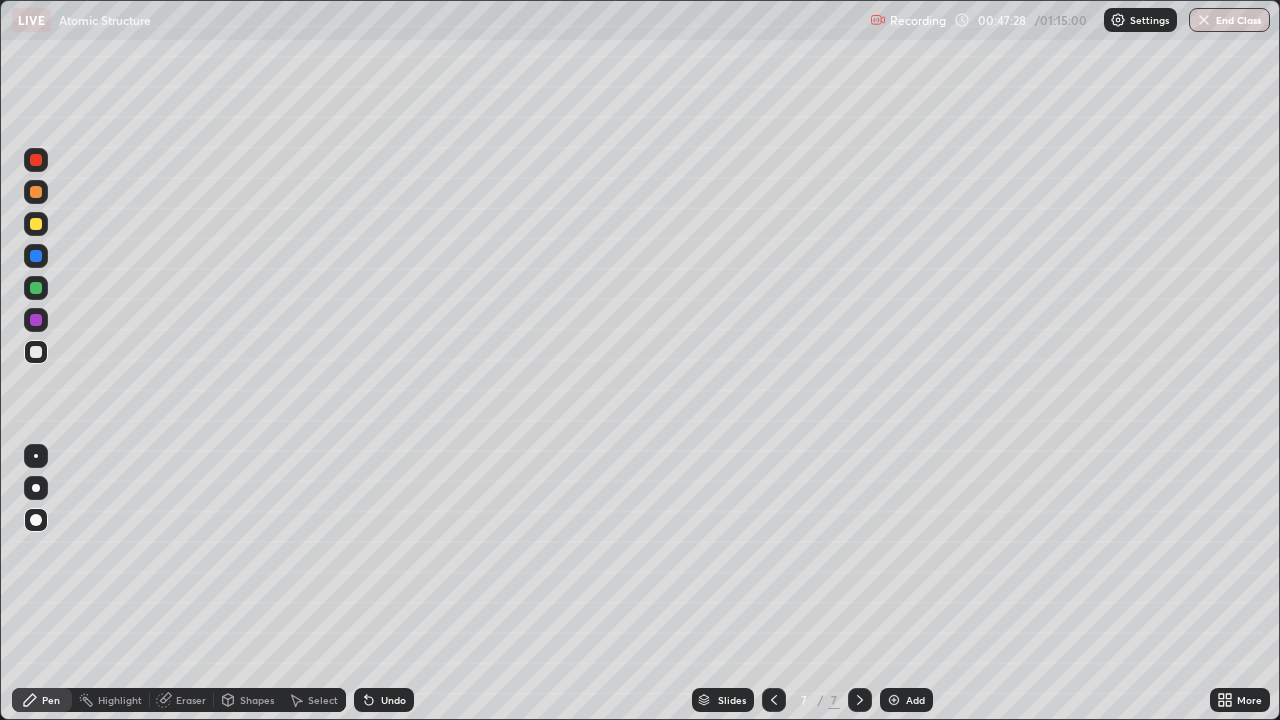 click at bounding box center (36, 256) 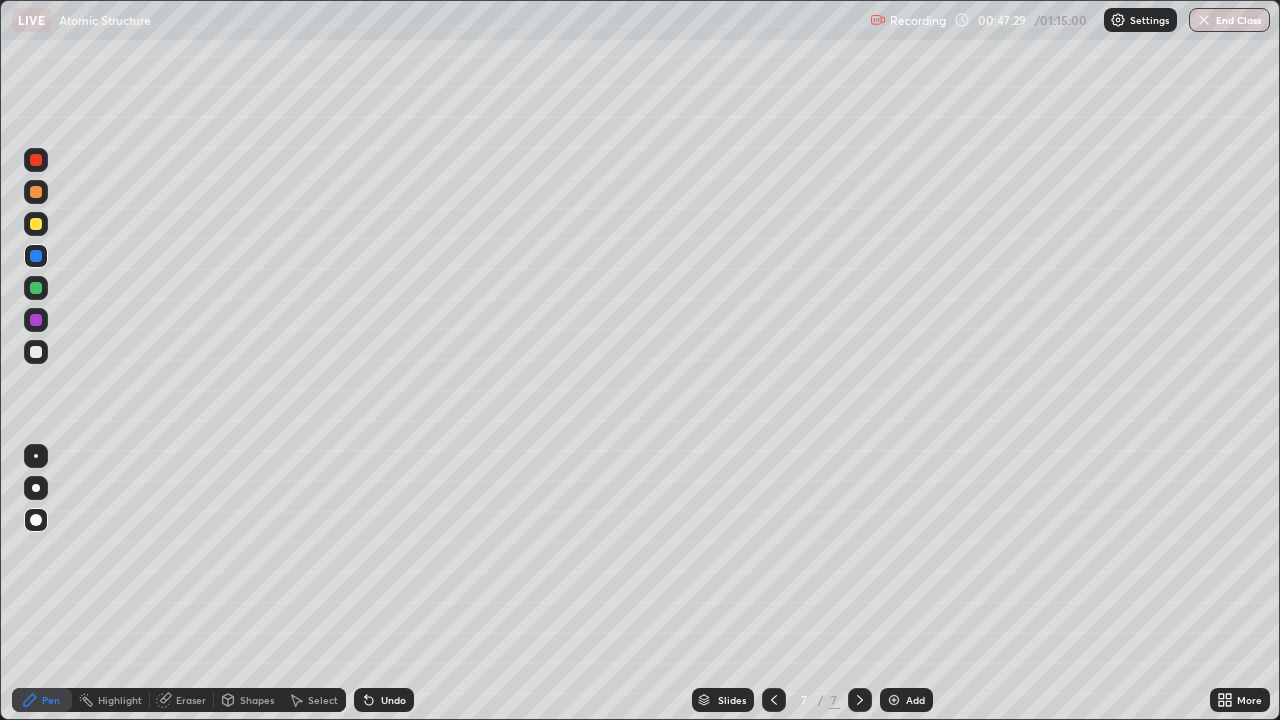 click on "Shapes" at bounding box center (257, 700) 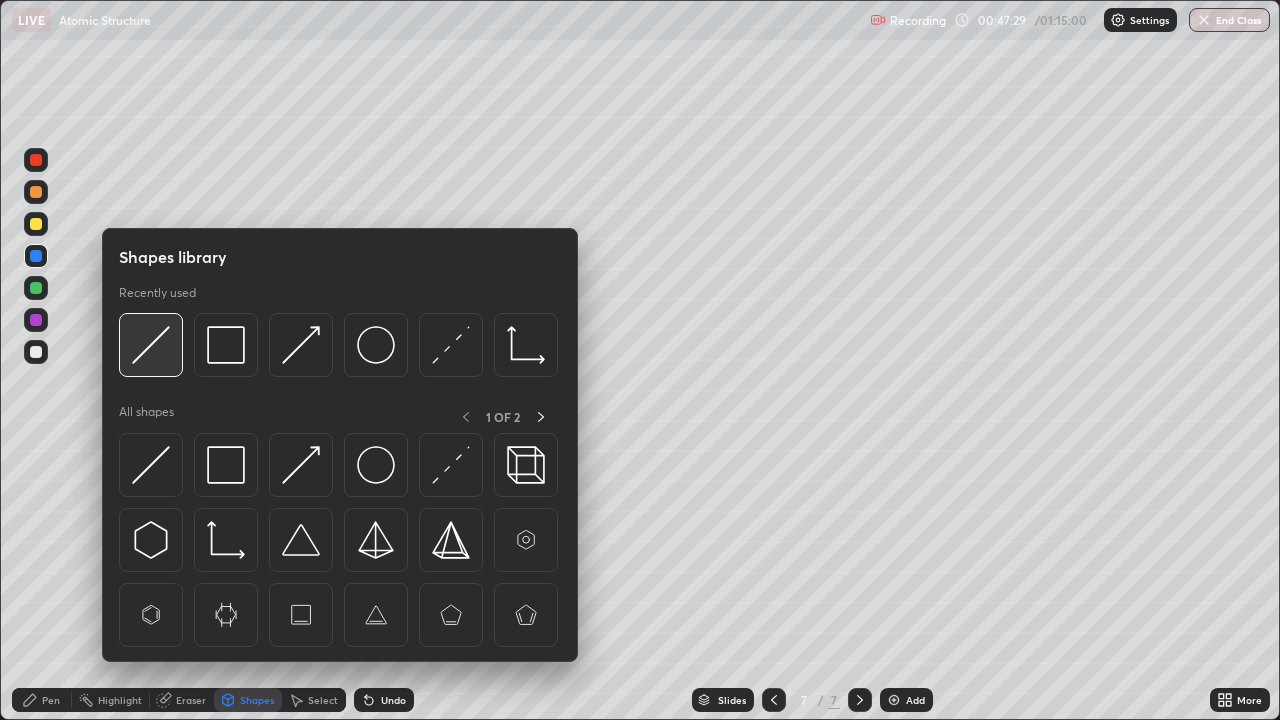 click at bounding box center [151, 345] 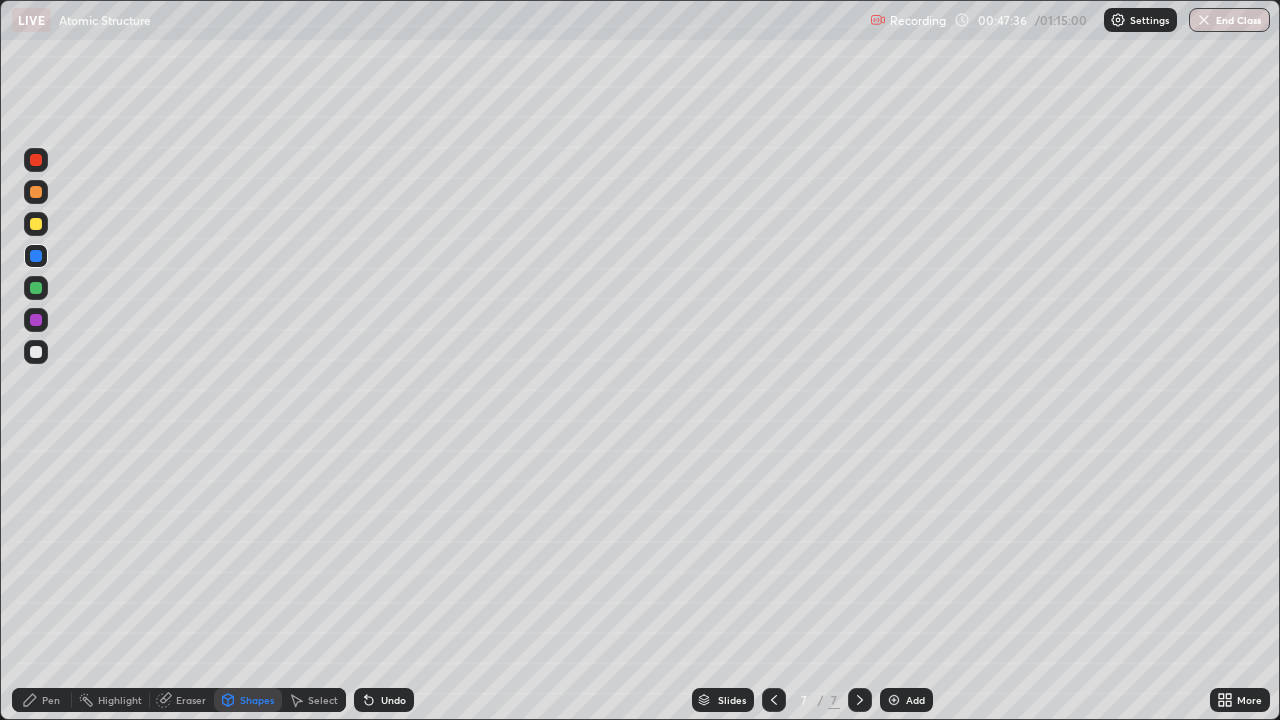 click on "Pen" at bounding box center (51, 700) 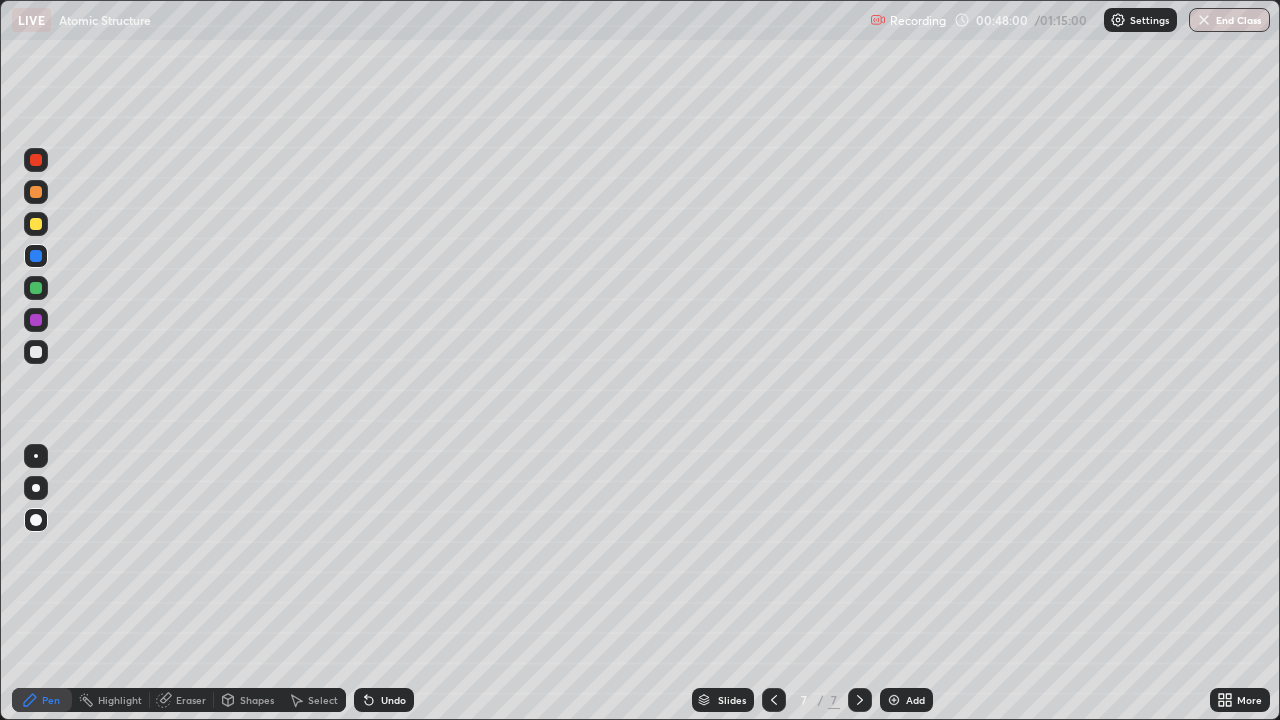 click on "Undo" at bounding box center [393, 700] 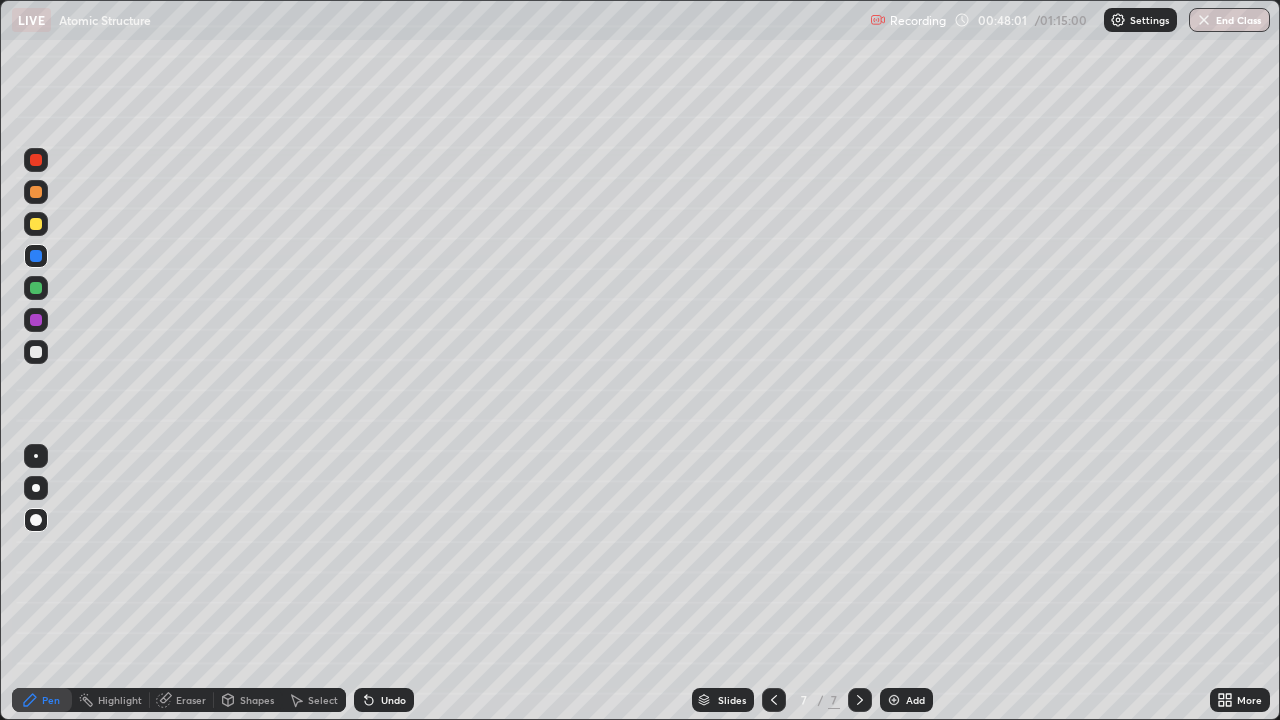 click on "Undo" at bounding box center (384, 700) 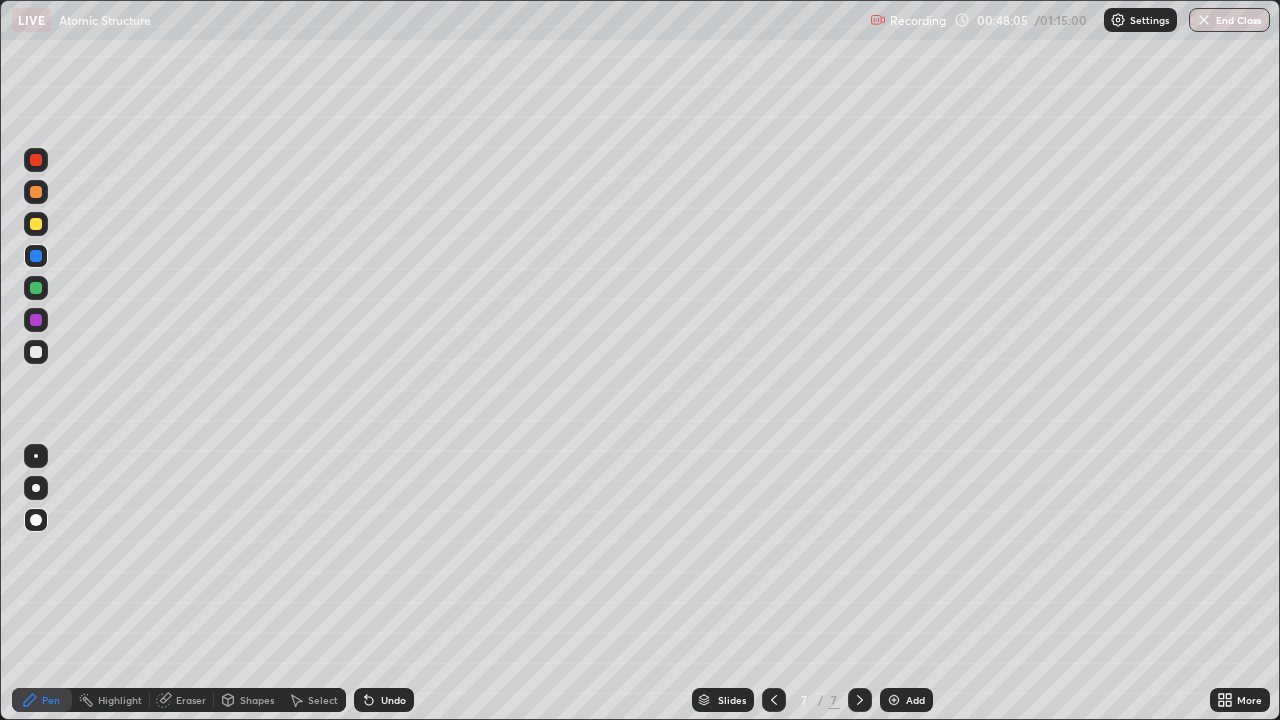 click on "Undo" at bounding box center [393, 700] 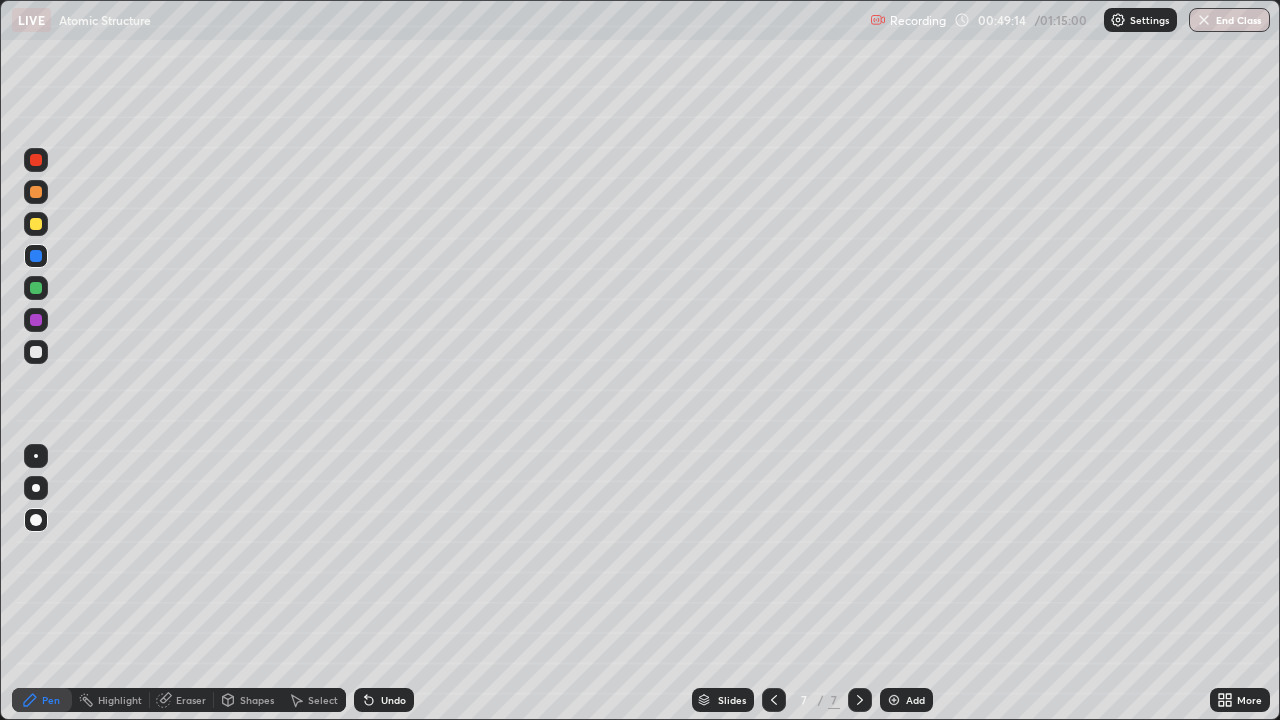 click at bounding box center [36, 352] 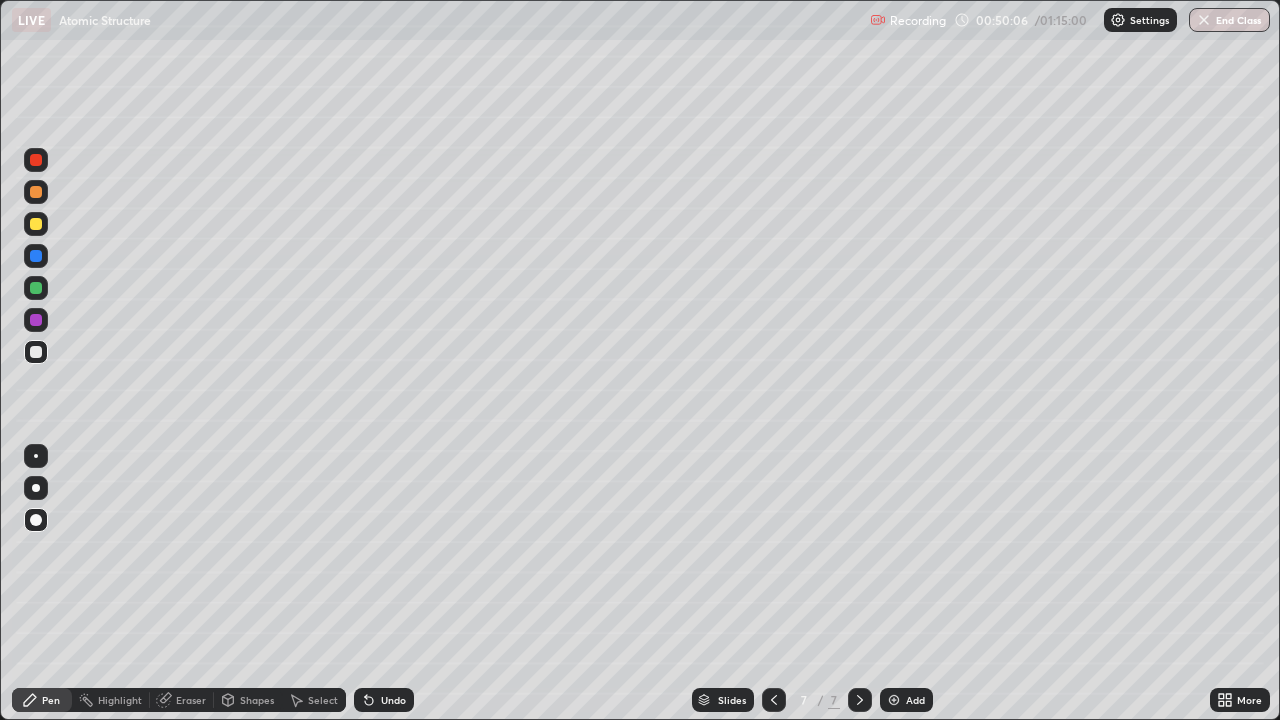 click on "Undo" at bounding box center (393, 700) 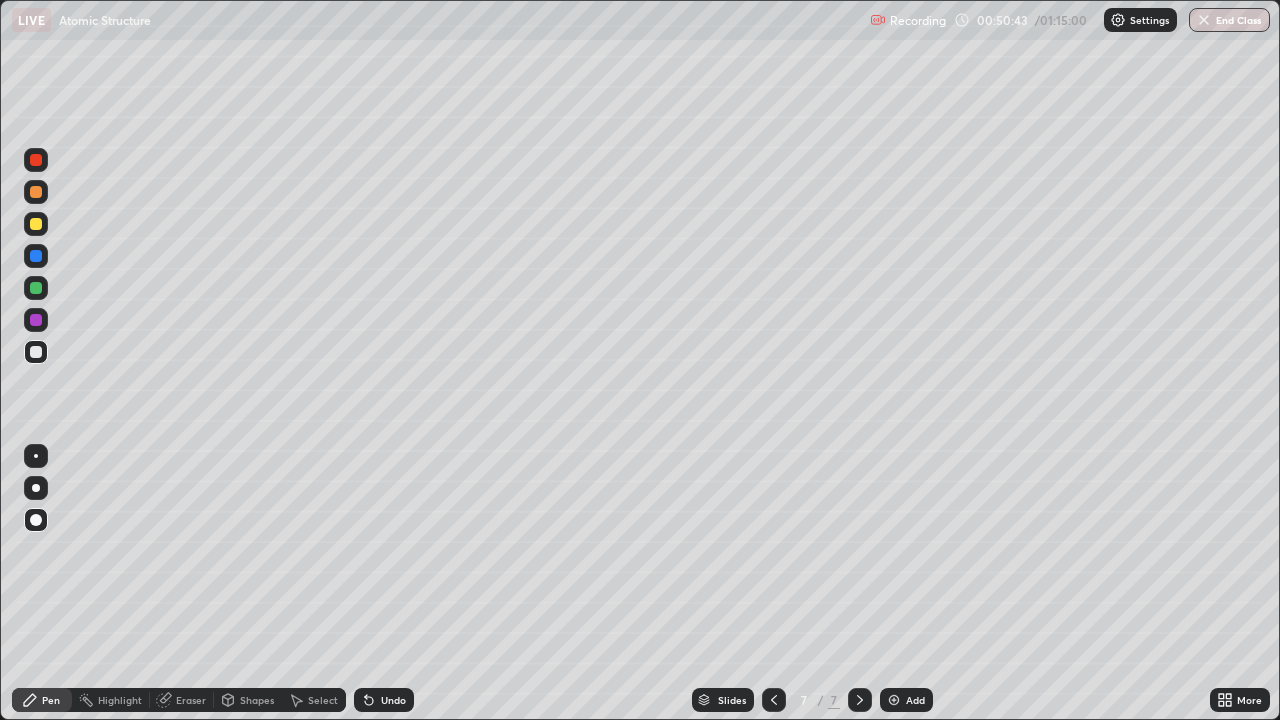 click 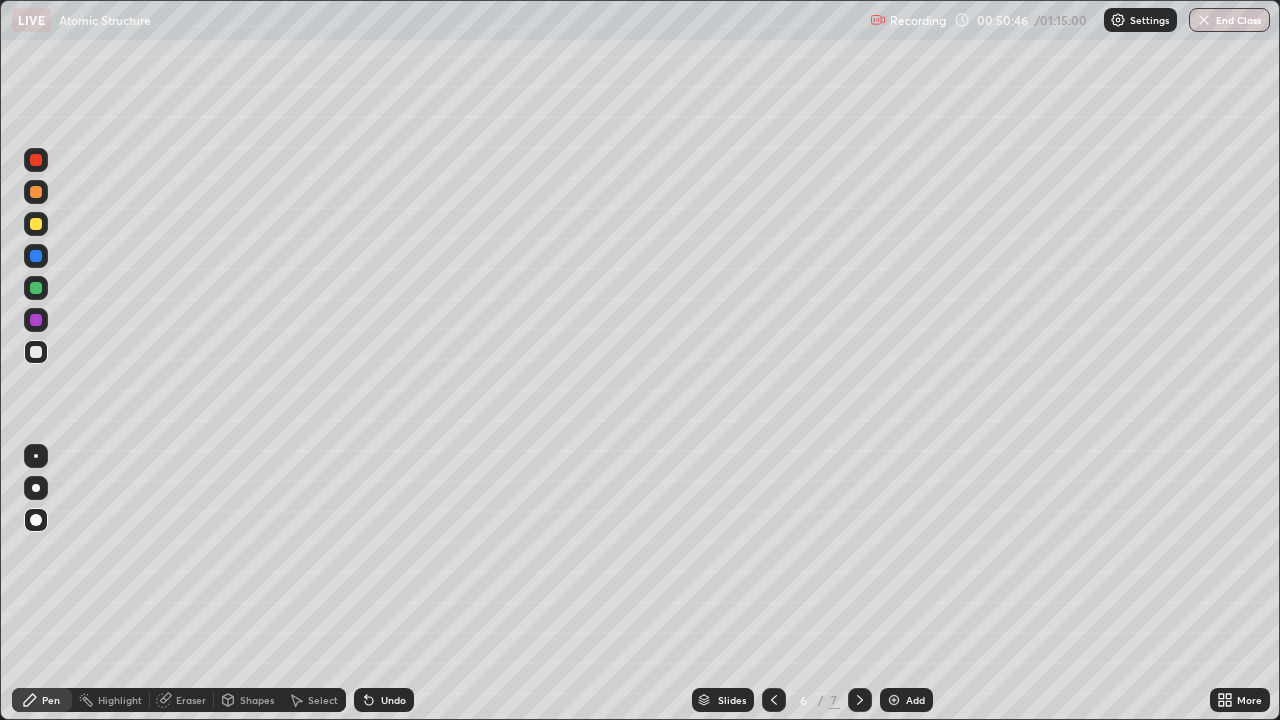 click at bounding box center (36, 256) 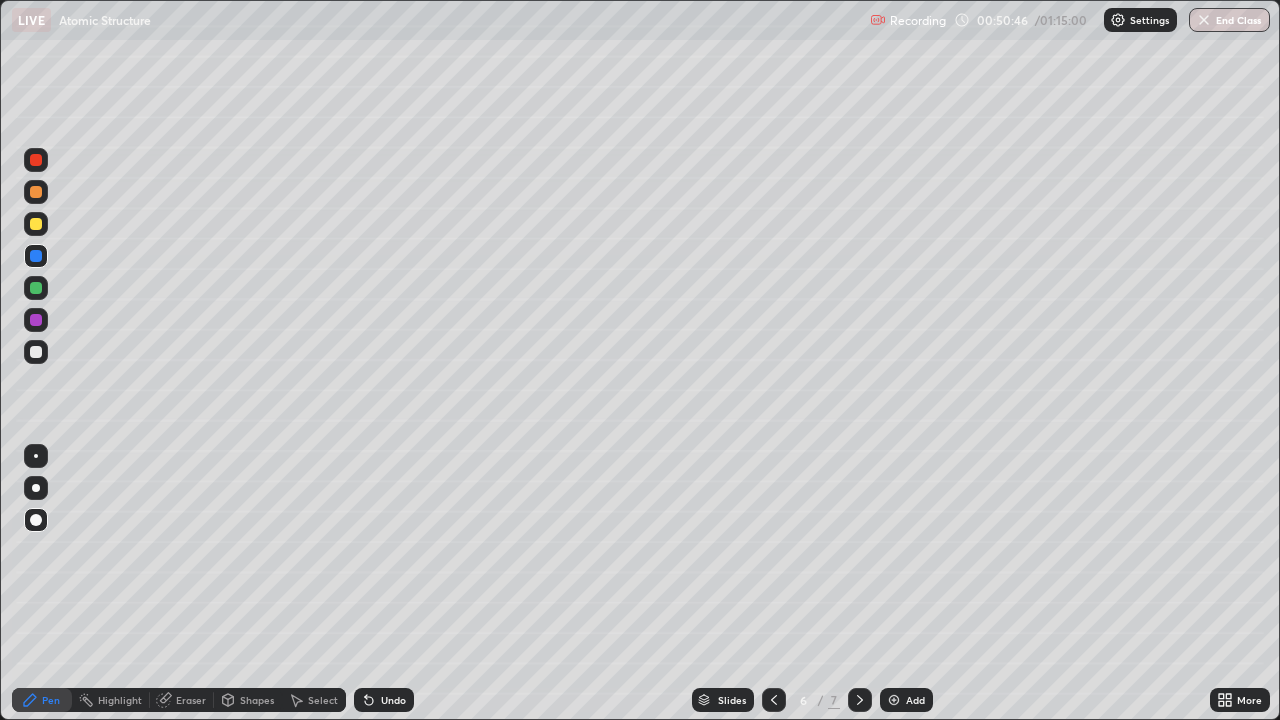 click on "Shapes" at bounding box center (257, 700) 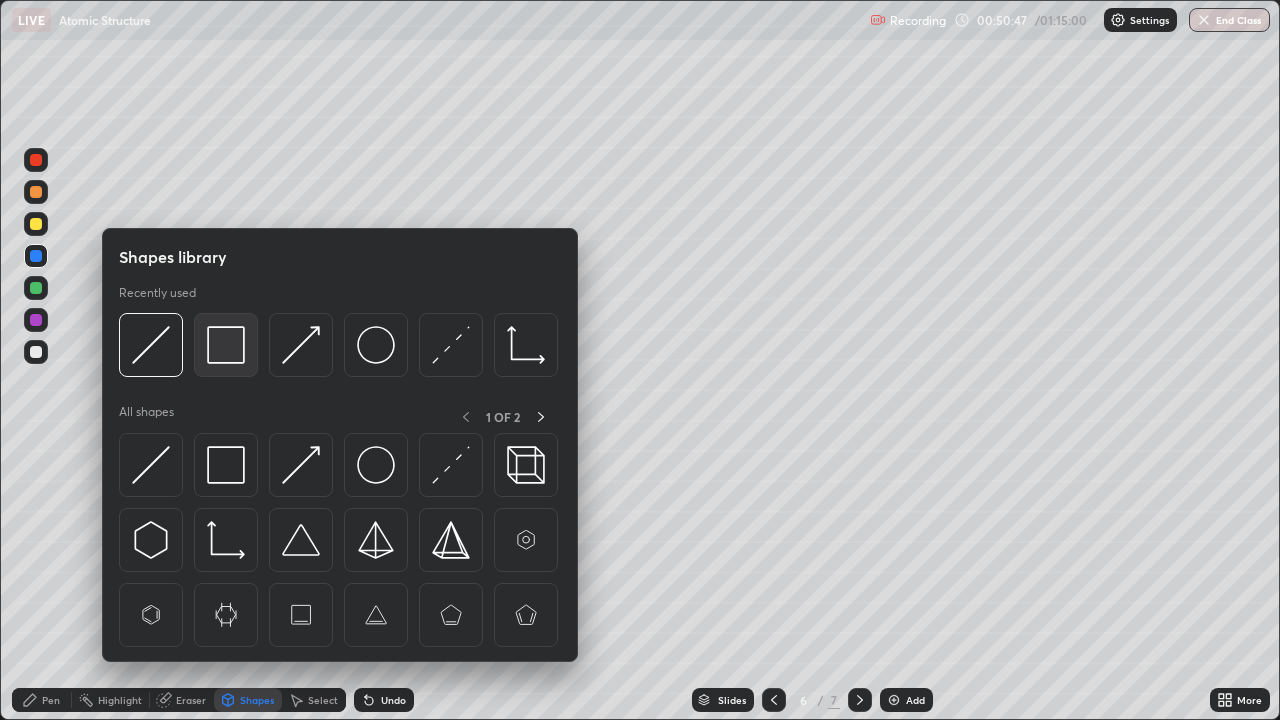 click at bounding box center [226, 345] 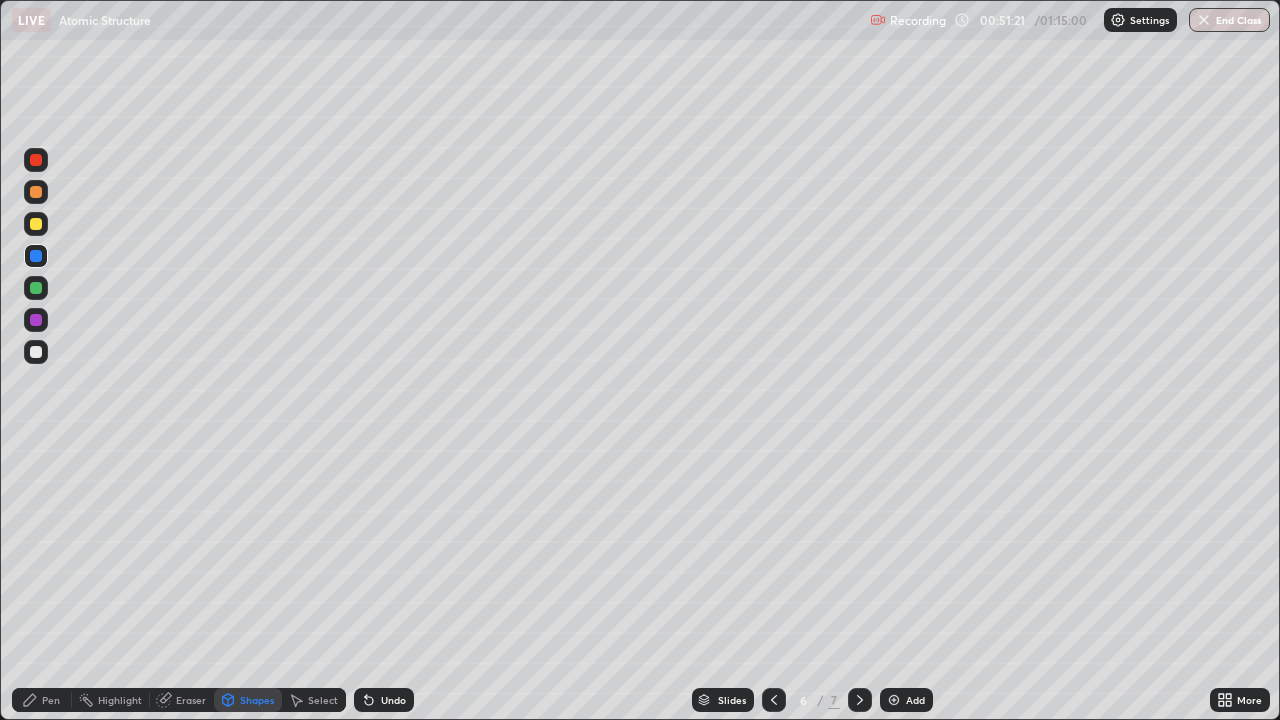 click on "Pen" at bounding box center [51, 700] 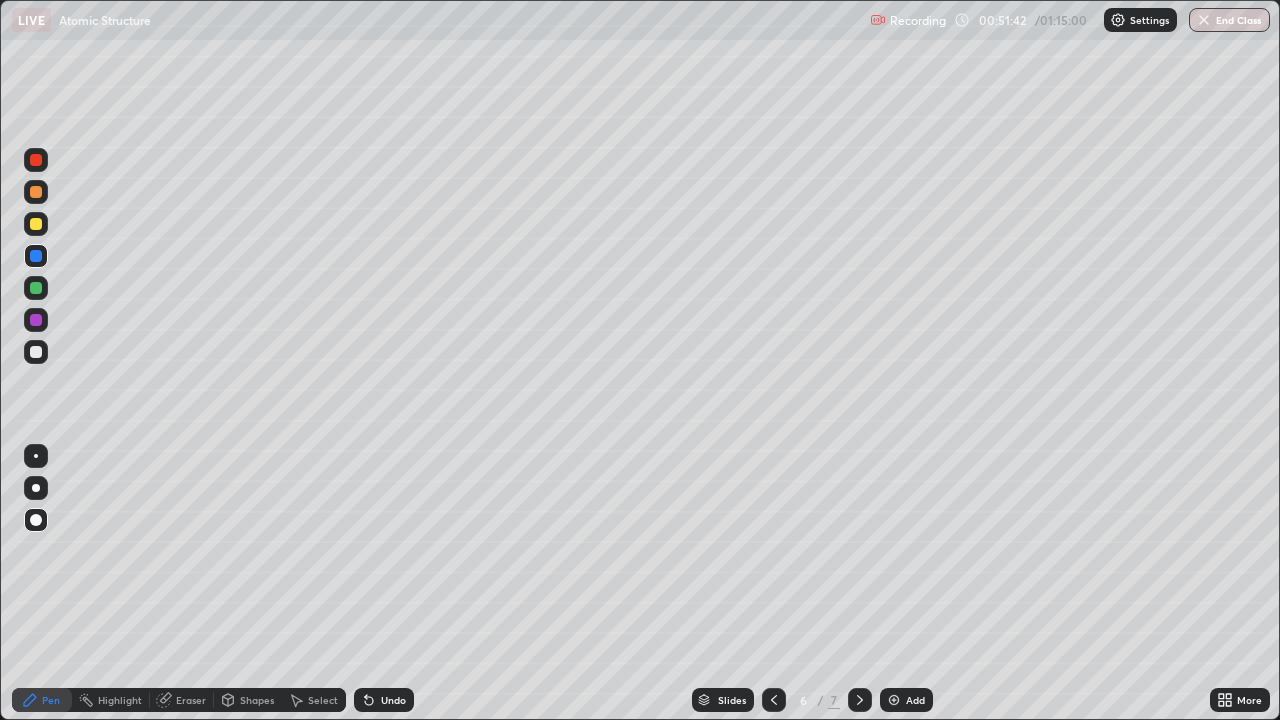 click on "Undo" at bounding box center [384, 700] 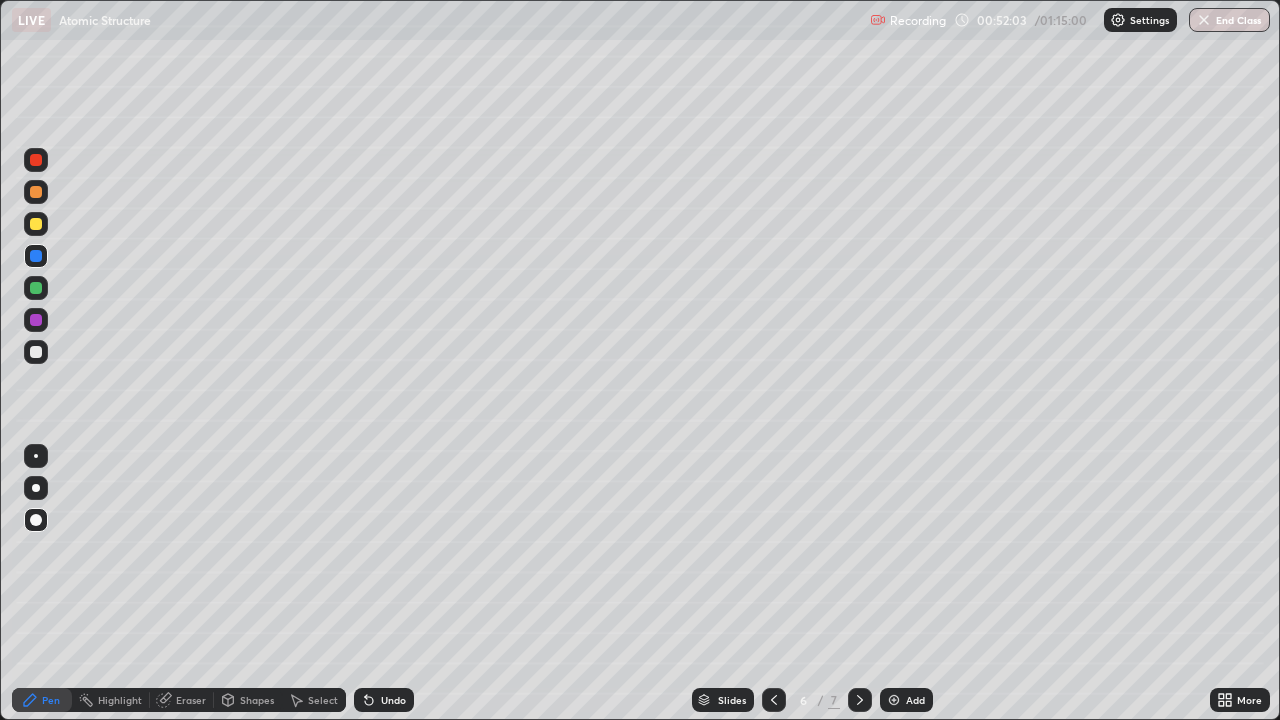 click at bounding box center (36, 352) 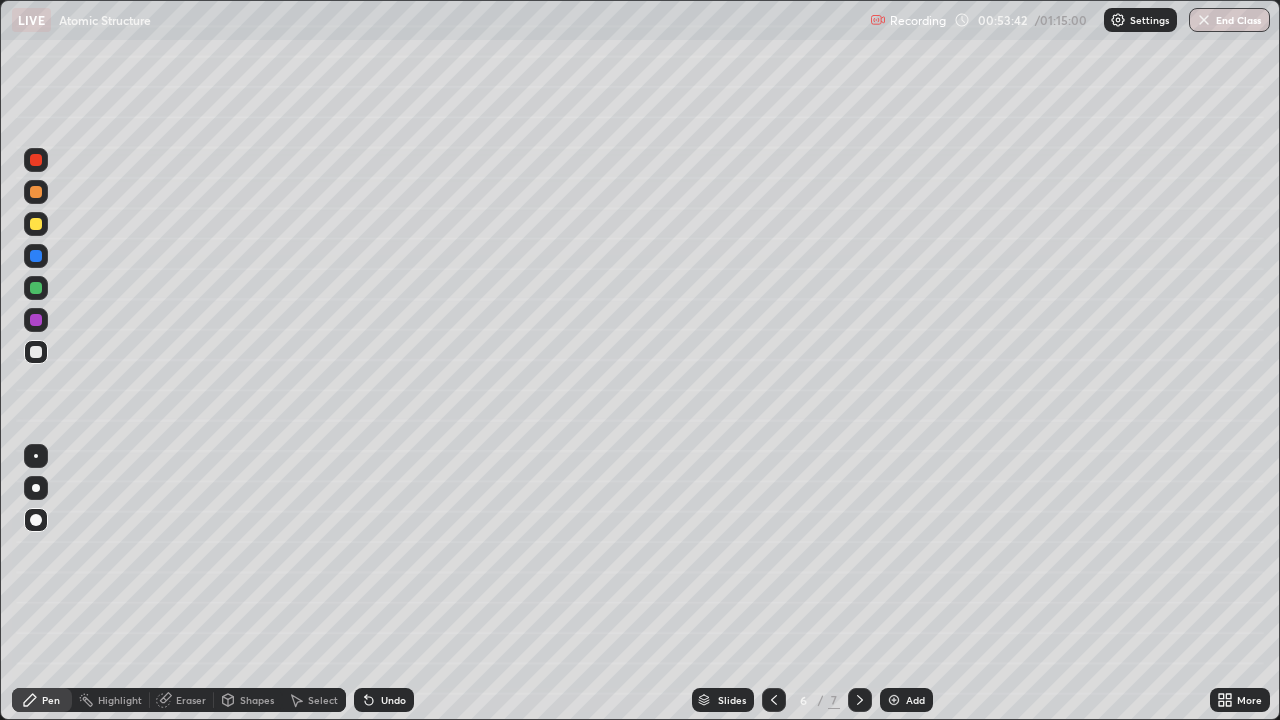 click 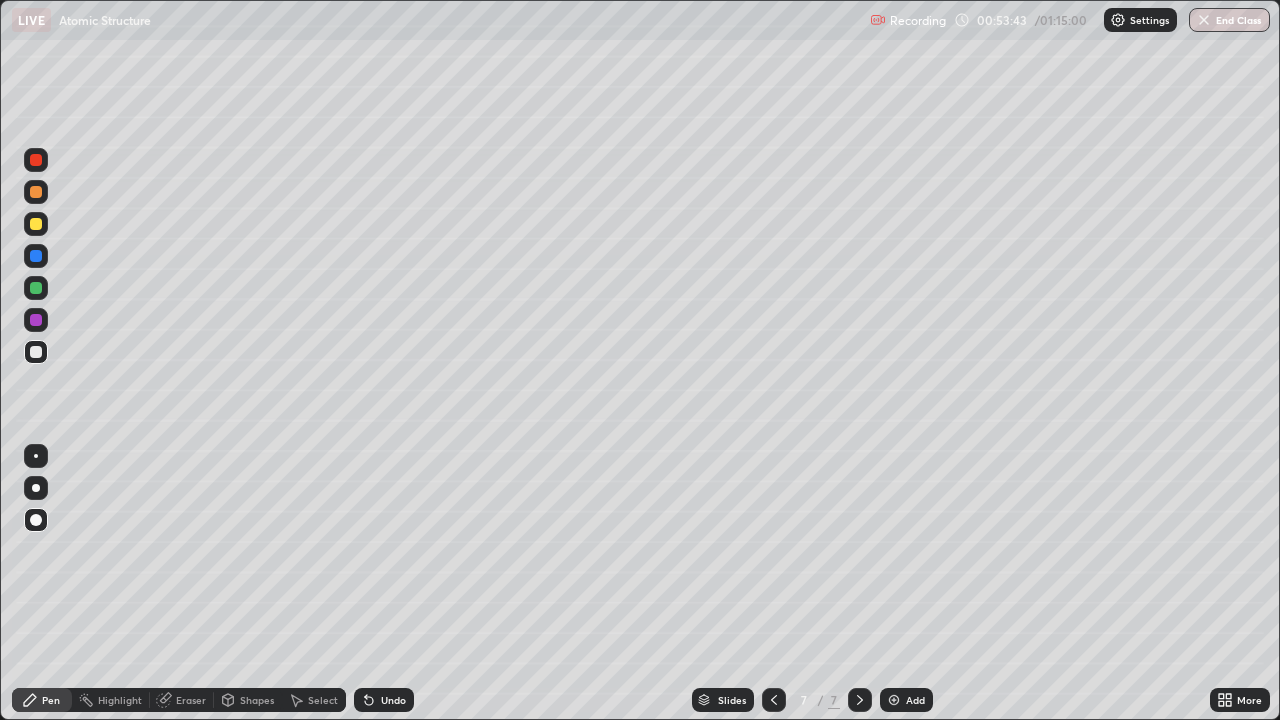 click on "Add" at bounding box center [915, 700] 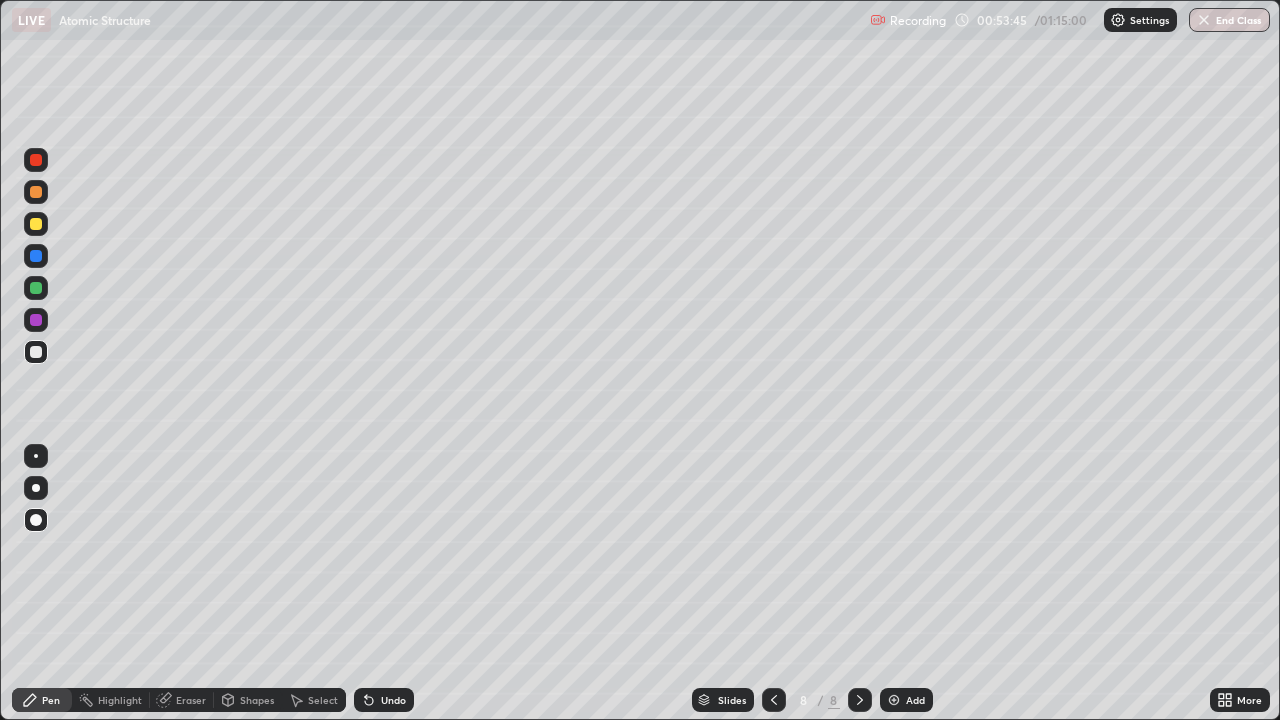 click at bounding box center [36, 352] 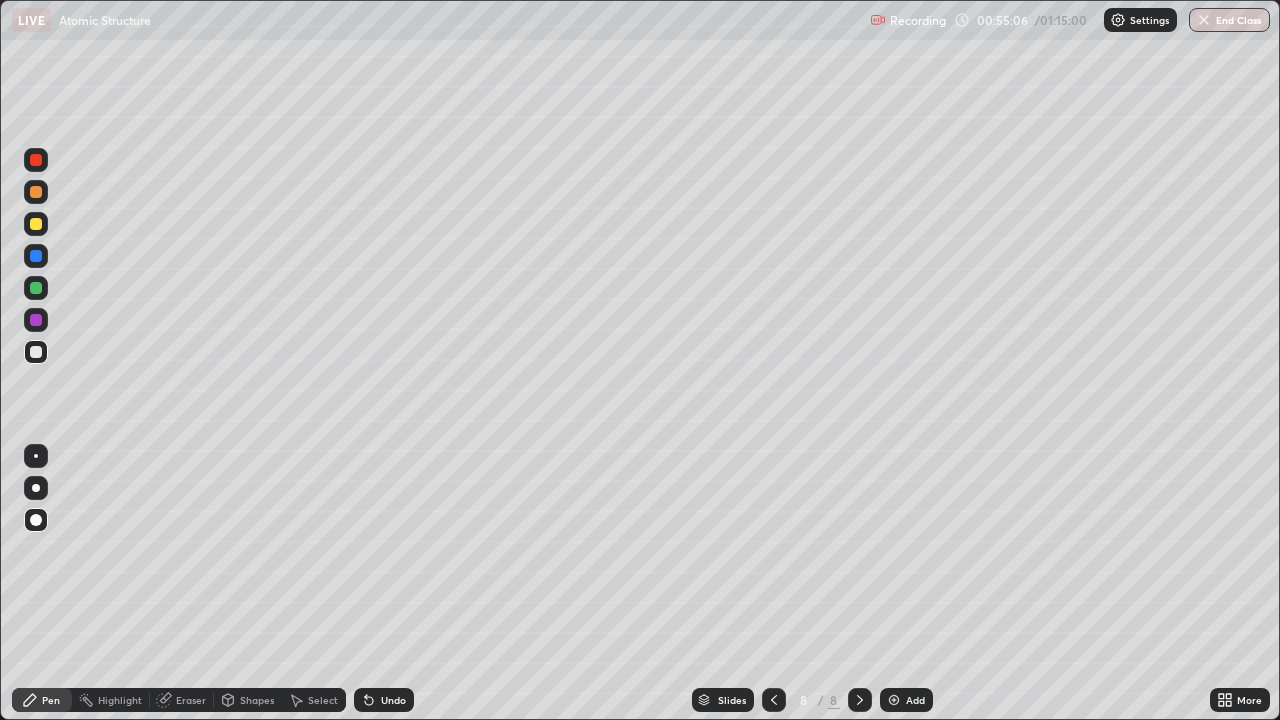 click on "Pen" at bounding box center (42, 700) 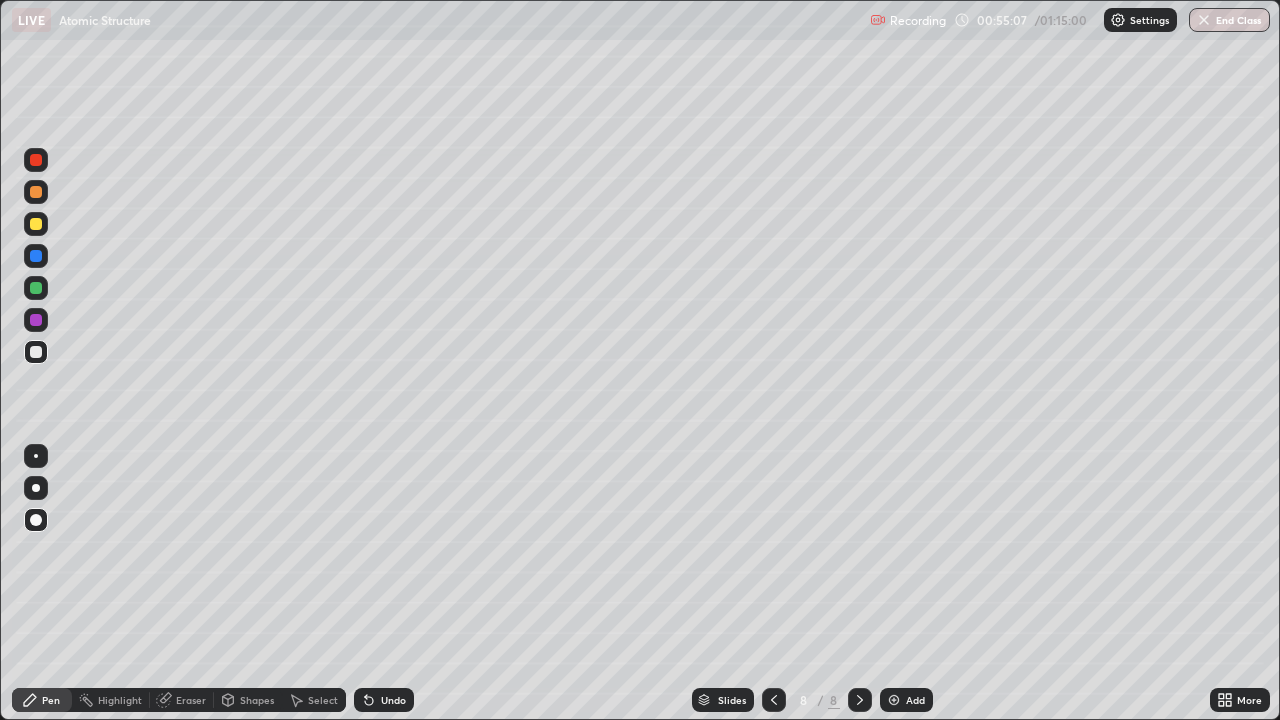click on "Shapes" at bounding box center (257, 700) 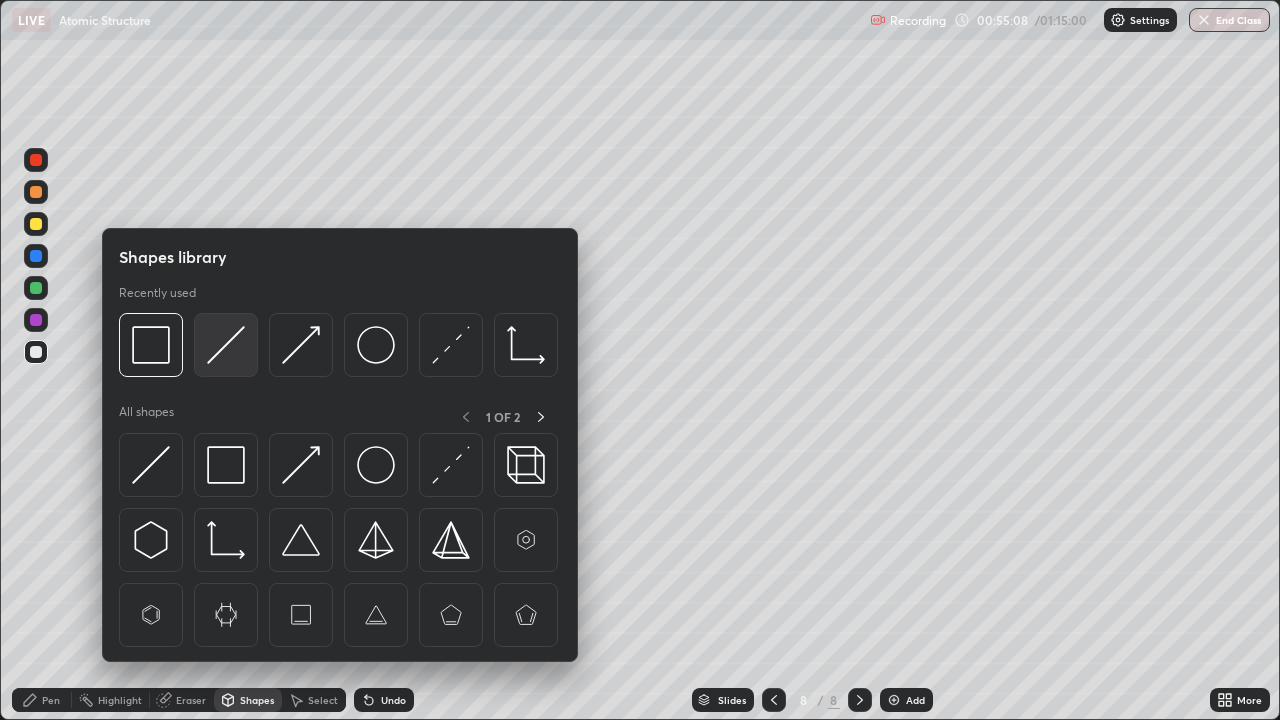 click at bounding box center [226, 345] 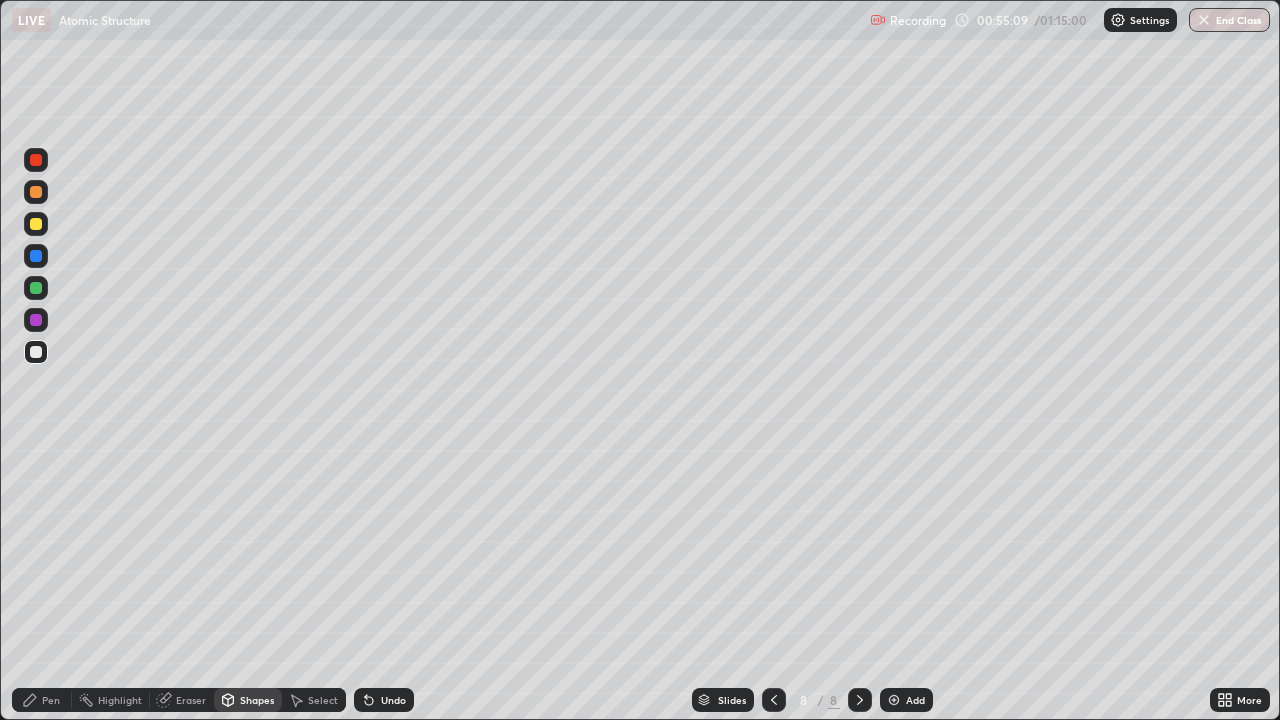 click at bounding box center (36, 288) 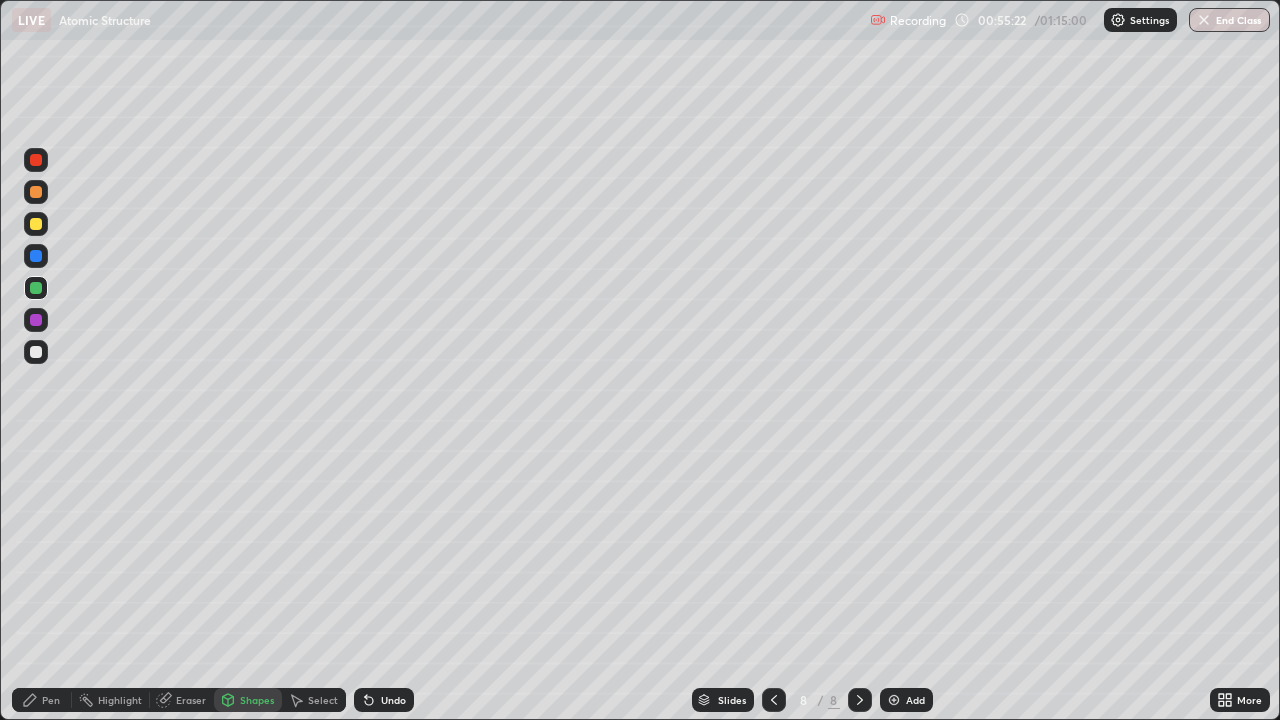 click on "Pen" at bounding box center [51, 700] 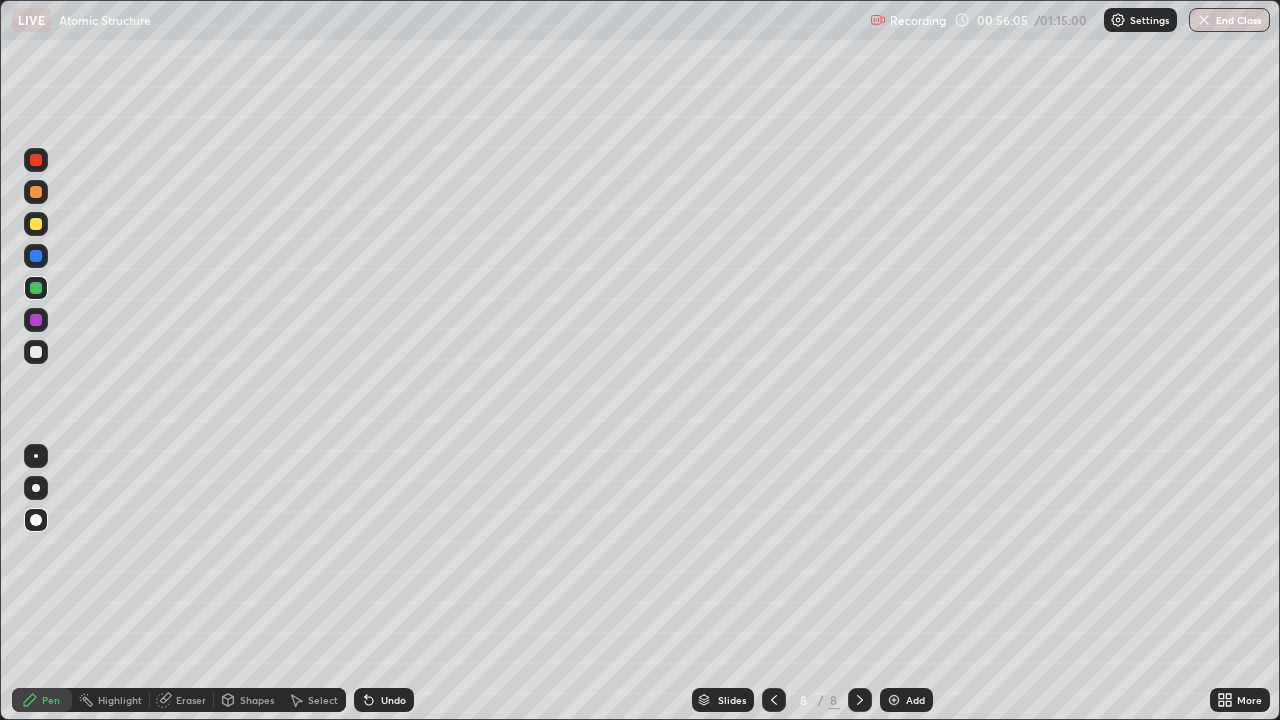 click on "Undo" at bounding box center (384, 700) 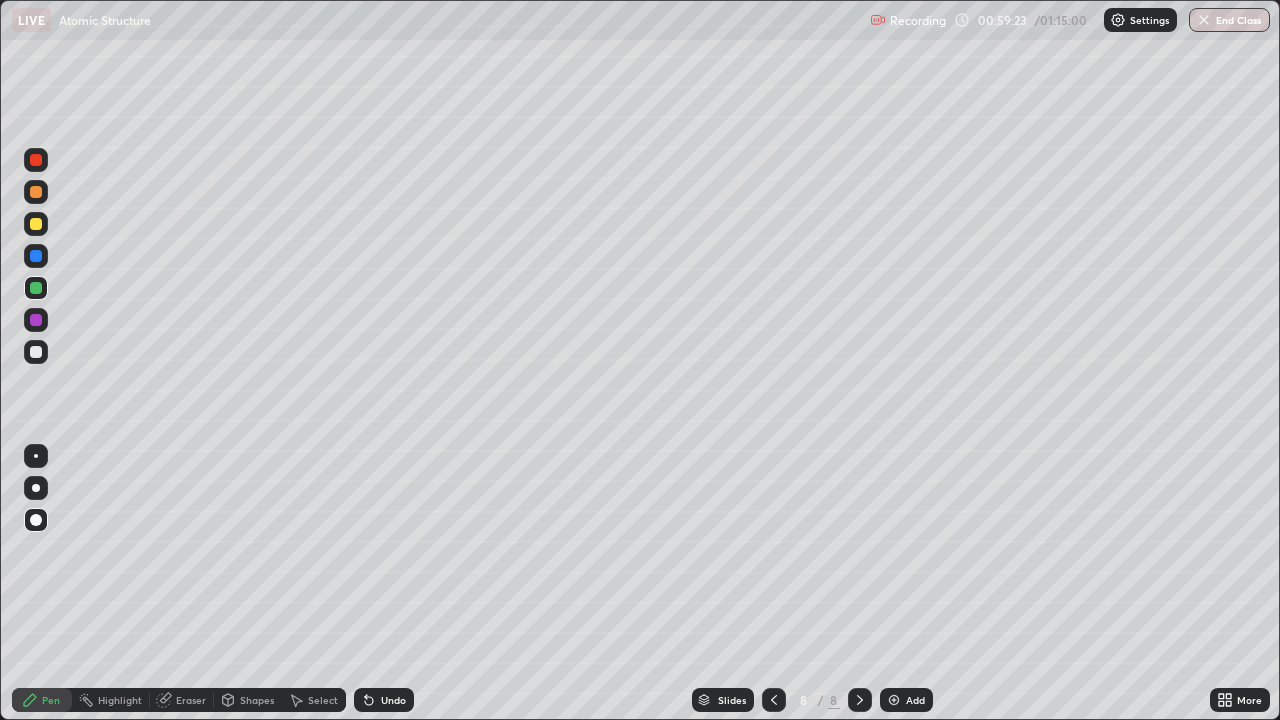 click on "Shapes" at bounding box center [257, 700] 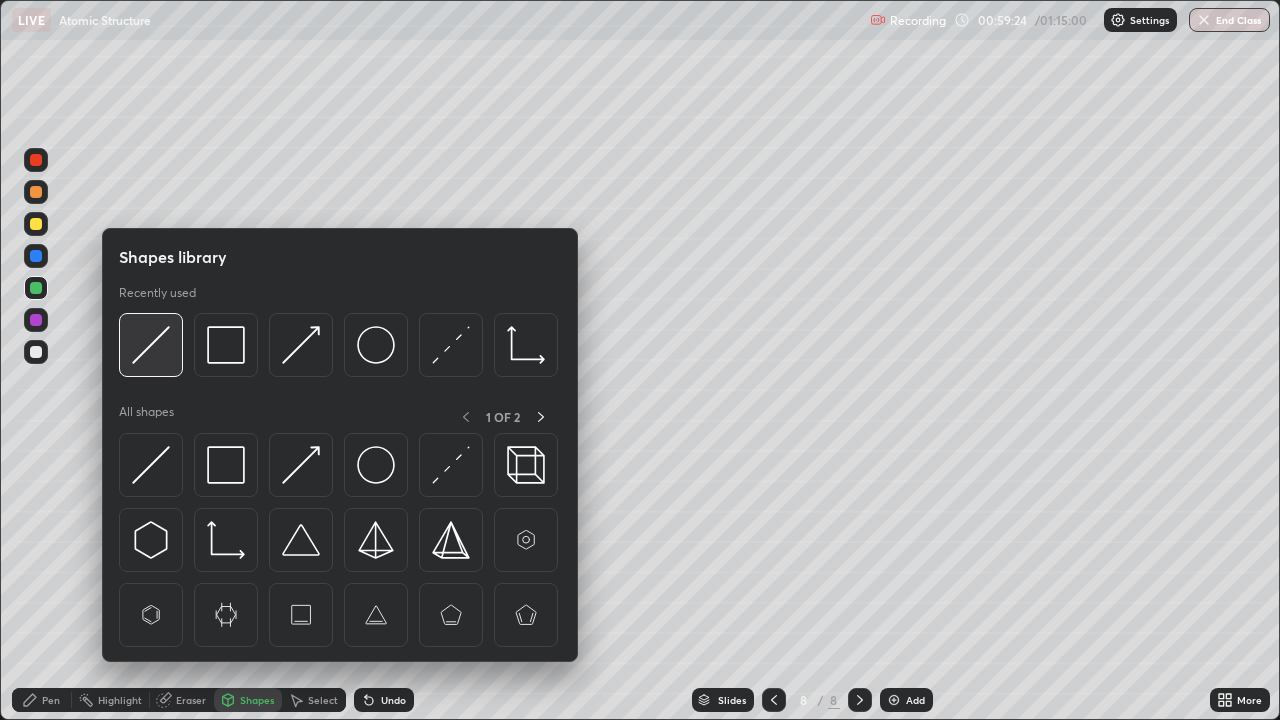 click at bounding box center (151, 345) 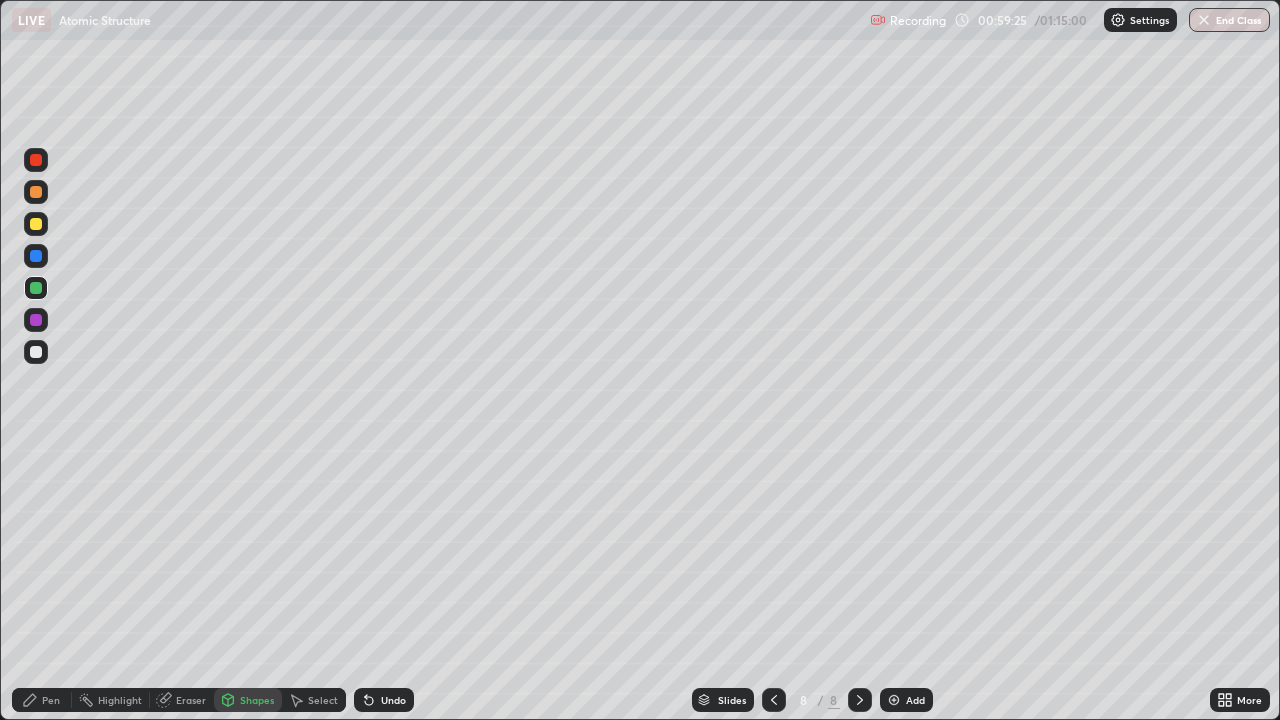 click at bounding box center [36, 352] 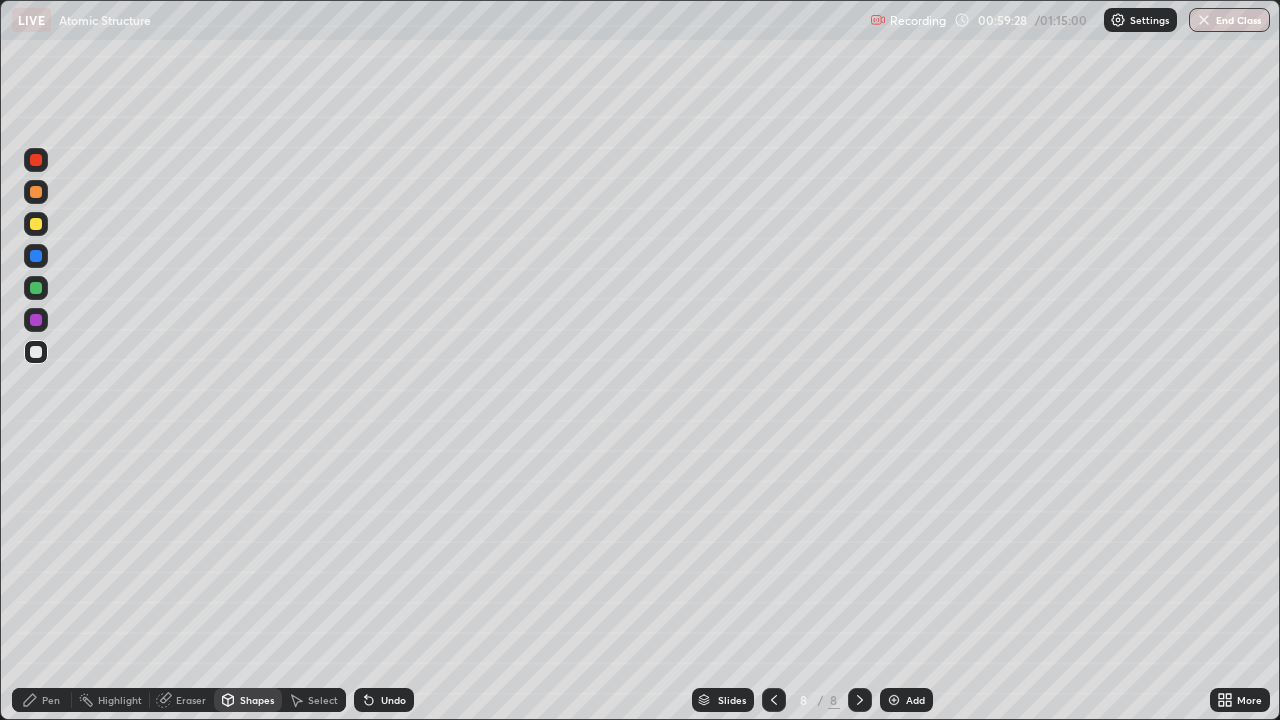 click on "Undo" at bounding box center [393, 700] 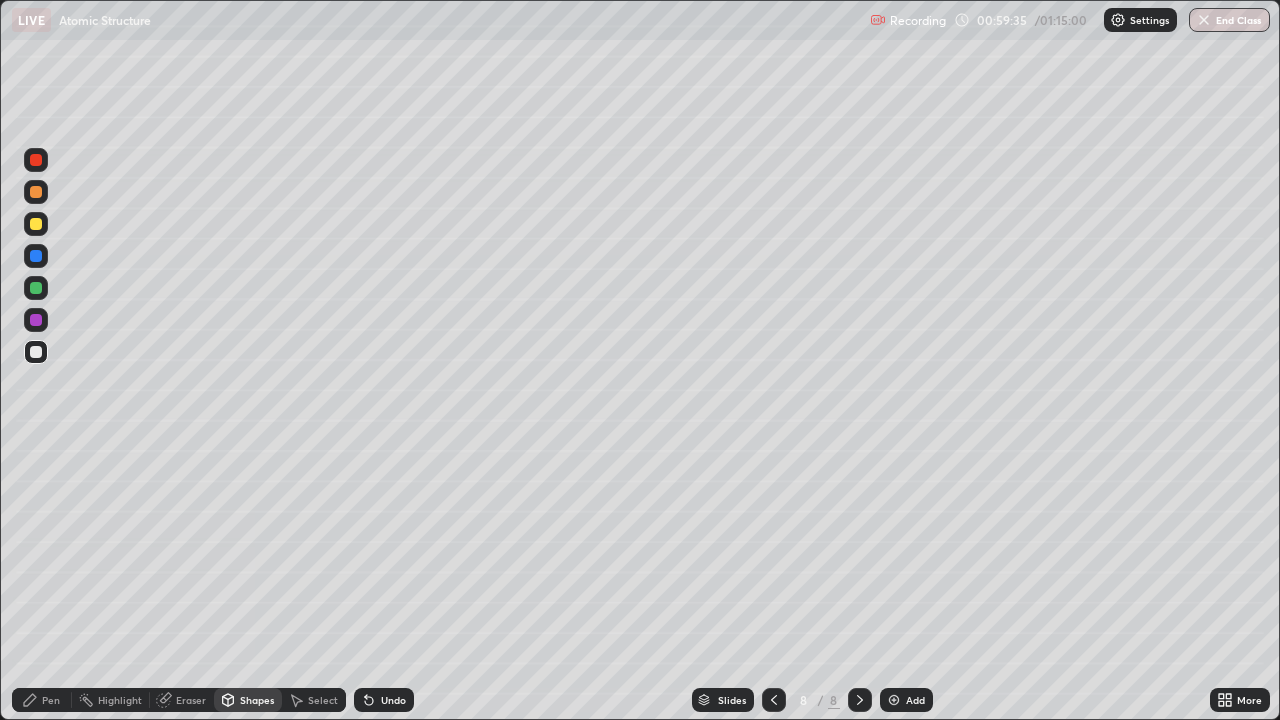click on "Pen" at bounding box center [51, 700] 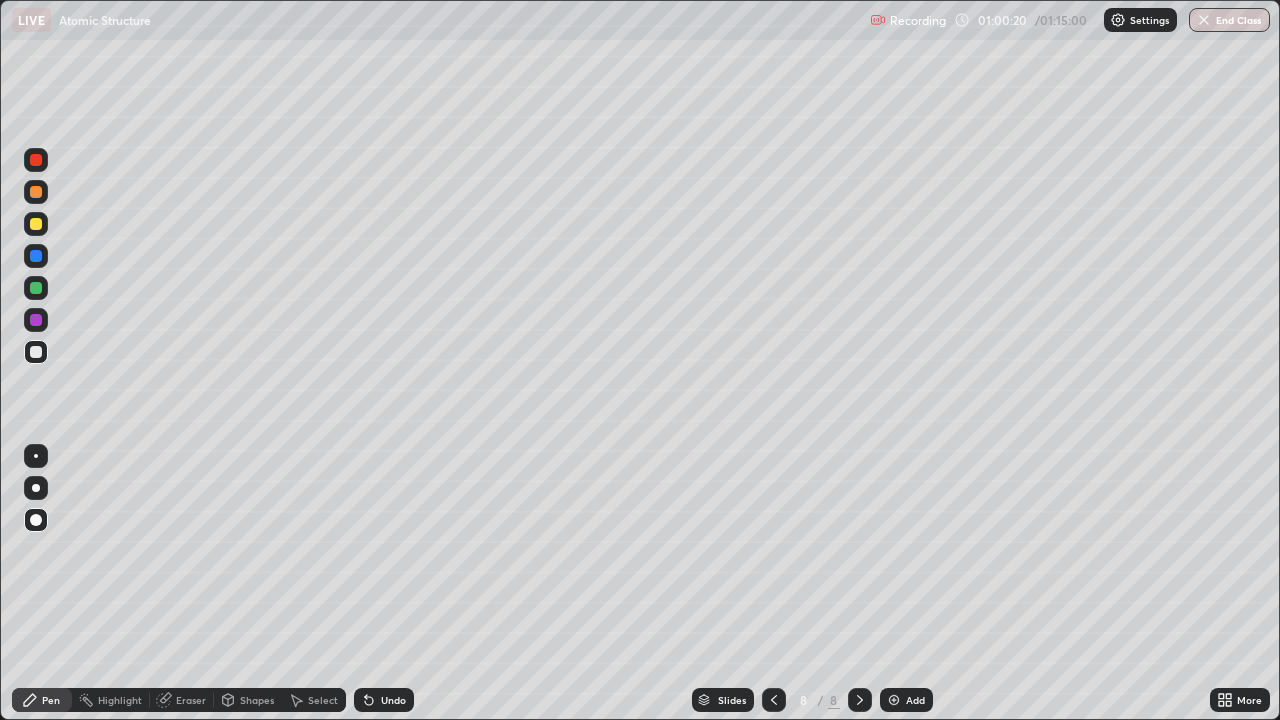 click at bounding box center [36, 288] 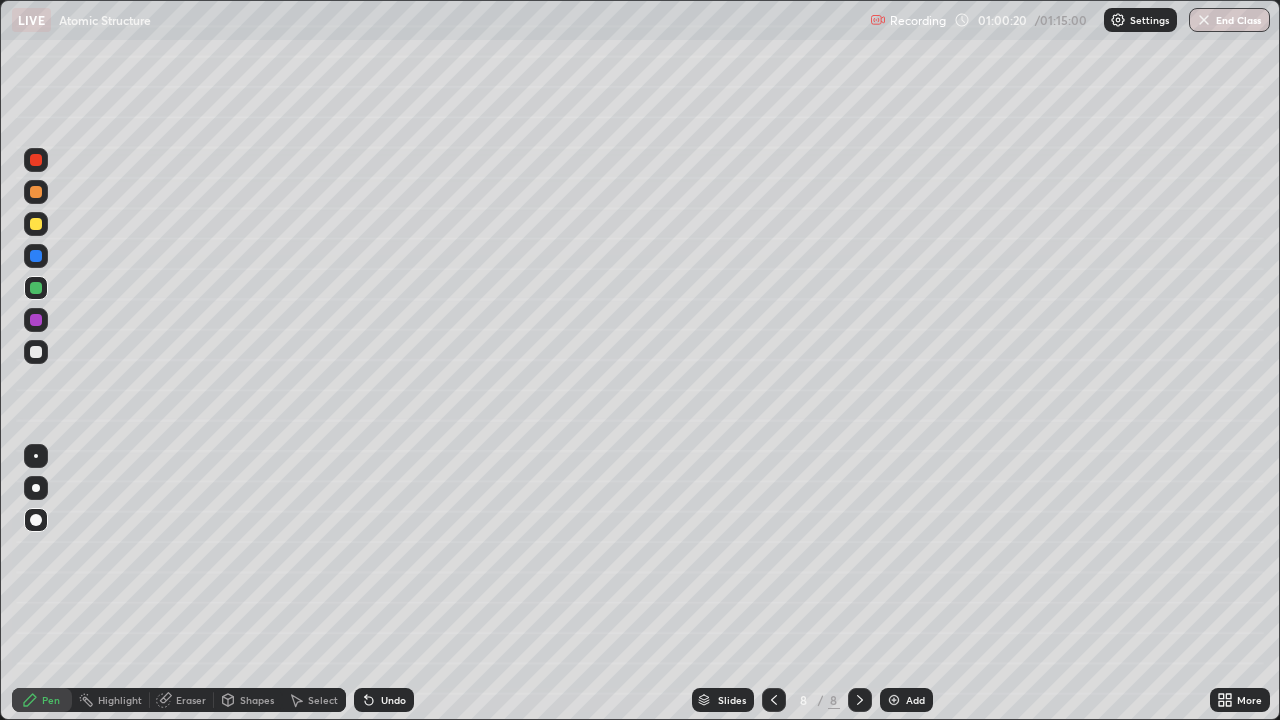 click at bounding box center [36, 224] 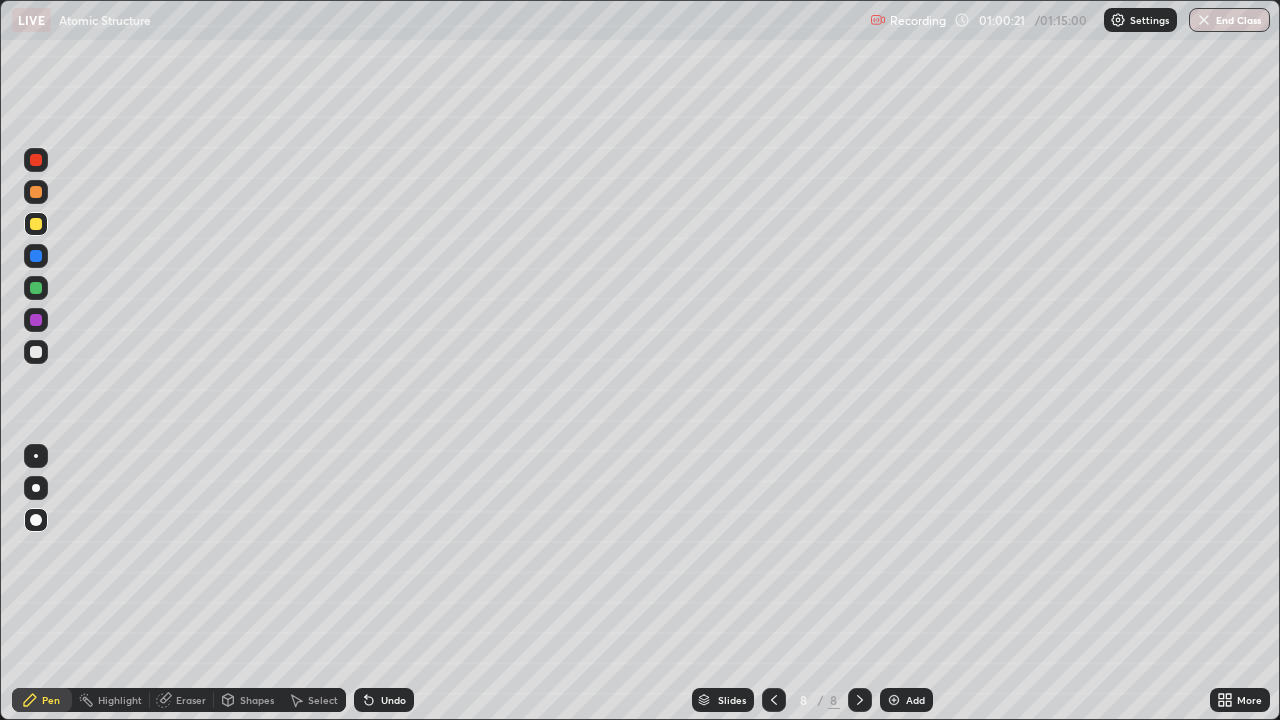 click on "Shapes" at bounding box center [248, 700] 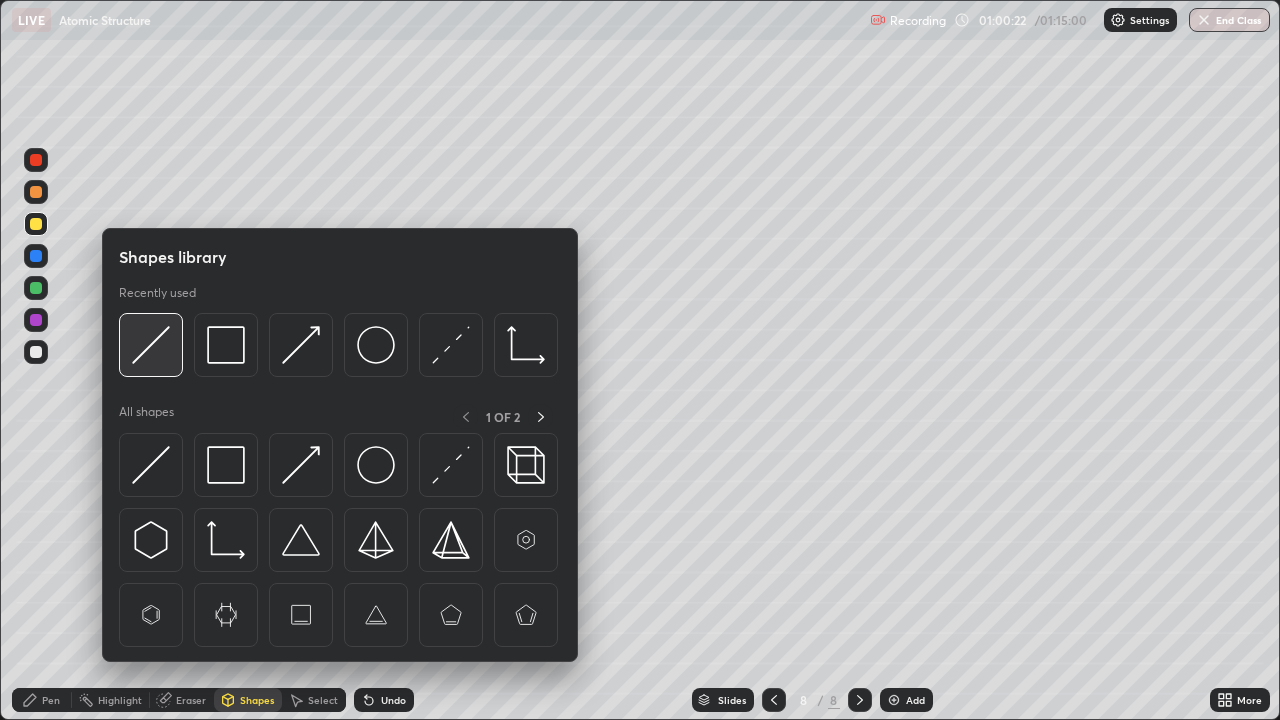 click at bounding box center [151, 345] 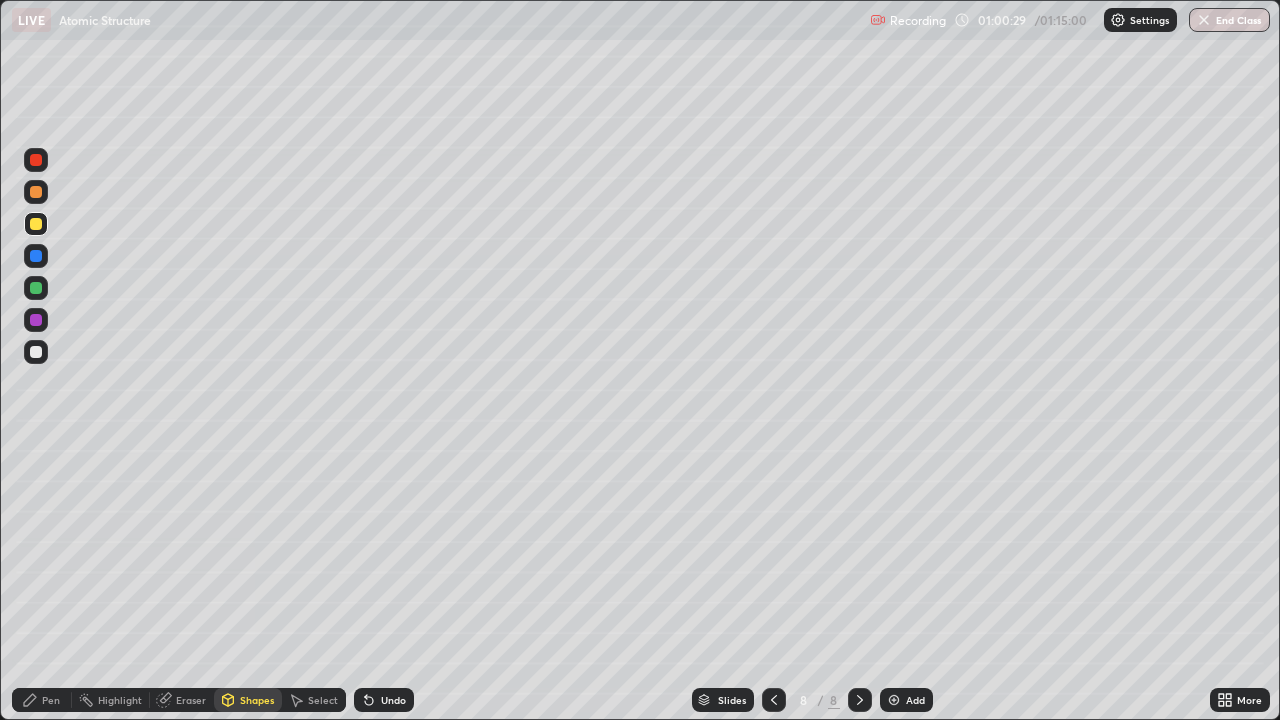 click on "Pen" at bounding box center (51, 700) 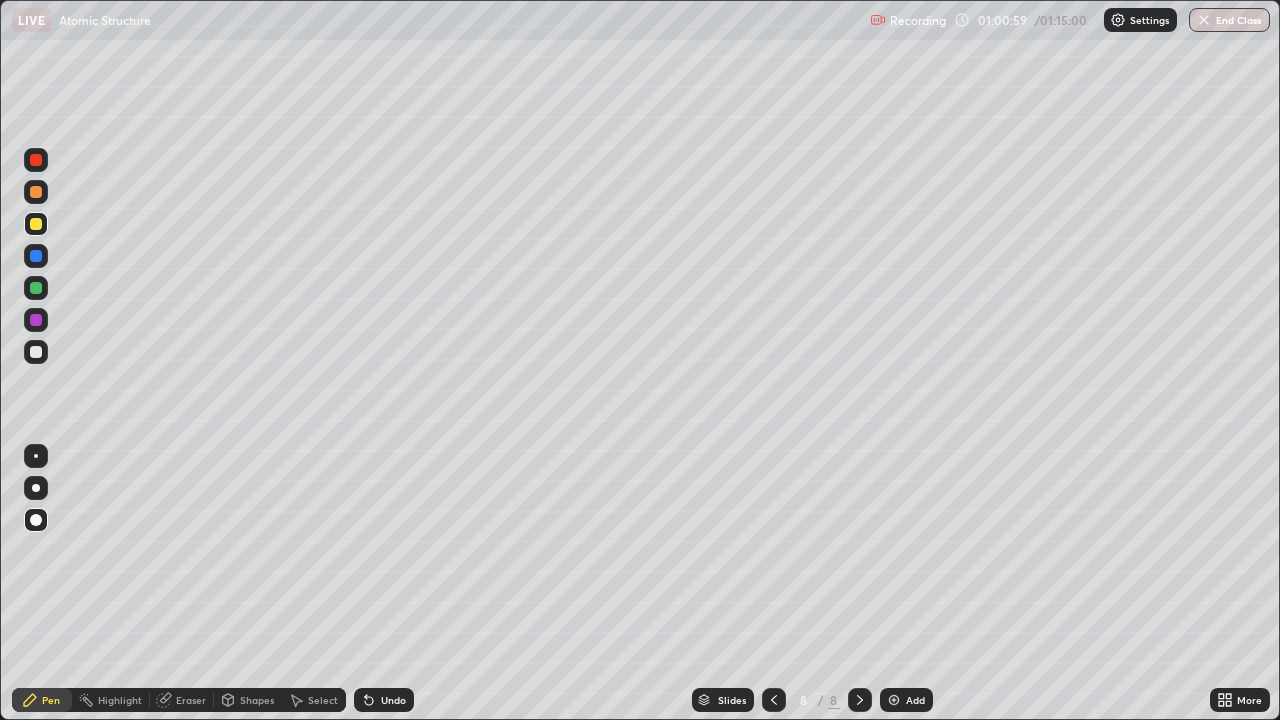 click on "Shapes" at bounding box center (257, 700) 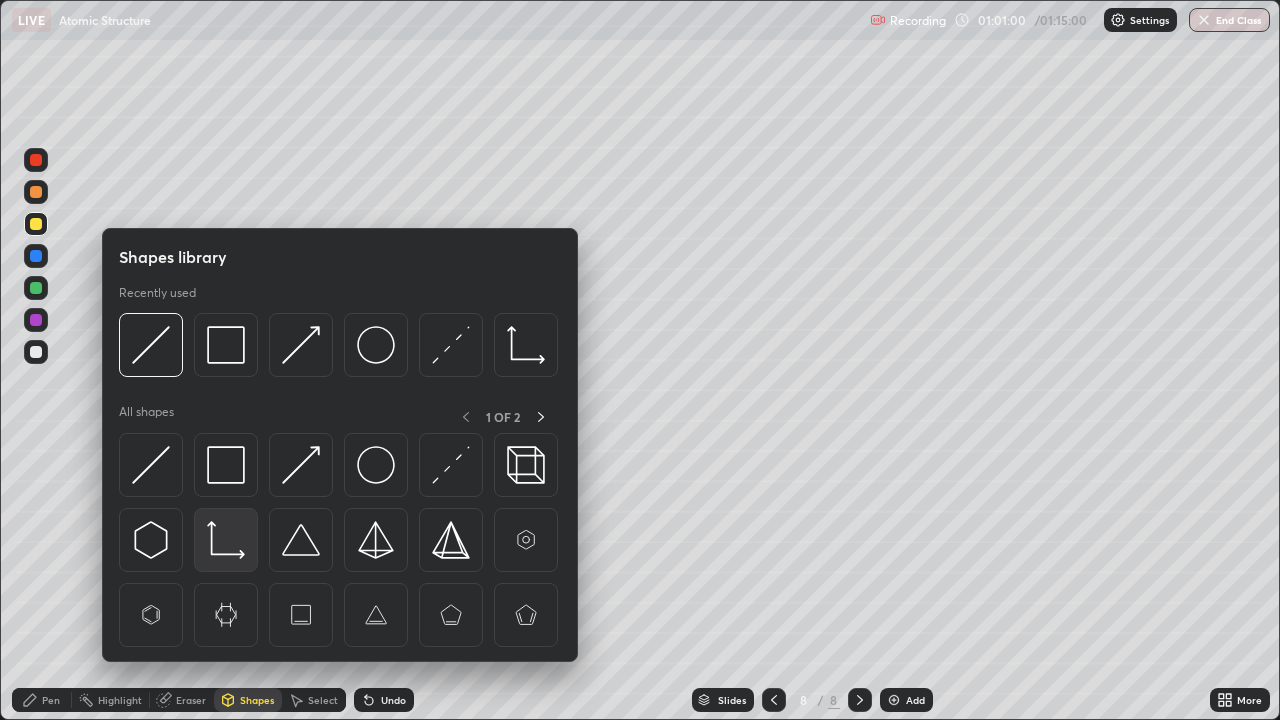 click at bounding box center (226, 540) 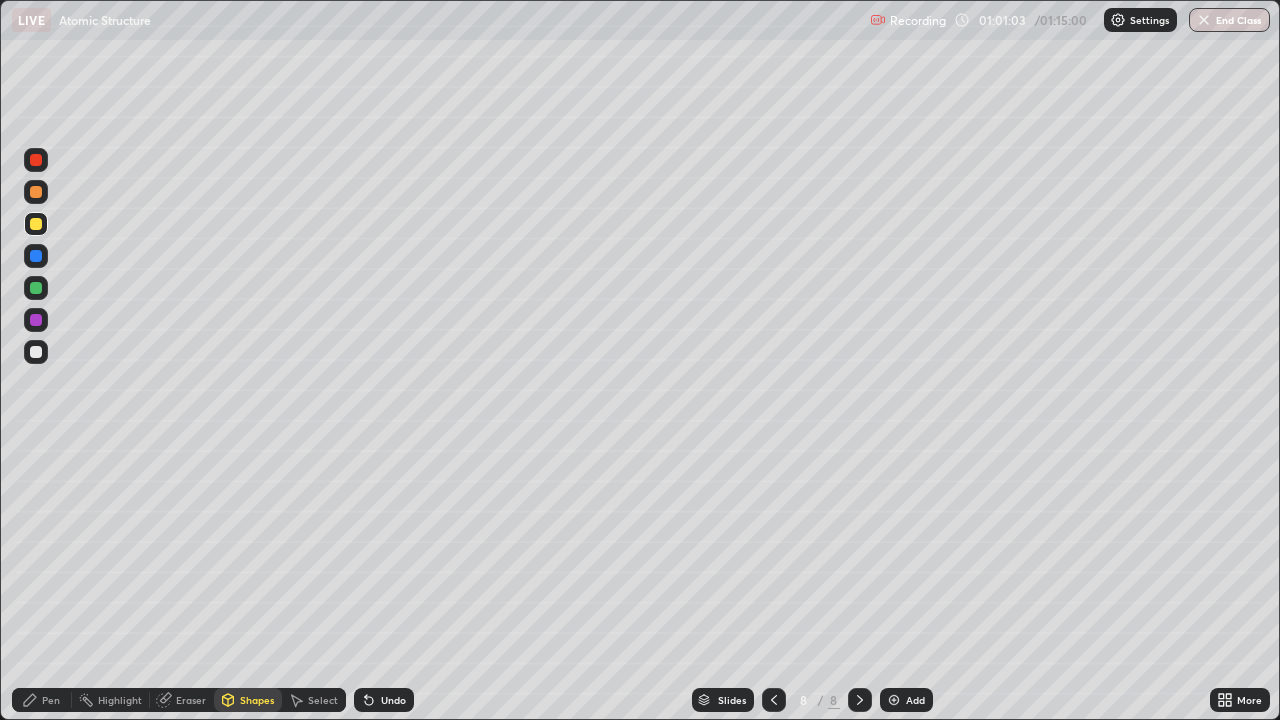 click on "Pen" at bounding box center [51, 700] 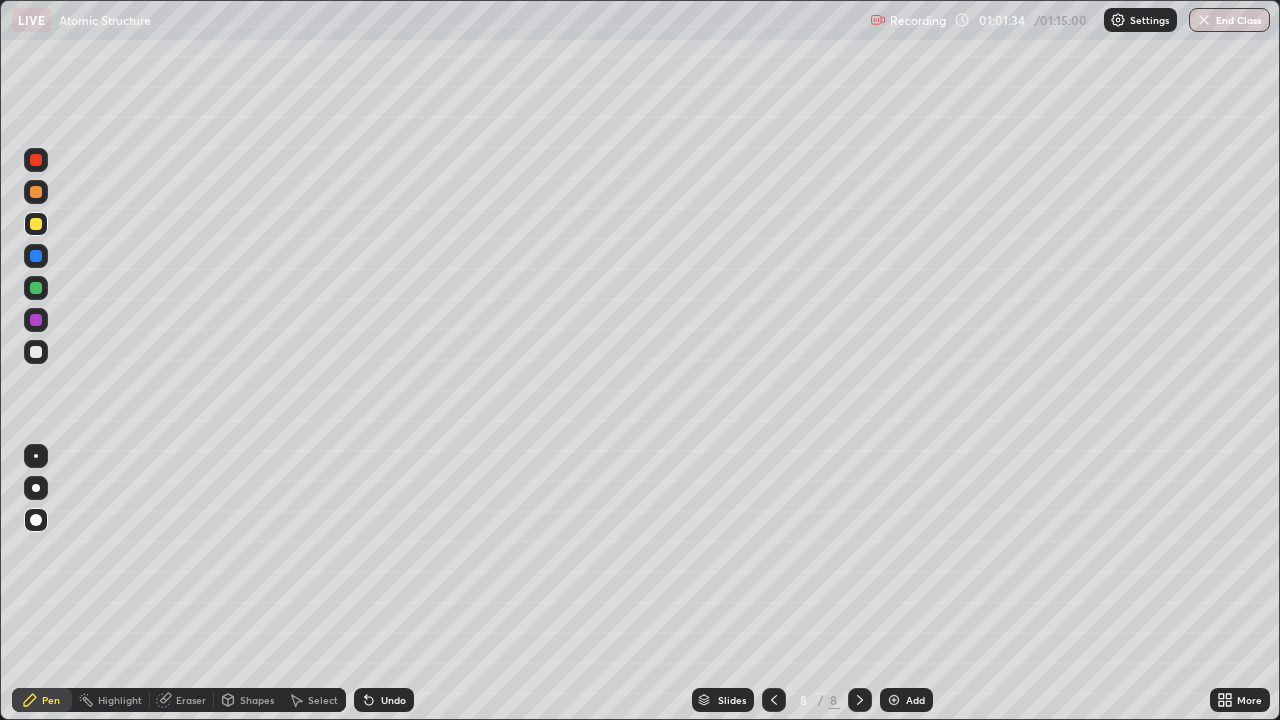 click on "Eraser" at bounding box center [191, 700] 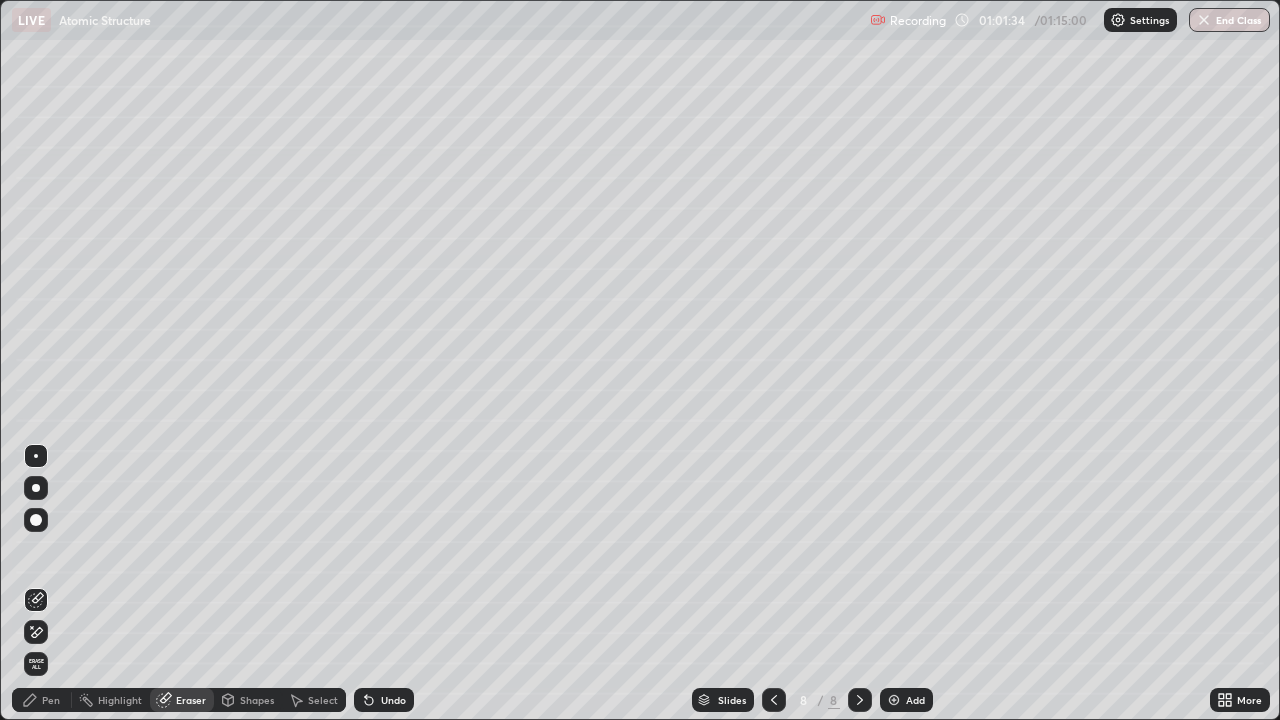 click 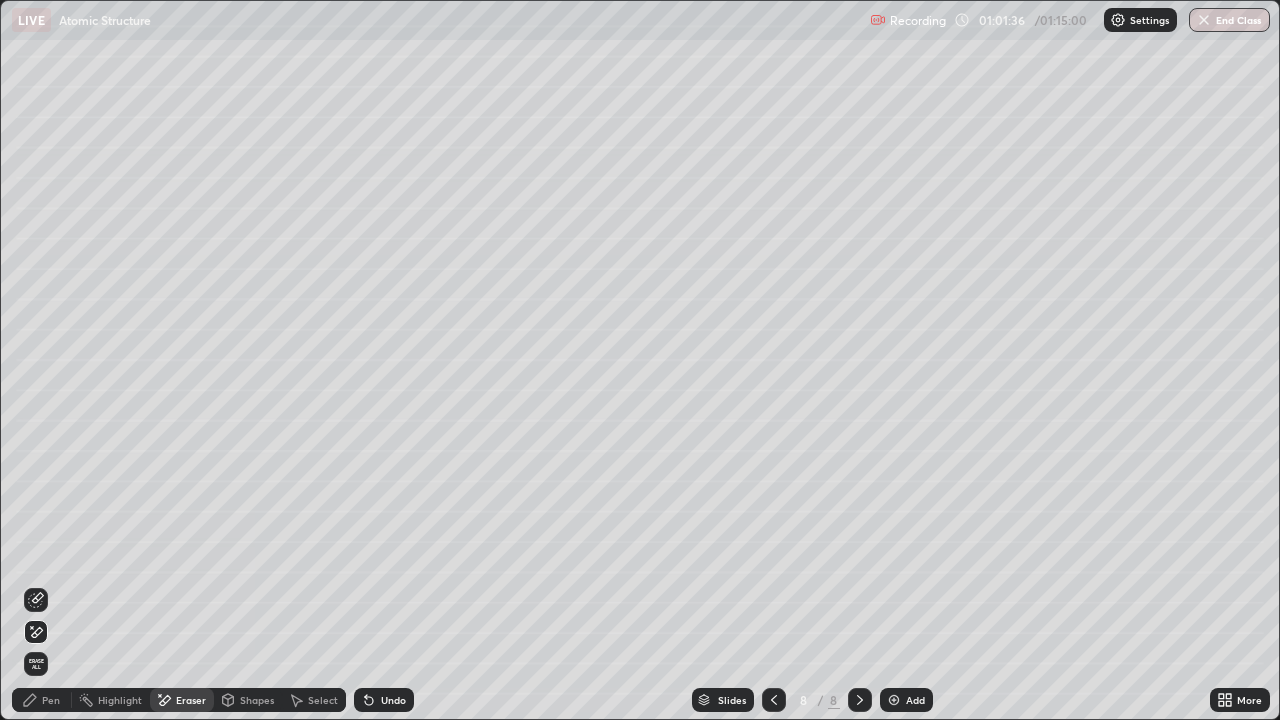 click 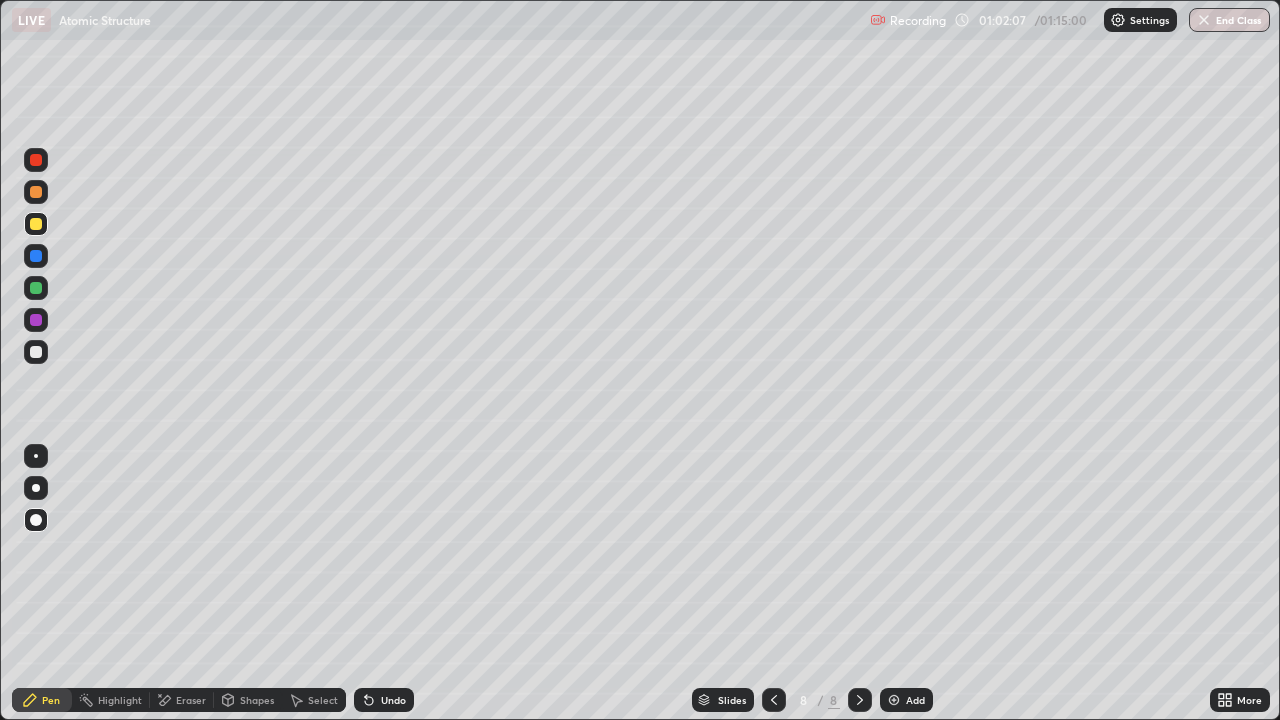 click on "Shapes" at bounding box center [257, 700] 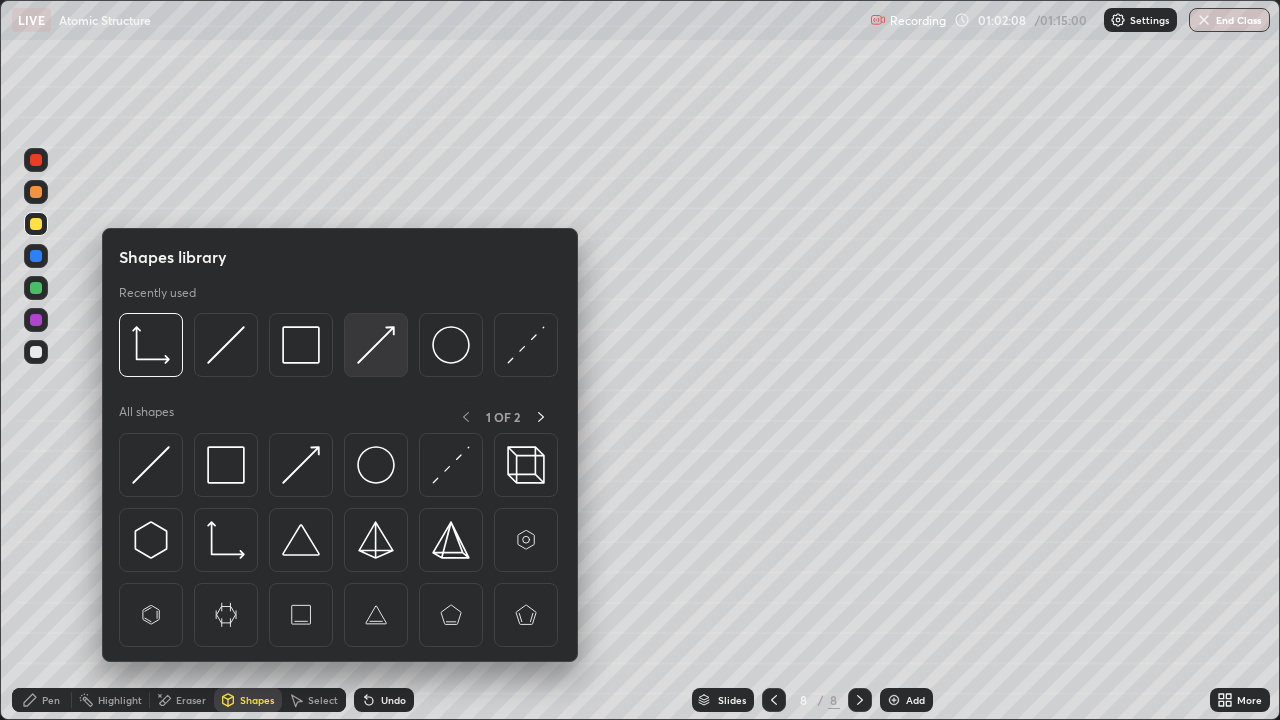 click at bounding box center [376, 345] 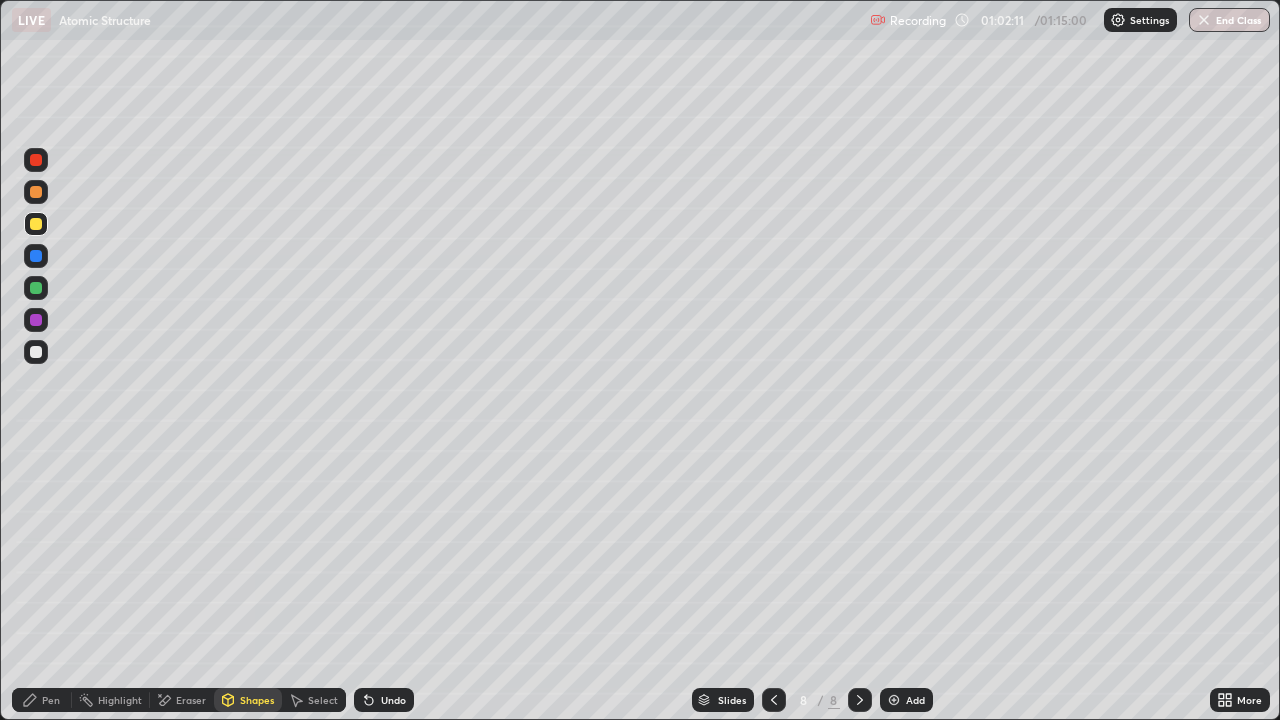 click on "Pen" at bounding box center [51, 700] 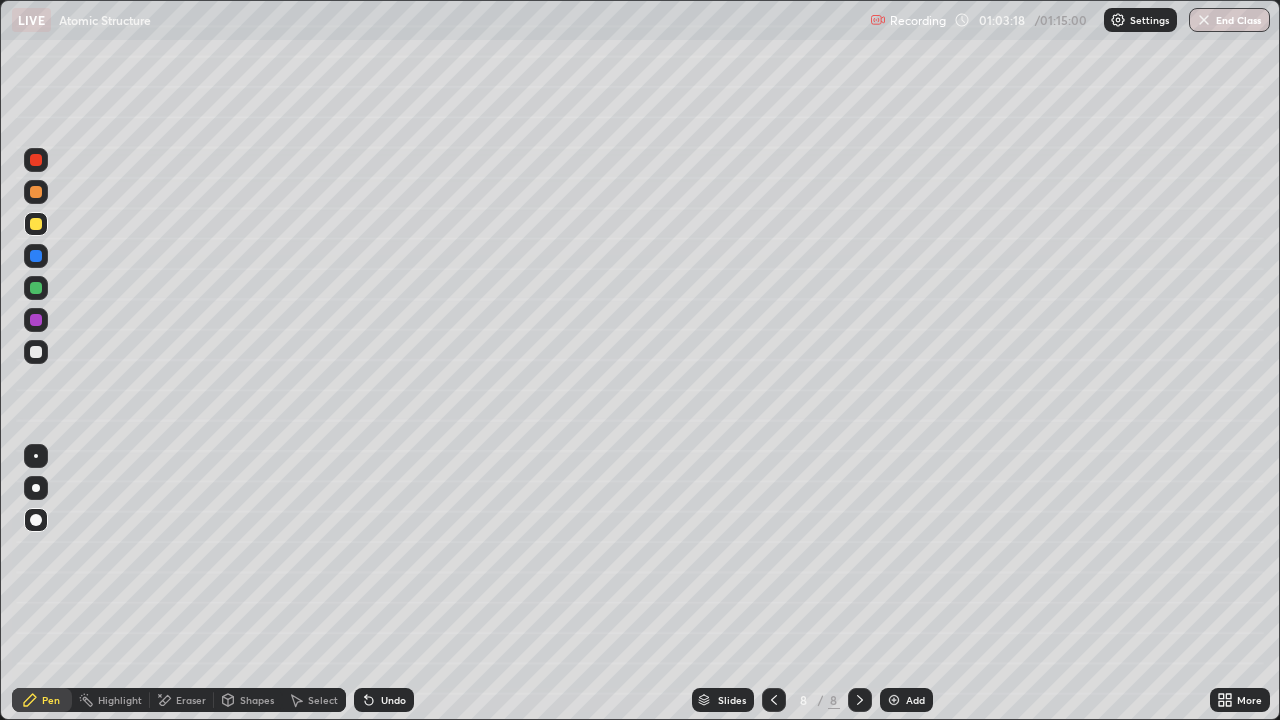 click at bounding box center (36, 352) 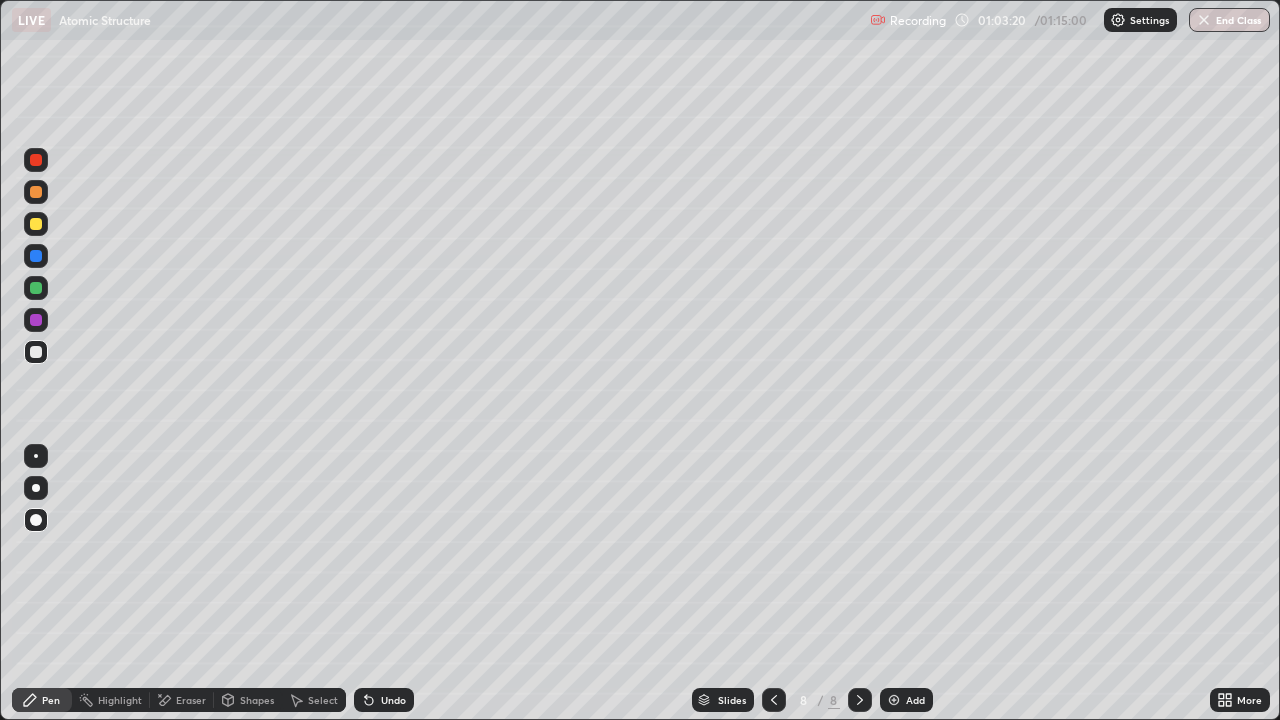 click 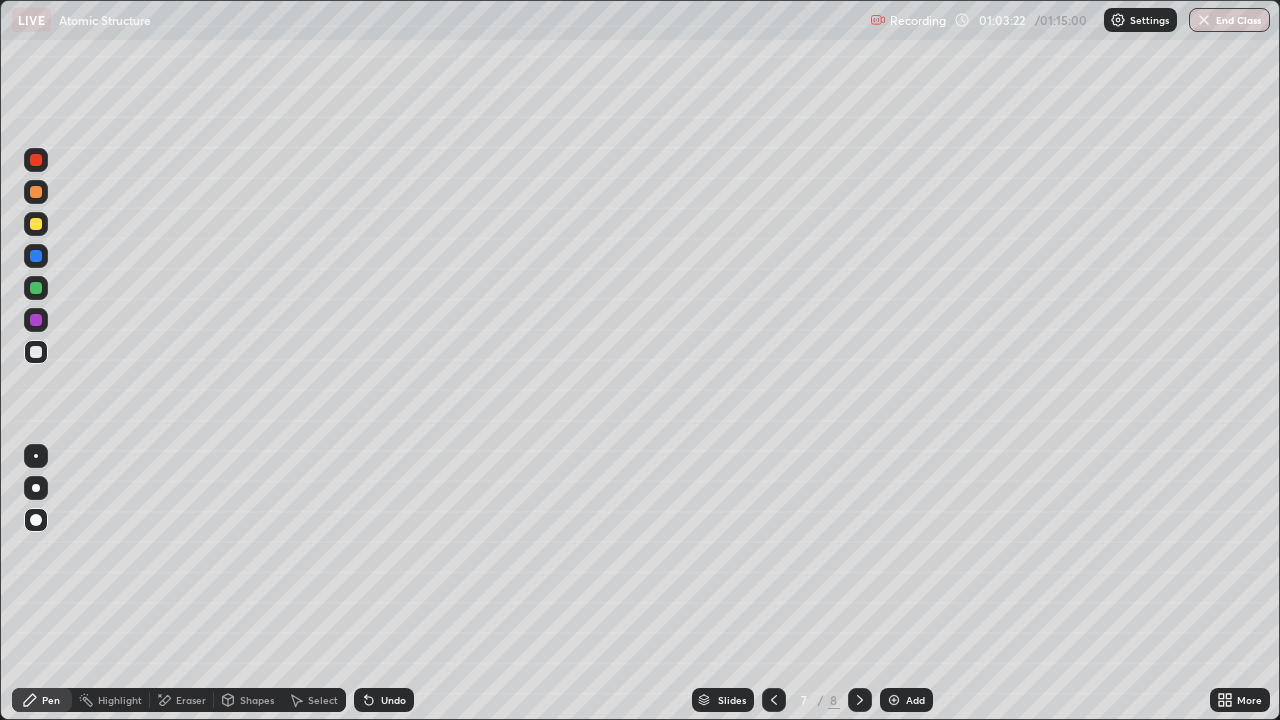 click 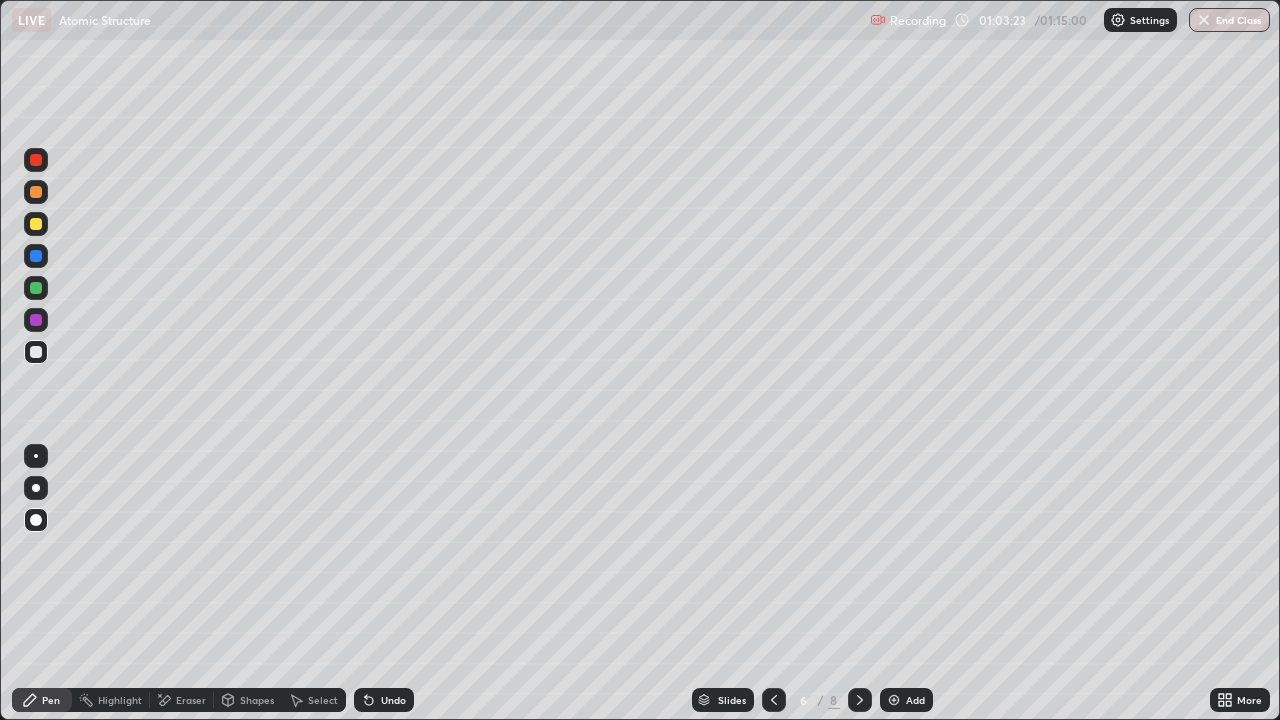click 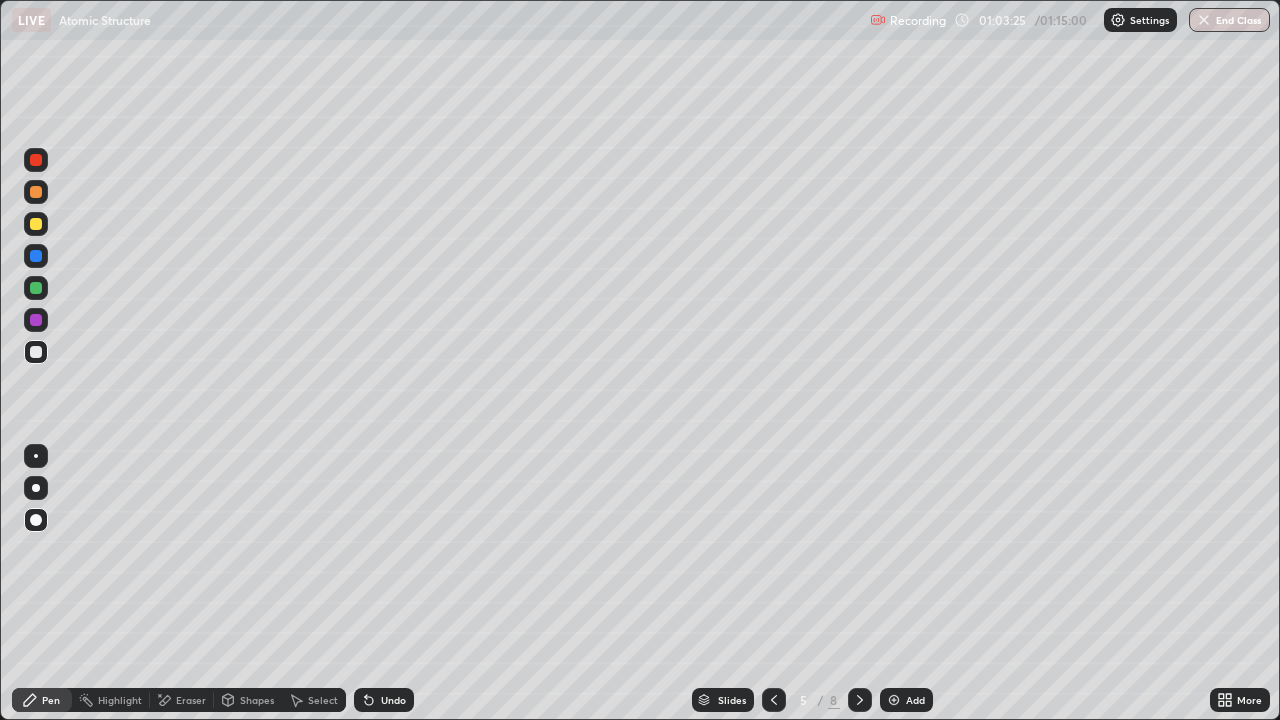click 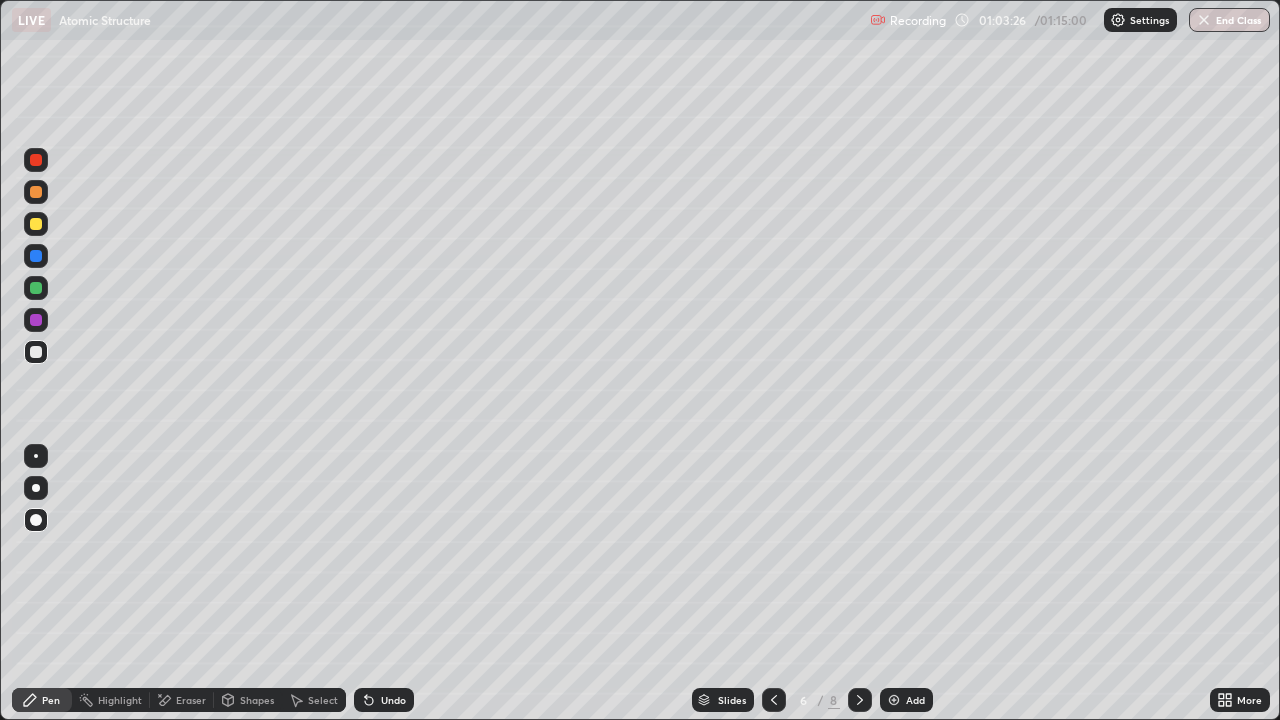 click 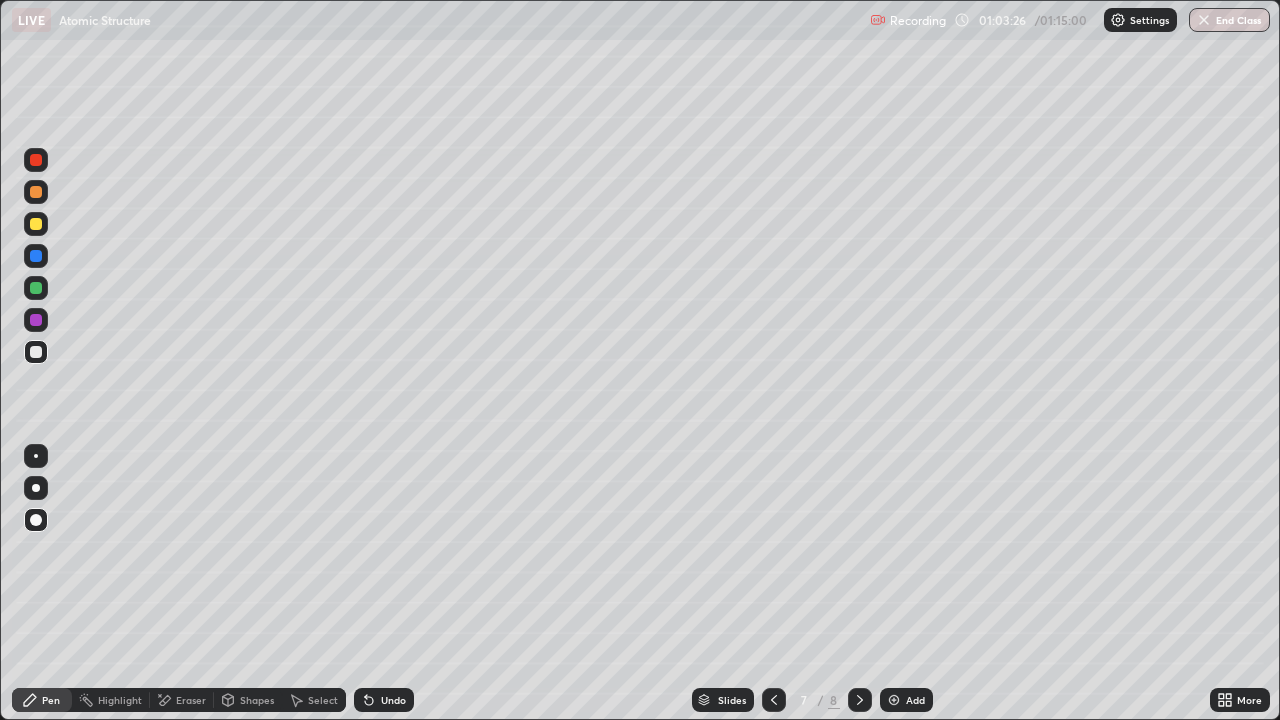click 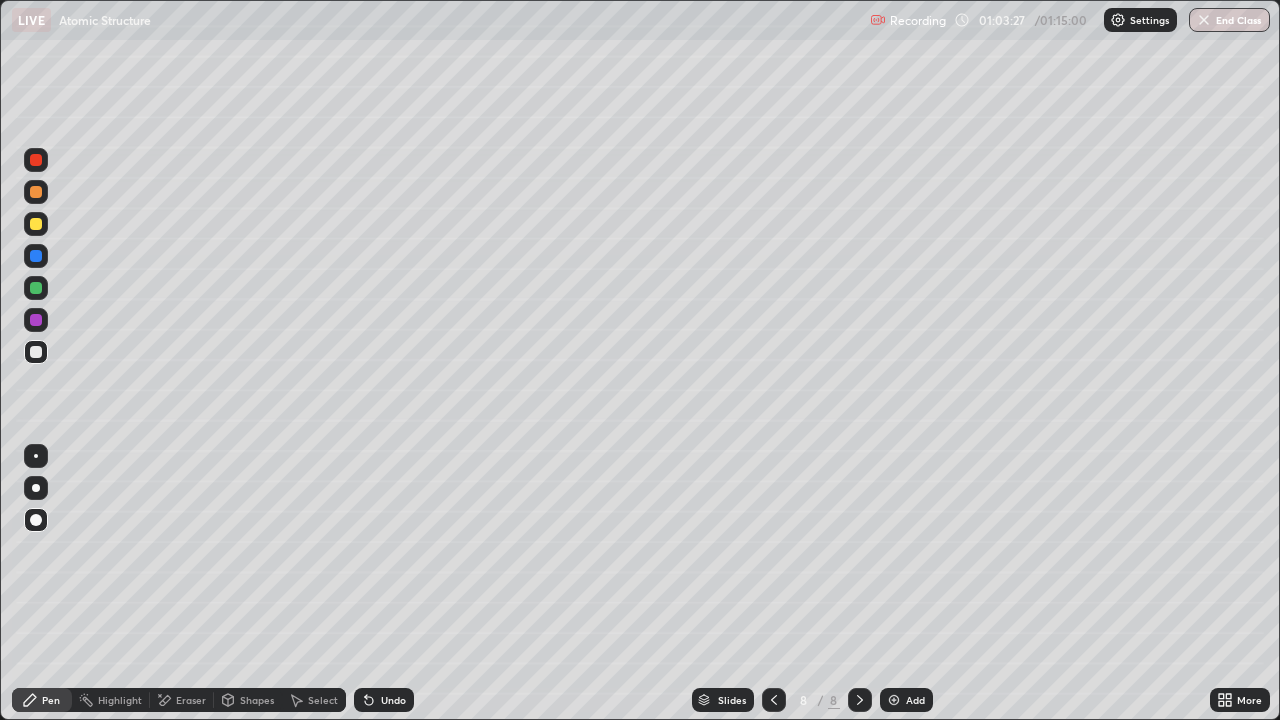 click 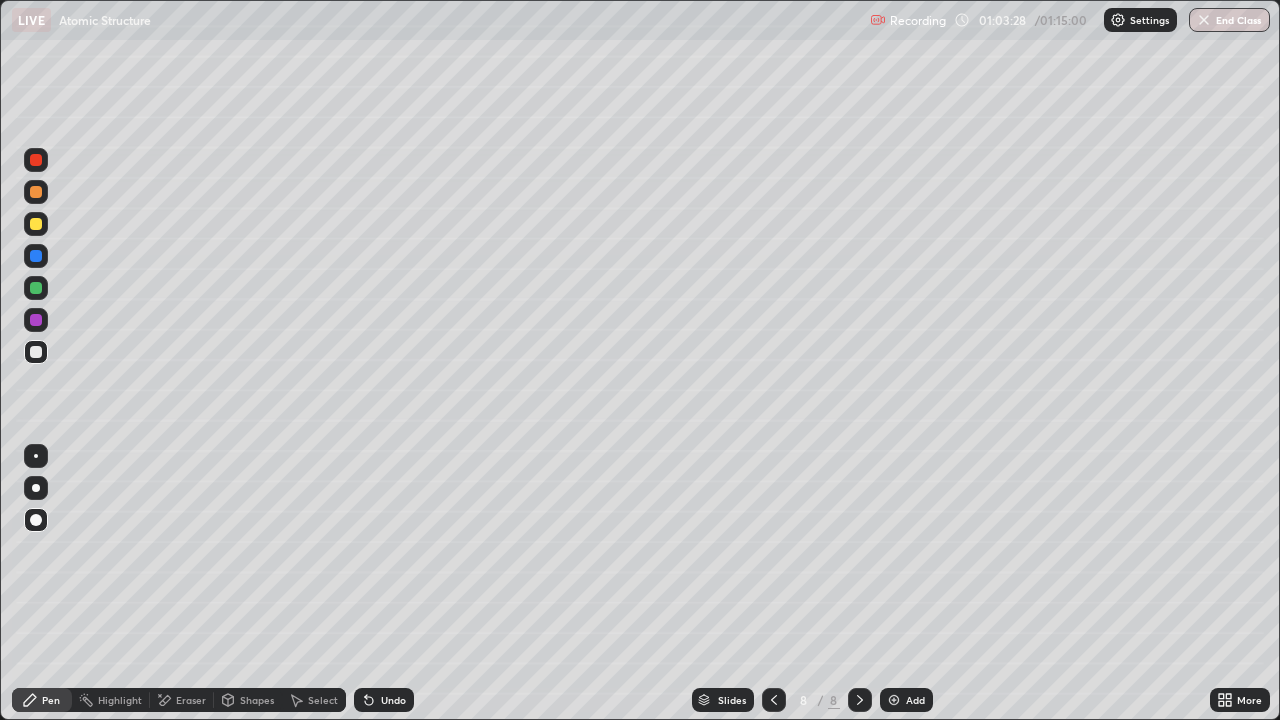 click on "Add" at bounding box center [906, 700] 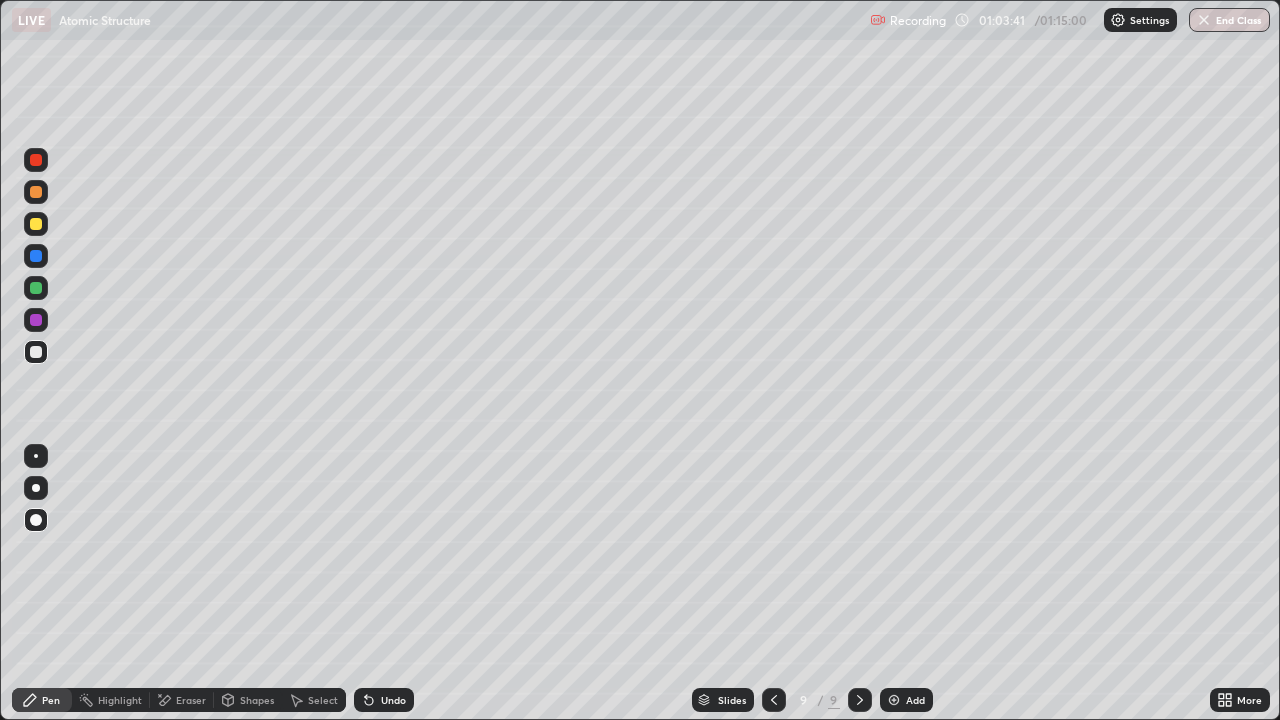 click on "Shapes" at bounding box center (248, 700) 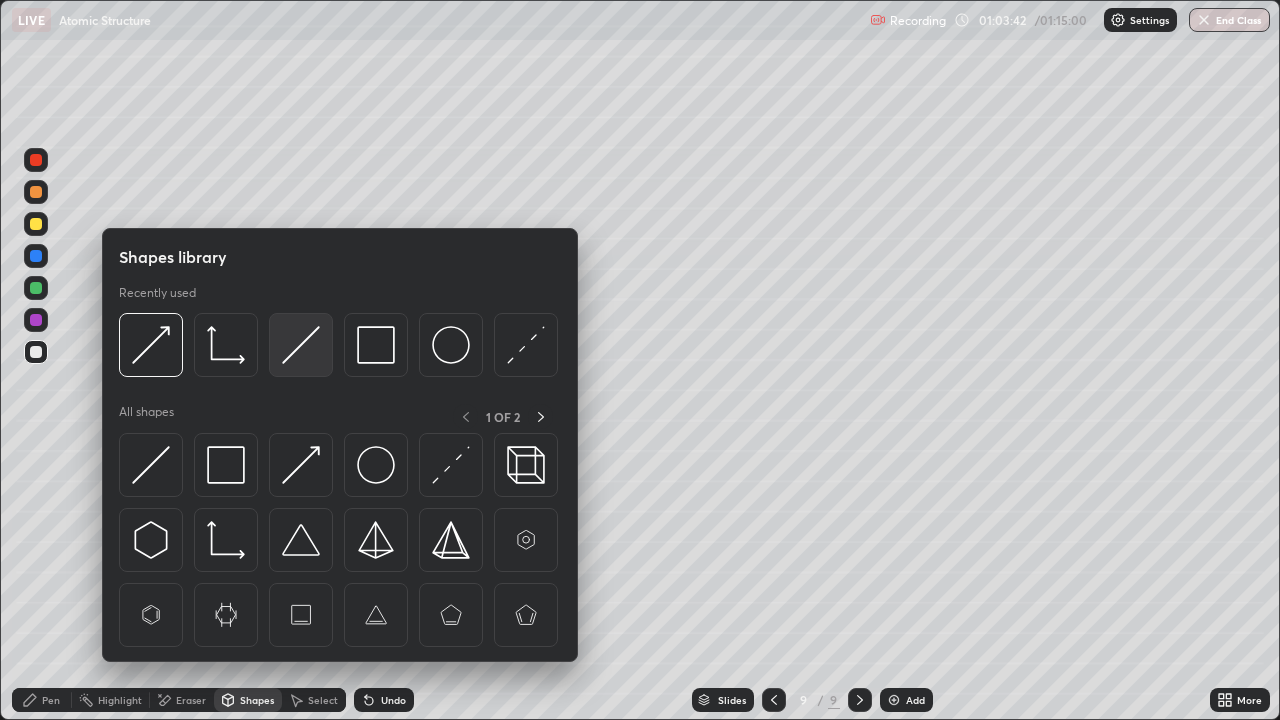 click at bounding box center (301, 345) 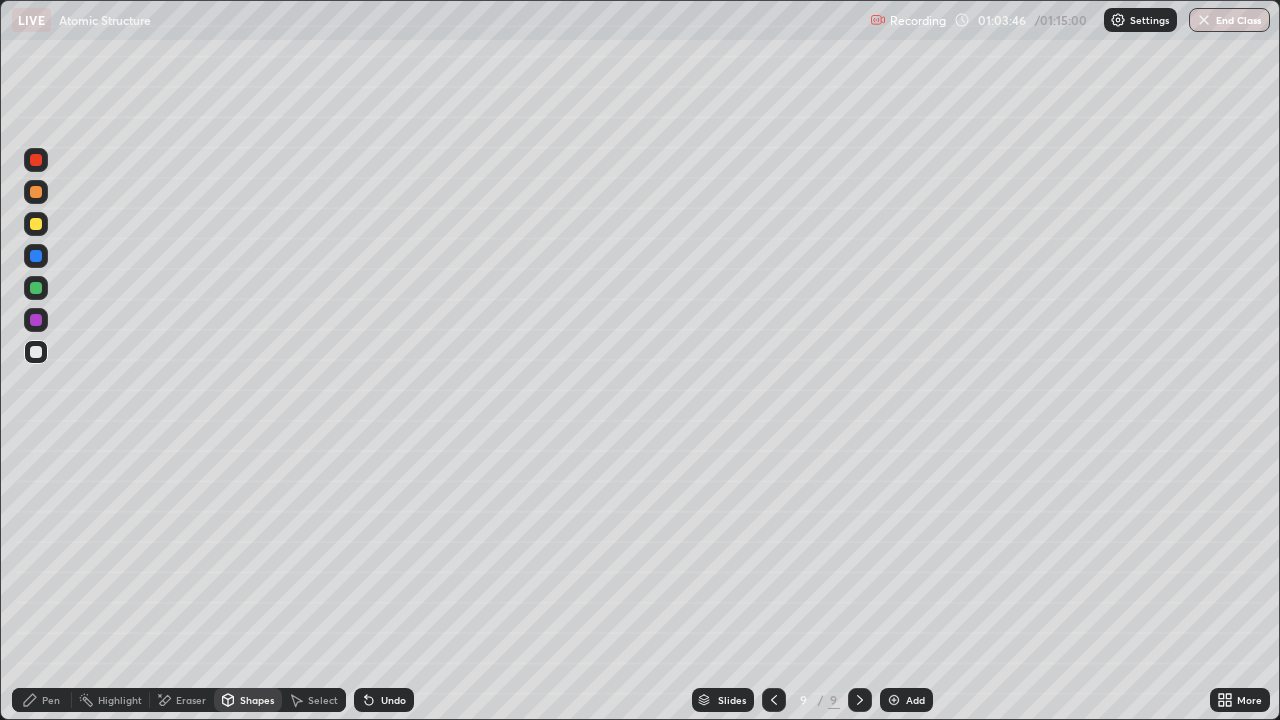 click on "Pen" at bounding box center (42, 700) 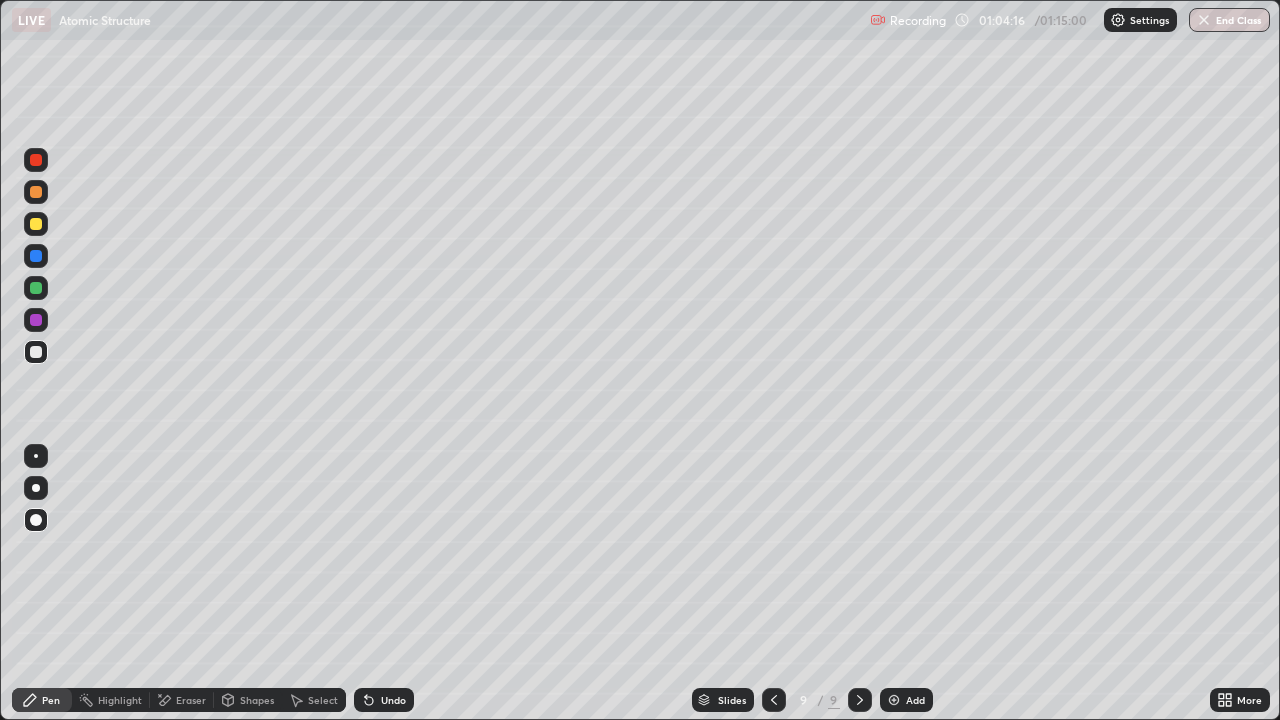 click on "Pen" at bounding box center [51, 700] 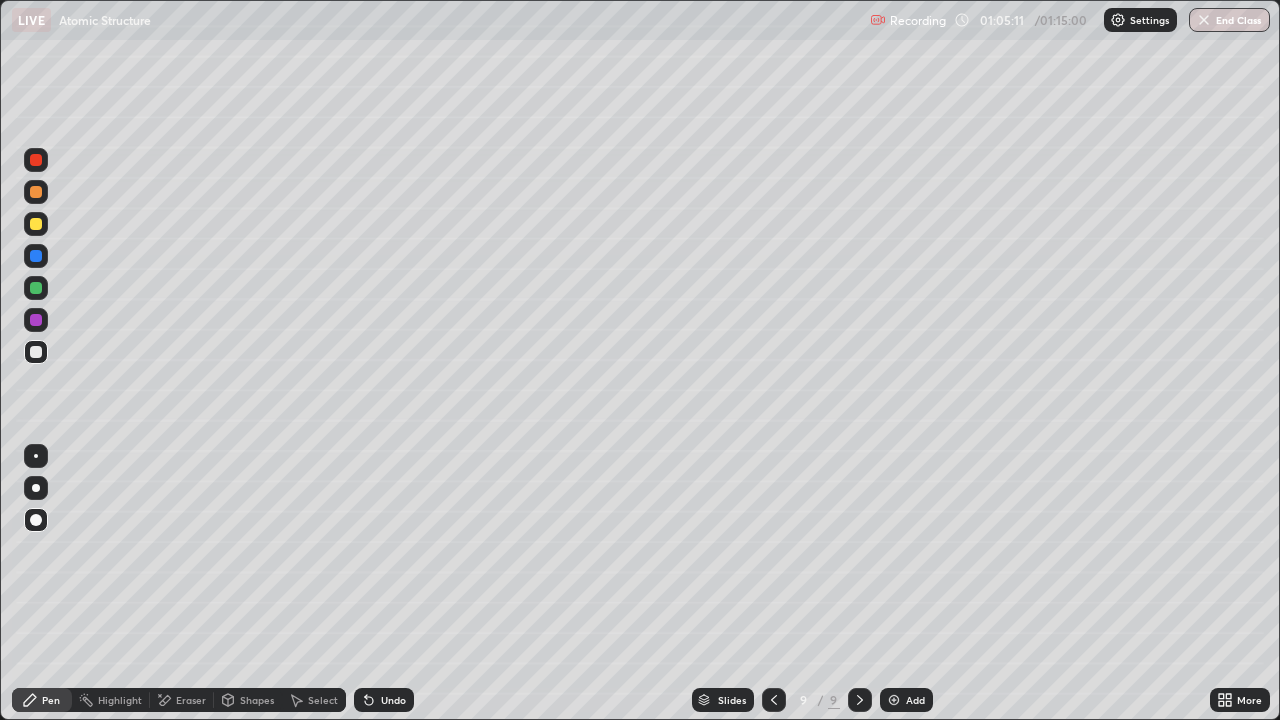 click at bounding box center (36, 352) 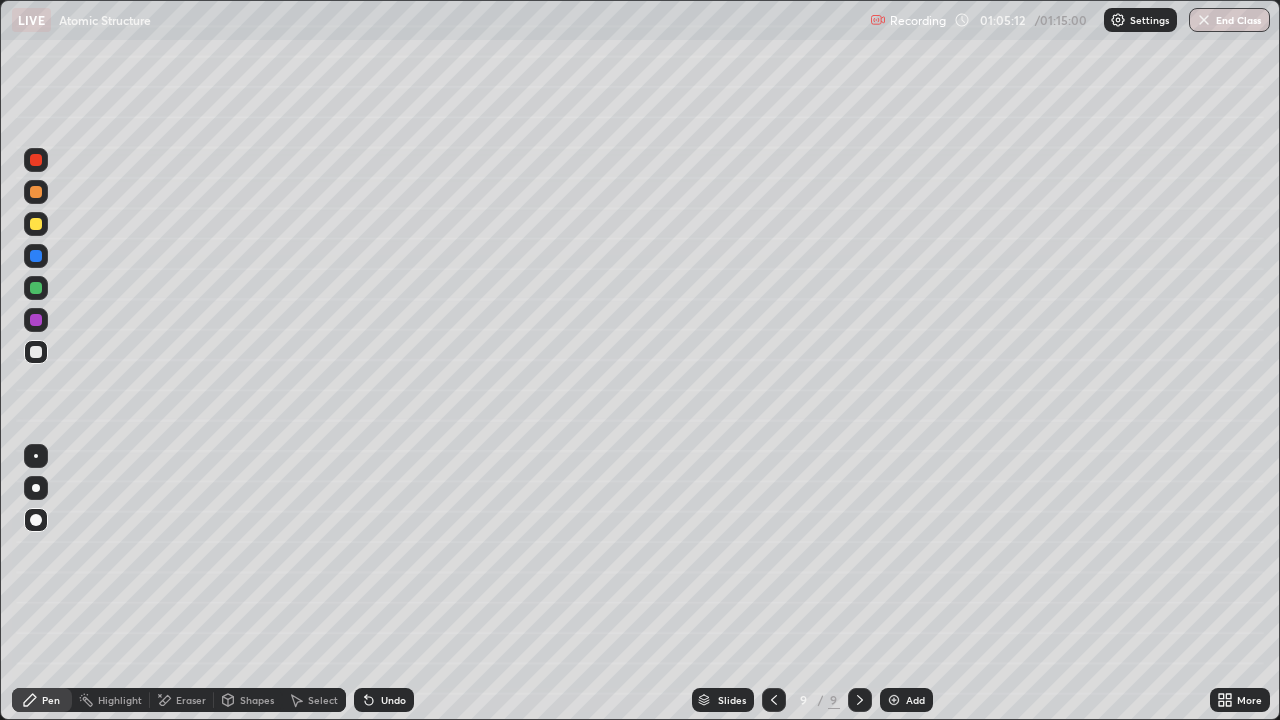 click on "Pen" at bounding box center [42, 700] 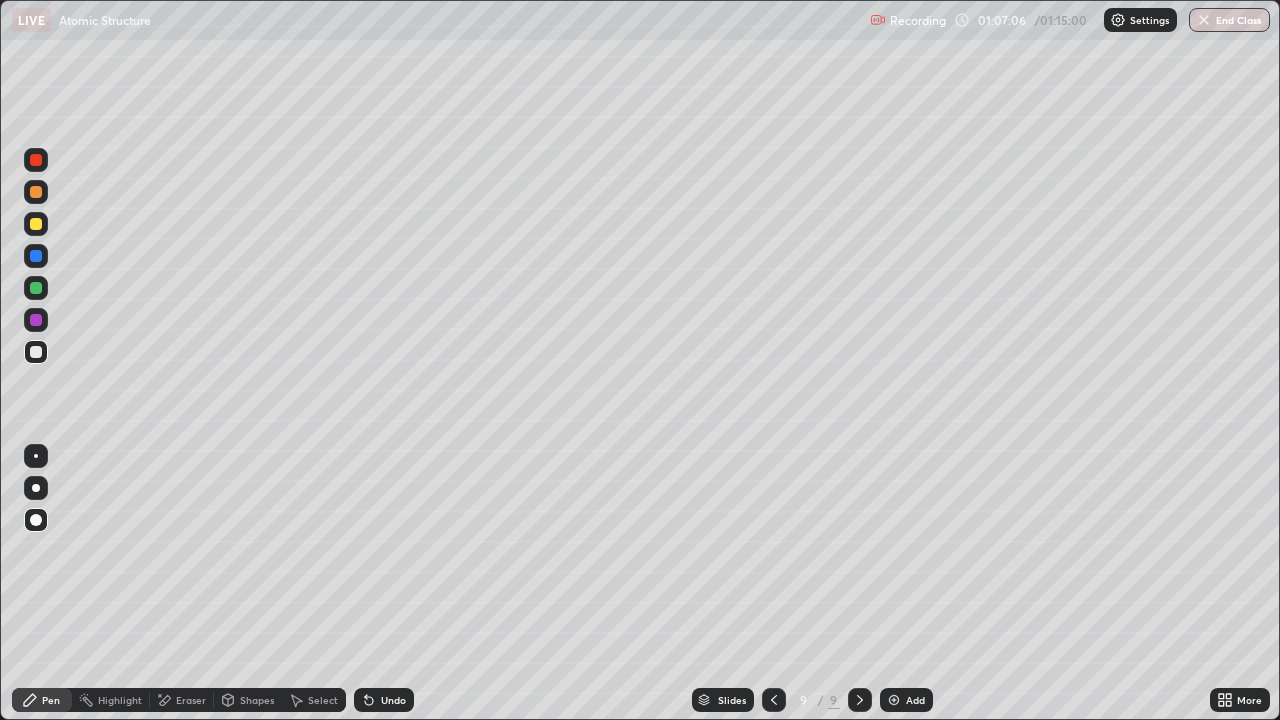 click on "Shapes" at bounding box center [257, 700] 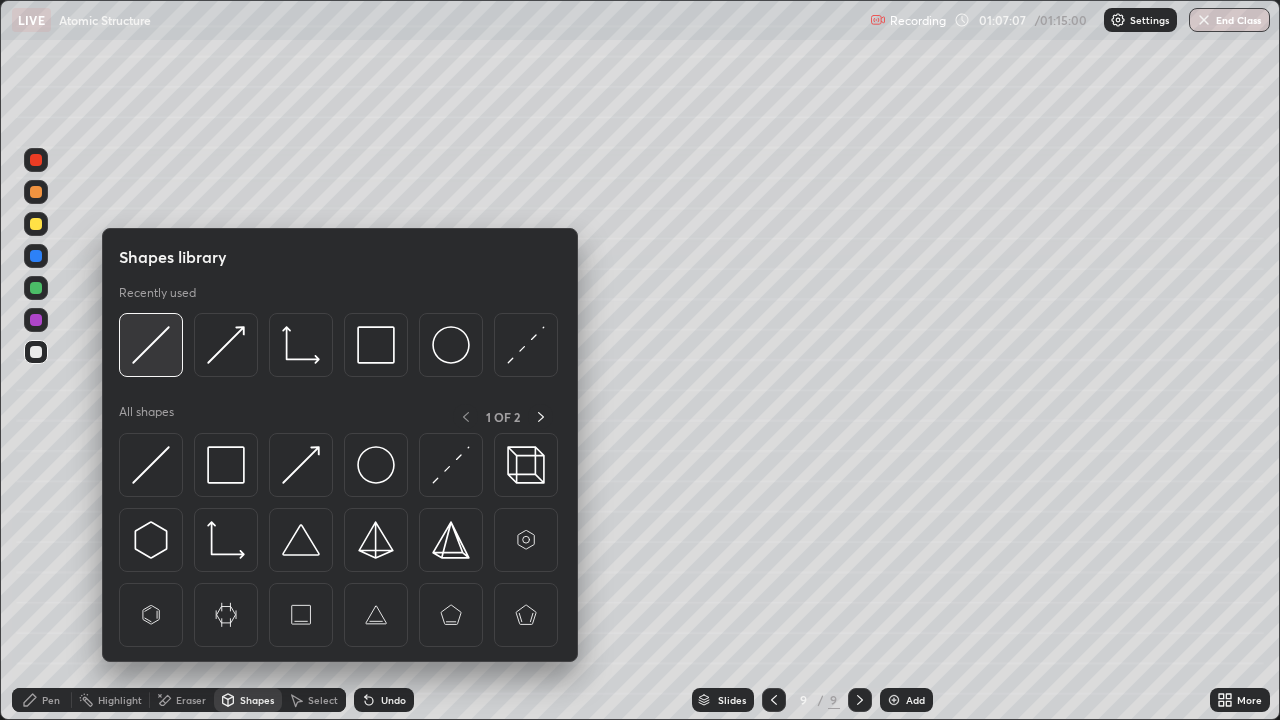 click at bounding box center [151, 345] 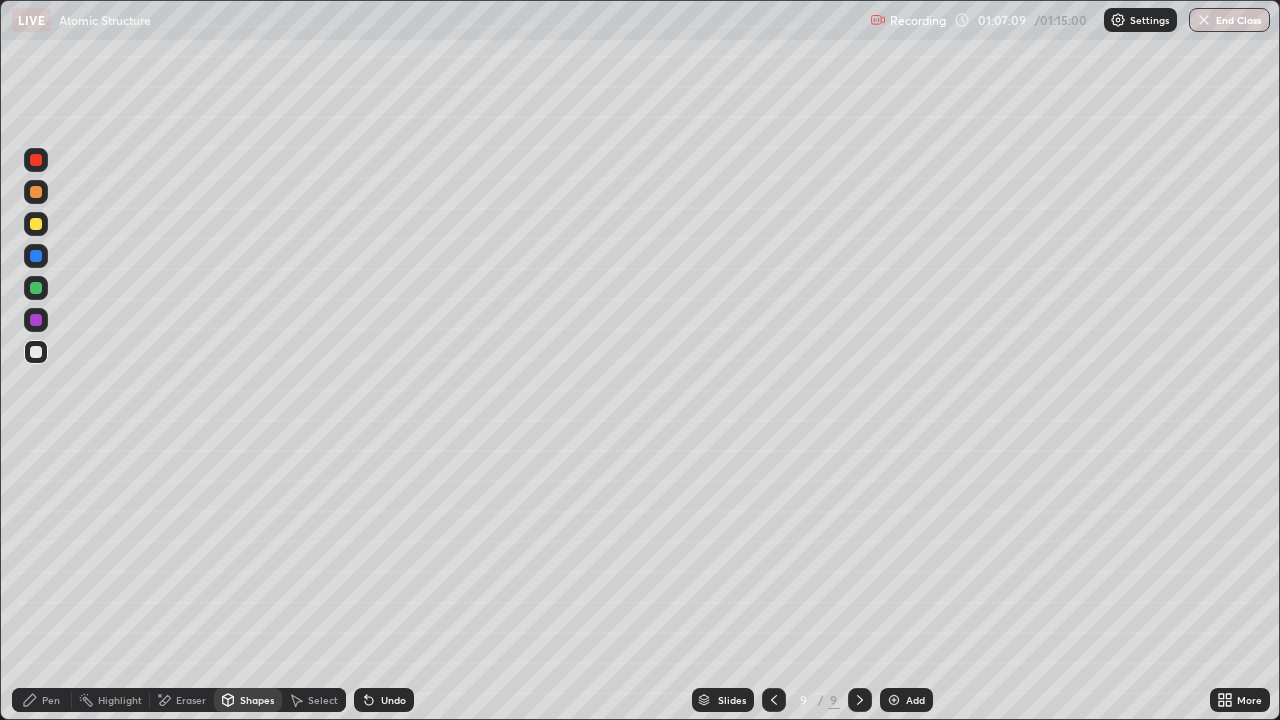 click on "Pen" at bounding box center [42, 700] 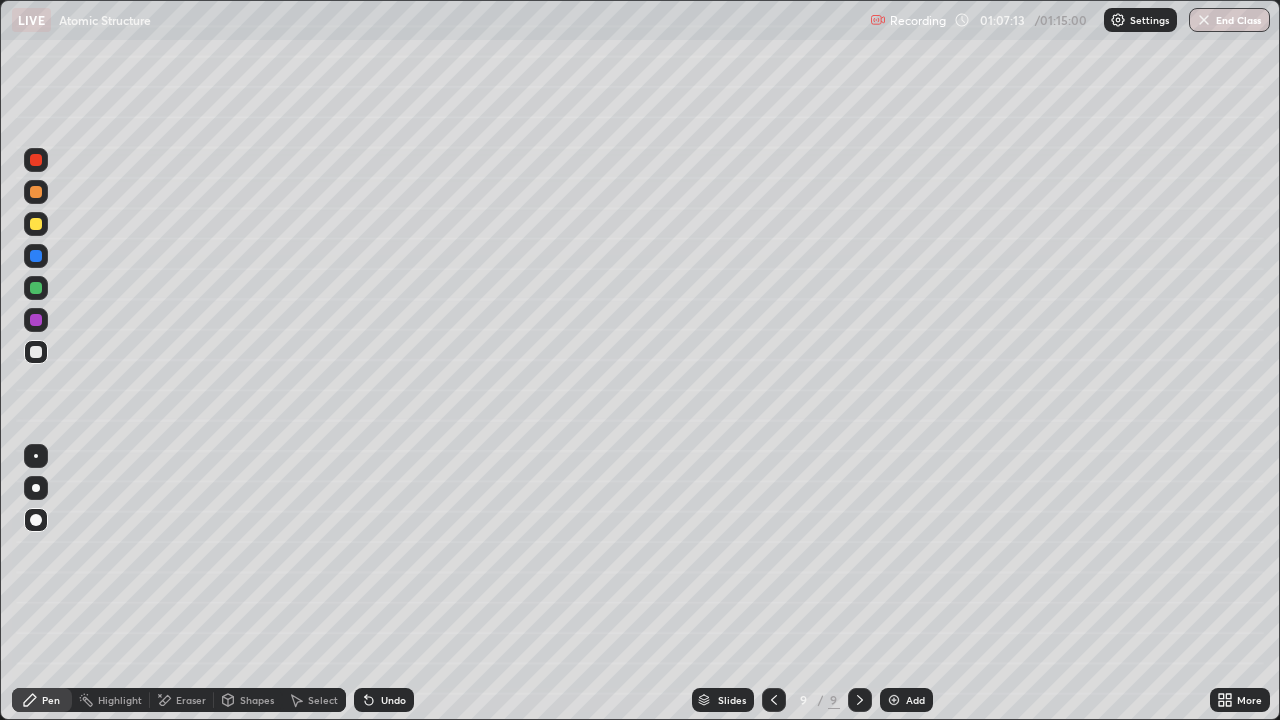 click on "Pen" at bounding box center (42, 700) 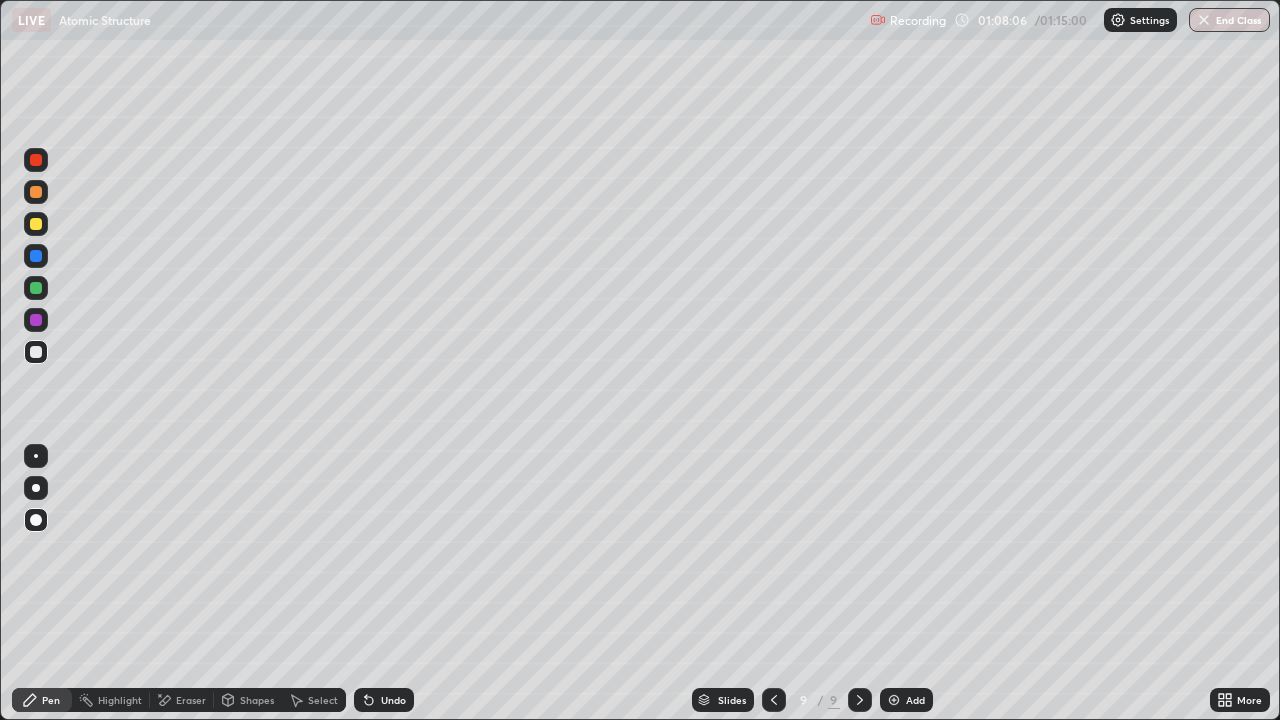 click on "Undo" at bounding box center [384, 700] 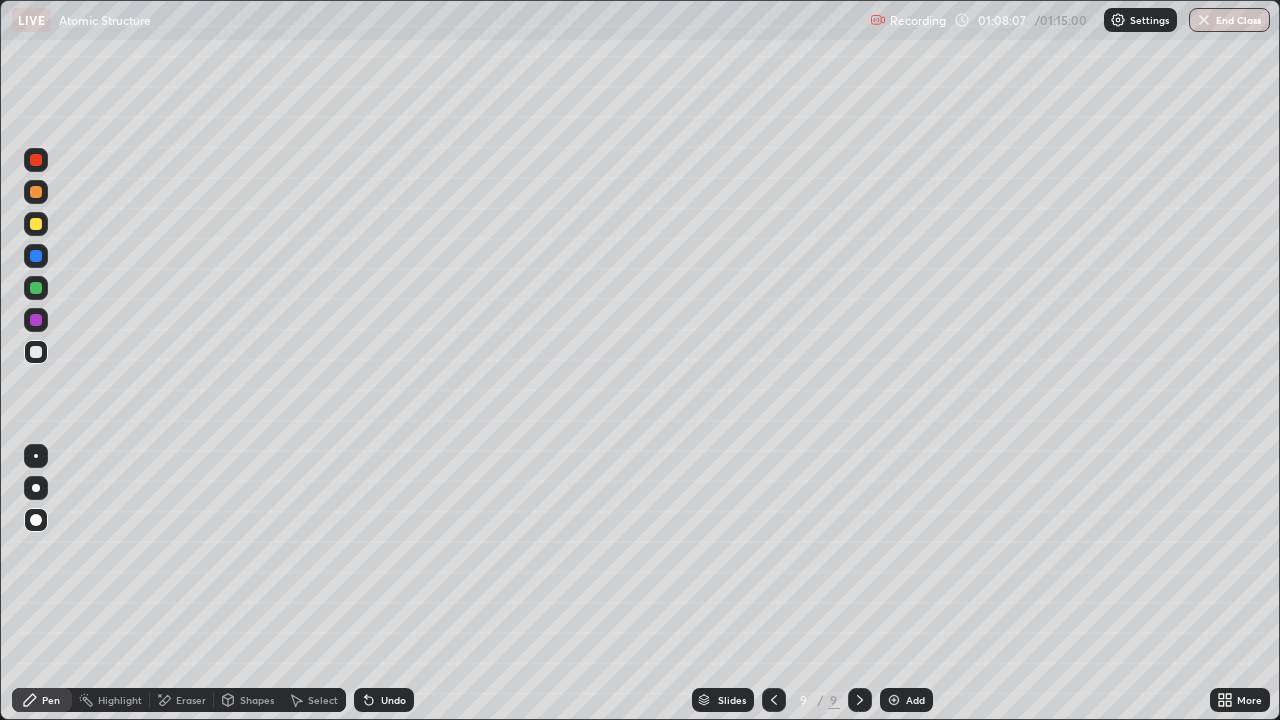 click on "Undo" at bounding box center (393, 700) 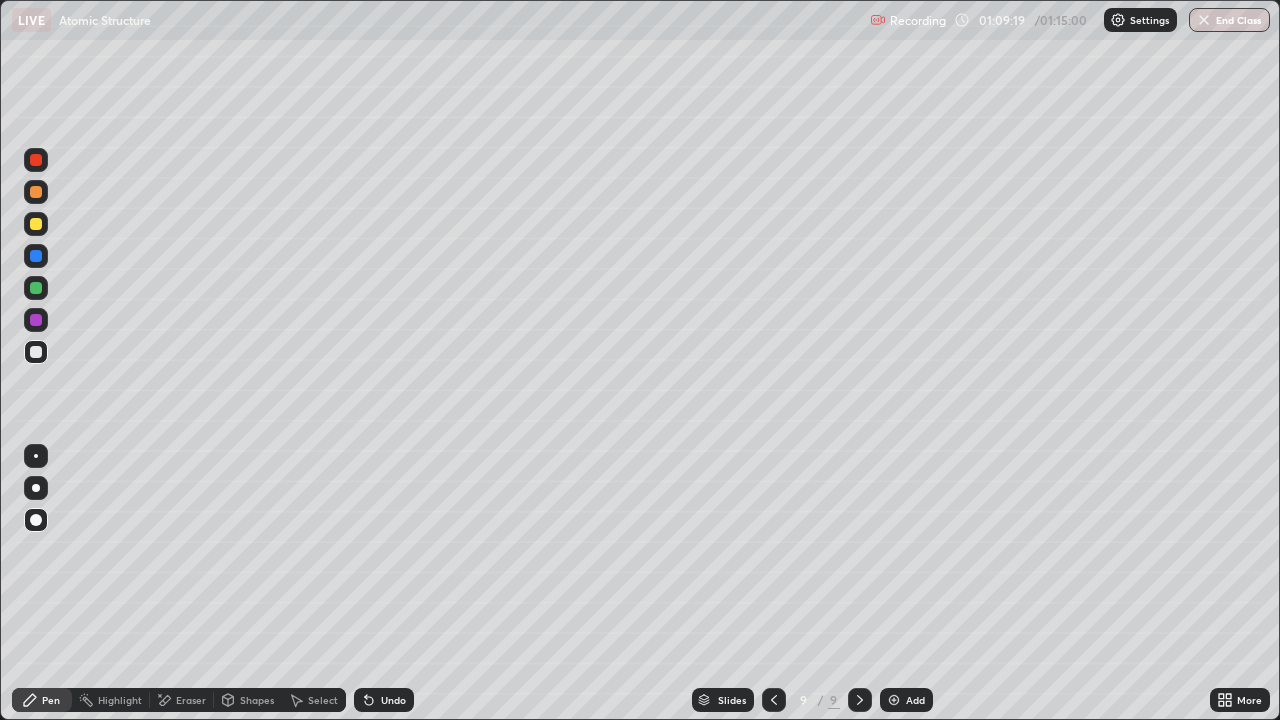 click on "Eraser" at bounding box center (191, 700) 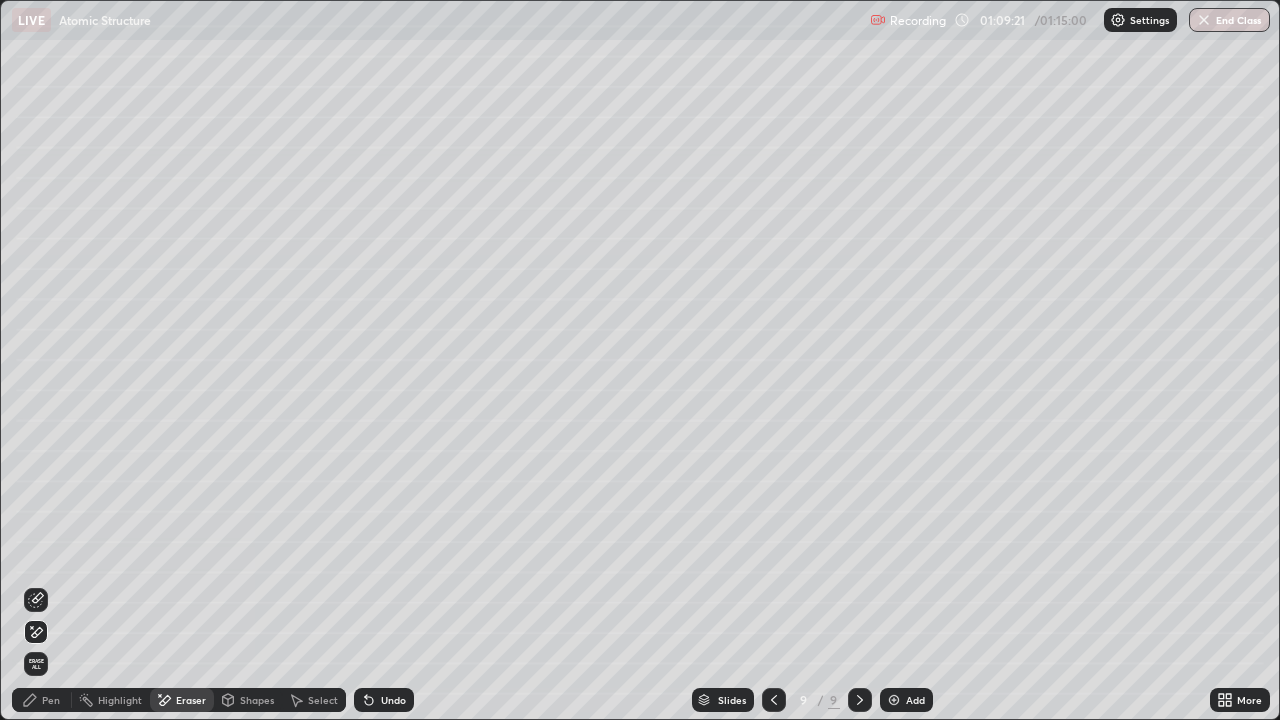 click on "Pen" at bounding box center (51, 700) 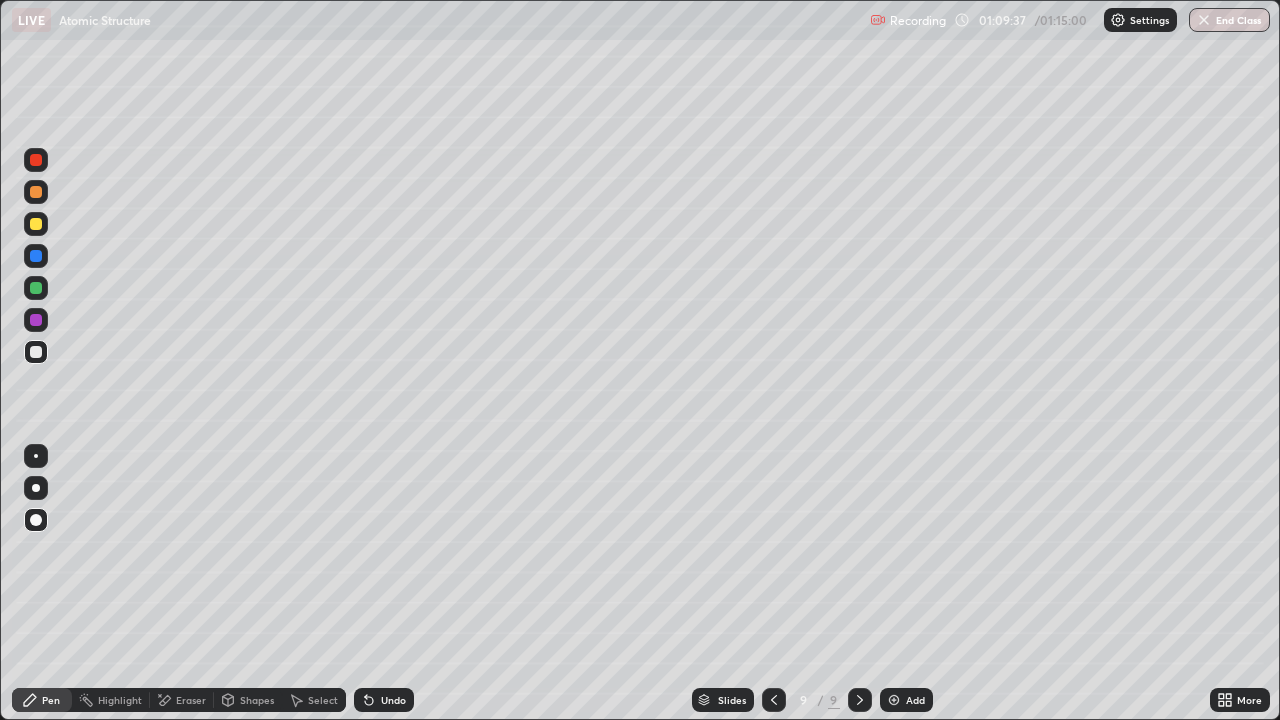 click on "End Class" at bounding box center (1229, 20) 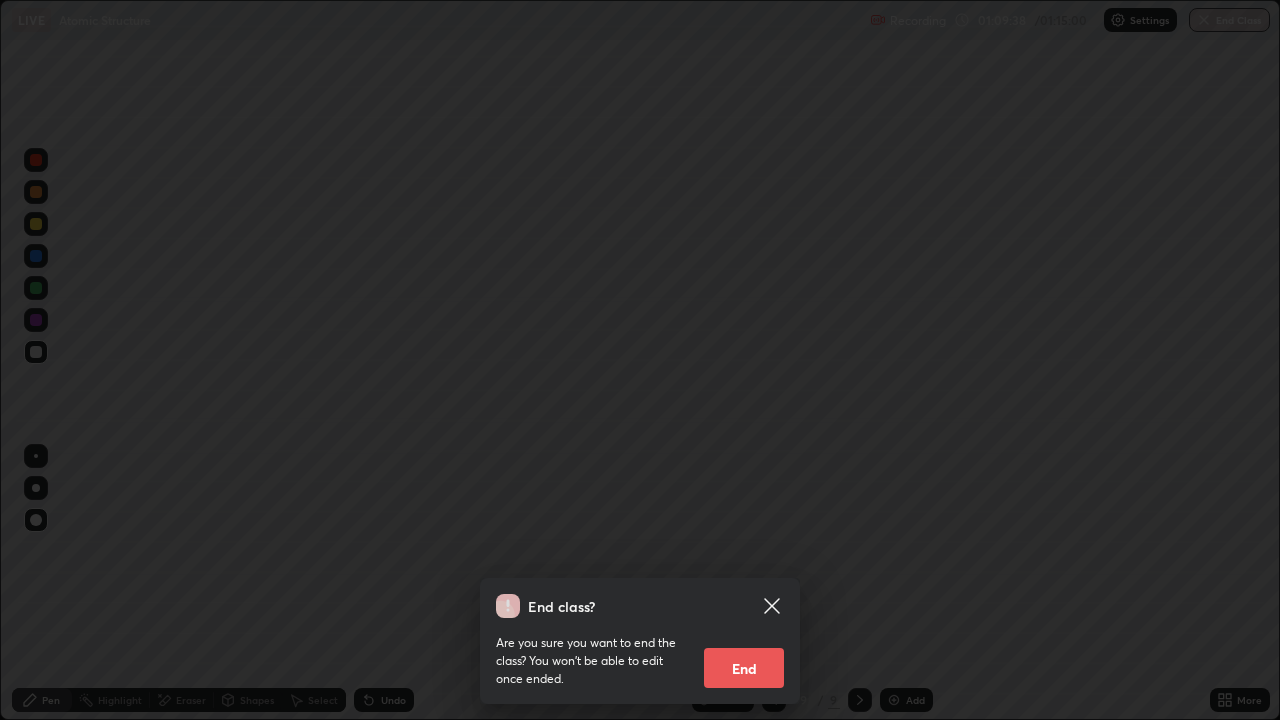 click on "End" at bounding box center (744, 668) 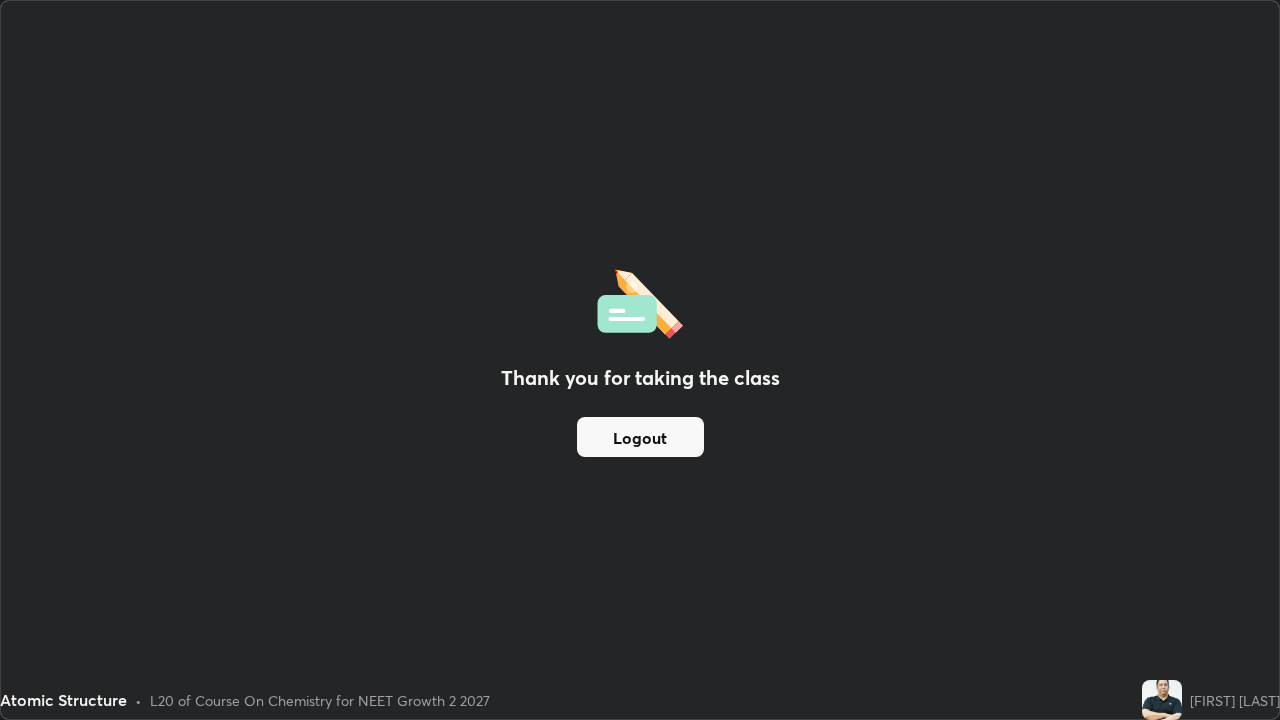 click on "Logout" at bounding box center [640, 437] 